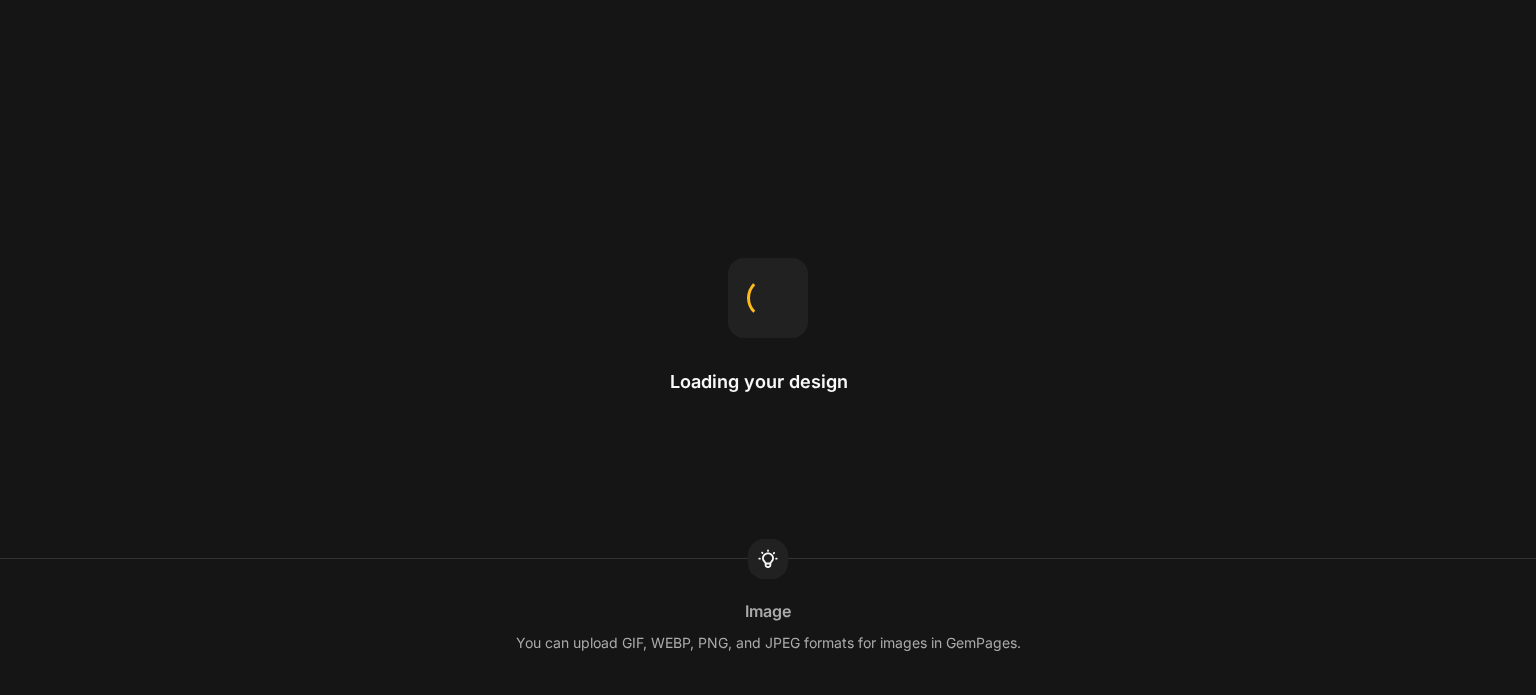scroll, scrollTop: 0, scrollLeft: 0, axis: both 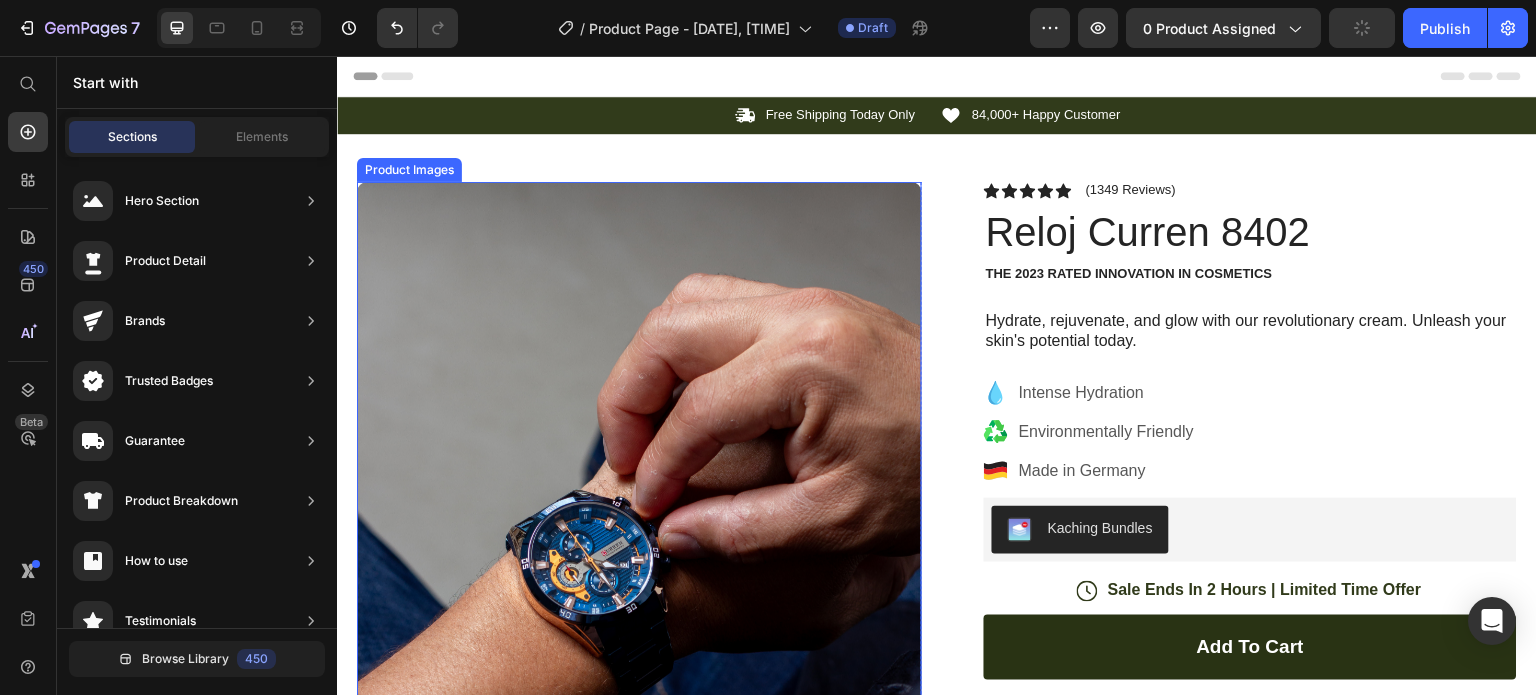 click at bounding box center [639, 684] 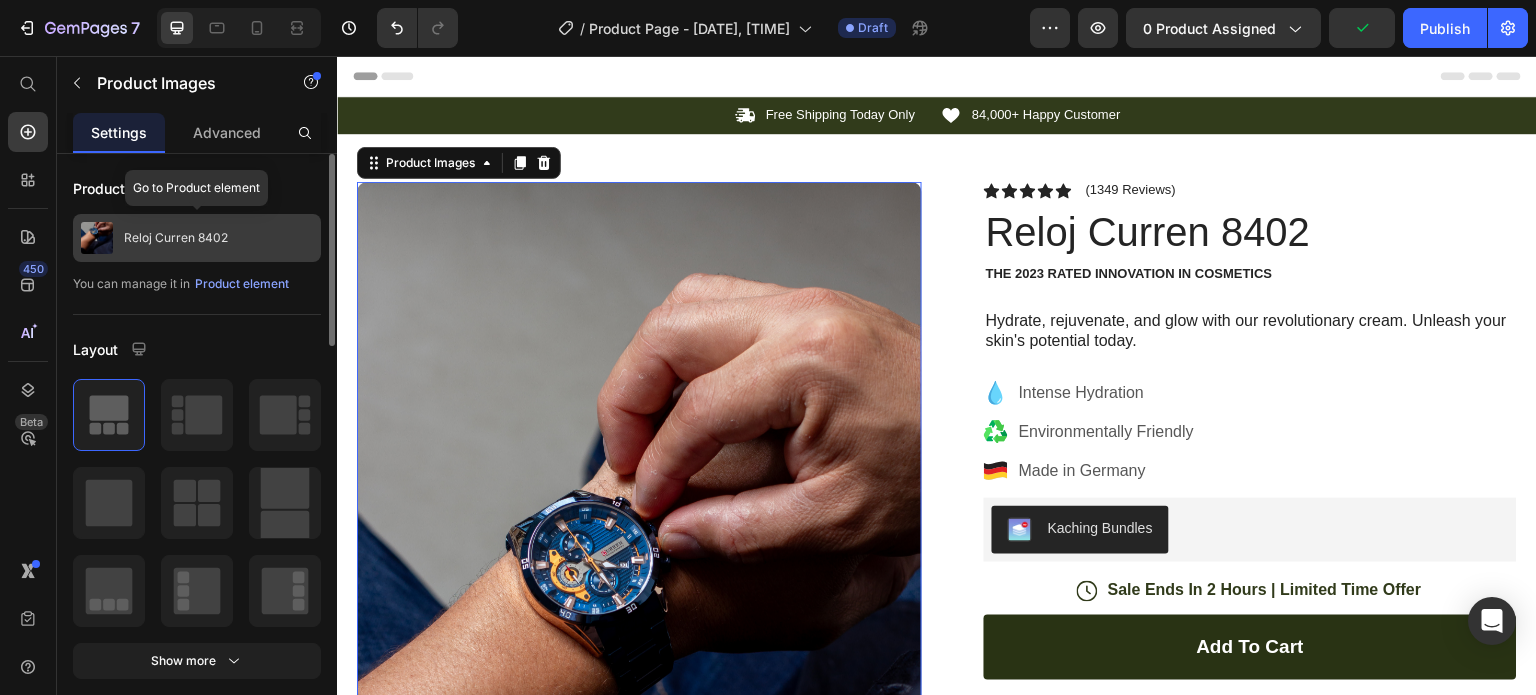click on "Reloj Curren 8402" at bounding box center [197, 238] 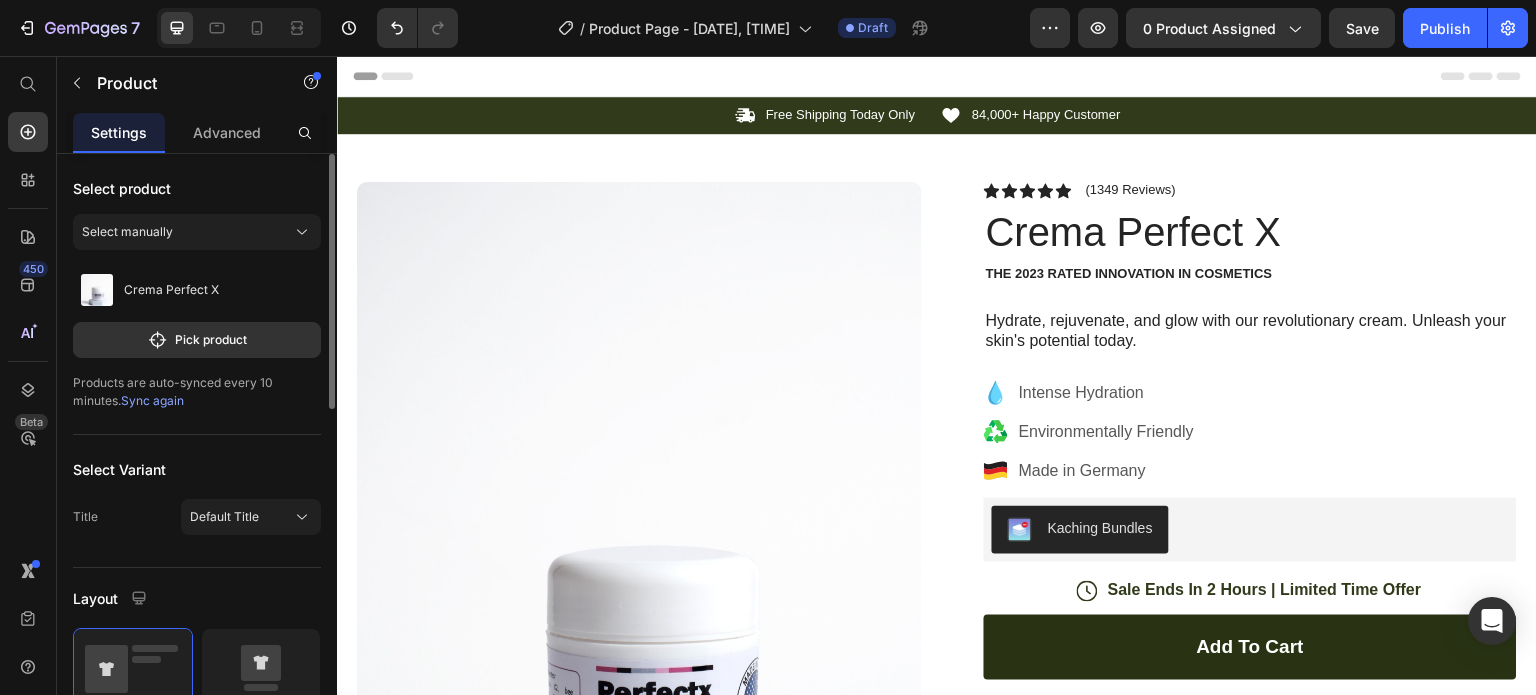 click on "Select manually" 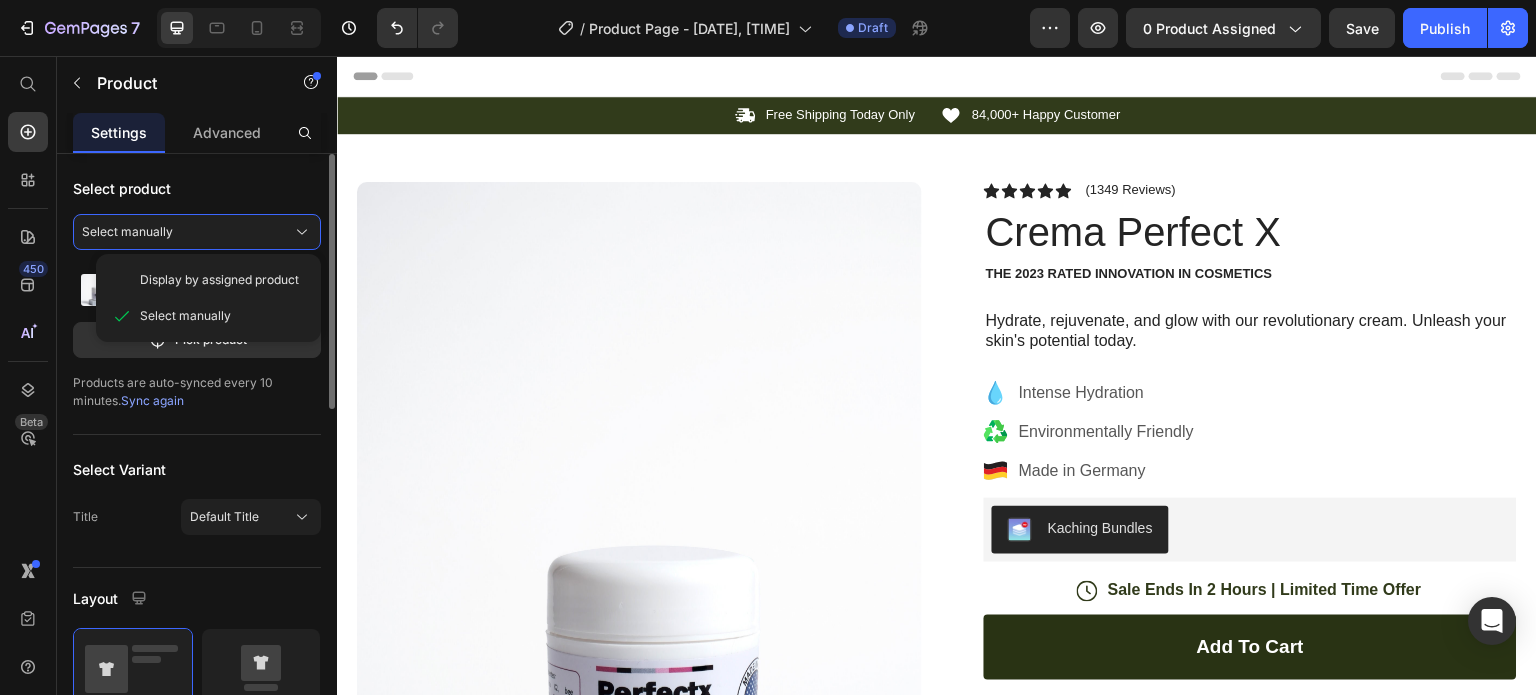 click on "Select manually" 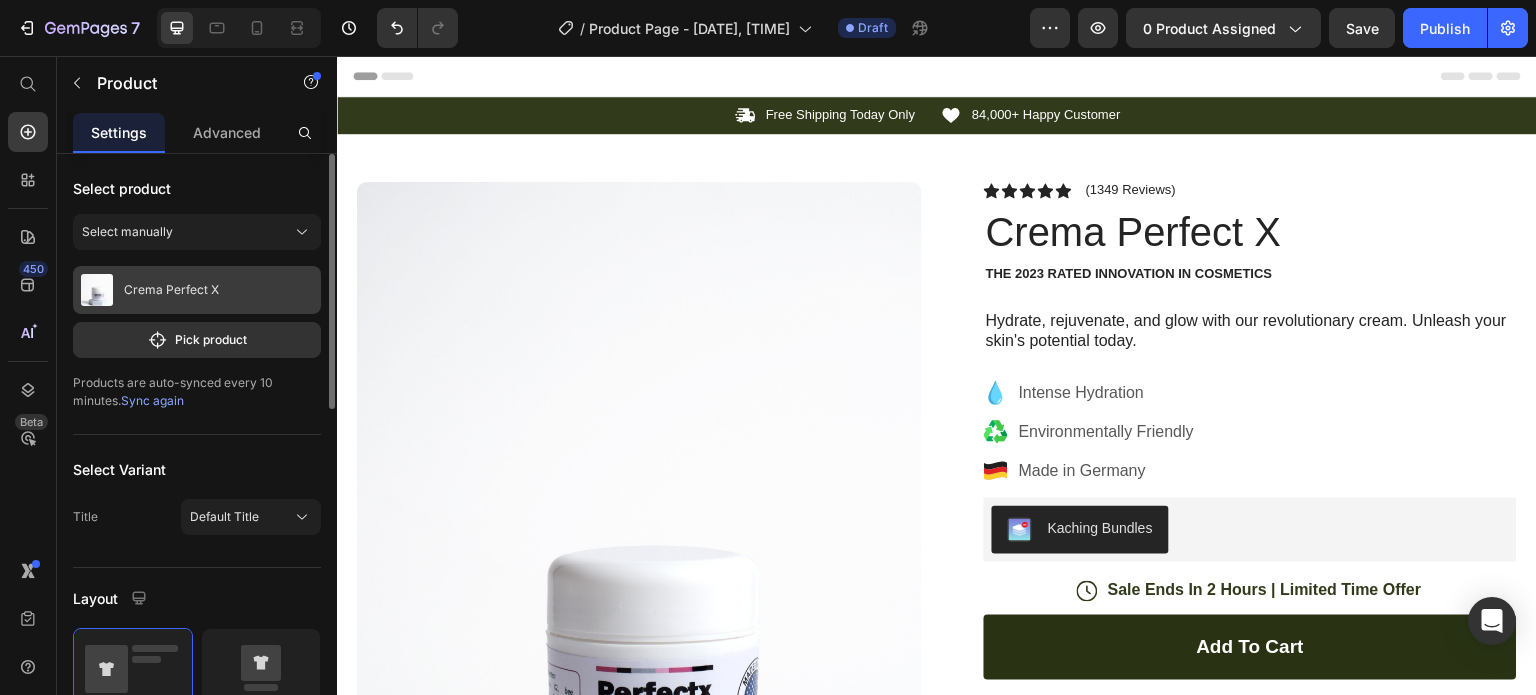 click on "Crema Perfect X" at bounding box center (171, 290) 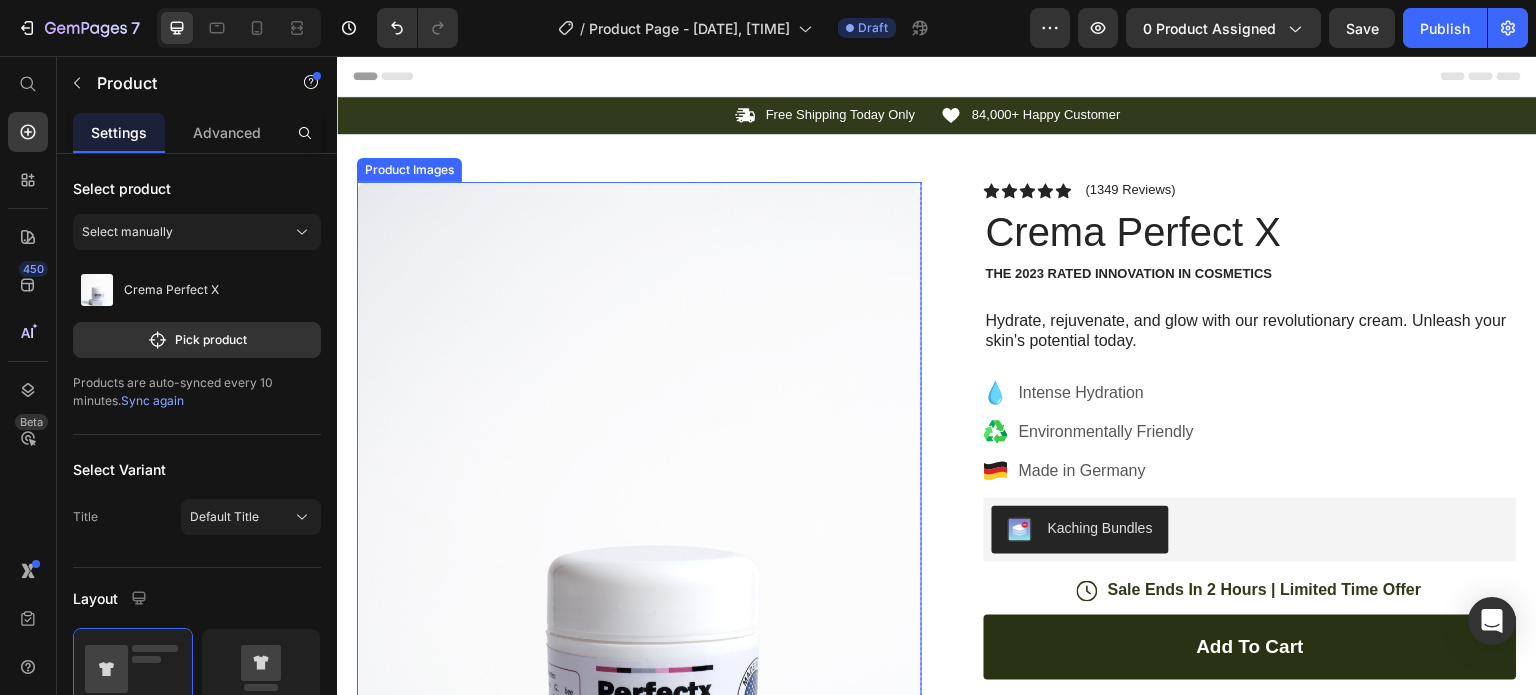 click at bounding box center [639, 606] 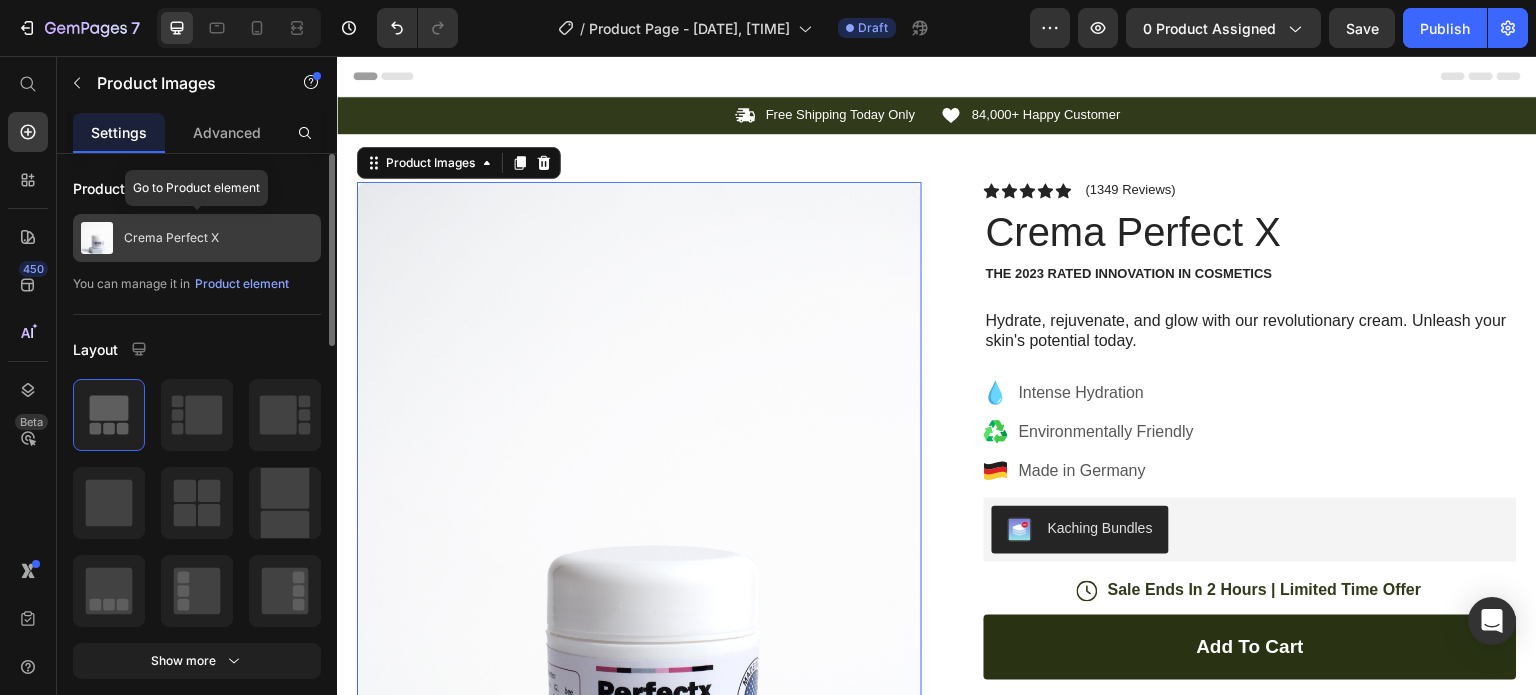 click on "Crema Perfect X" at bounding box center [197, 238] 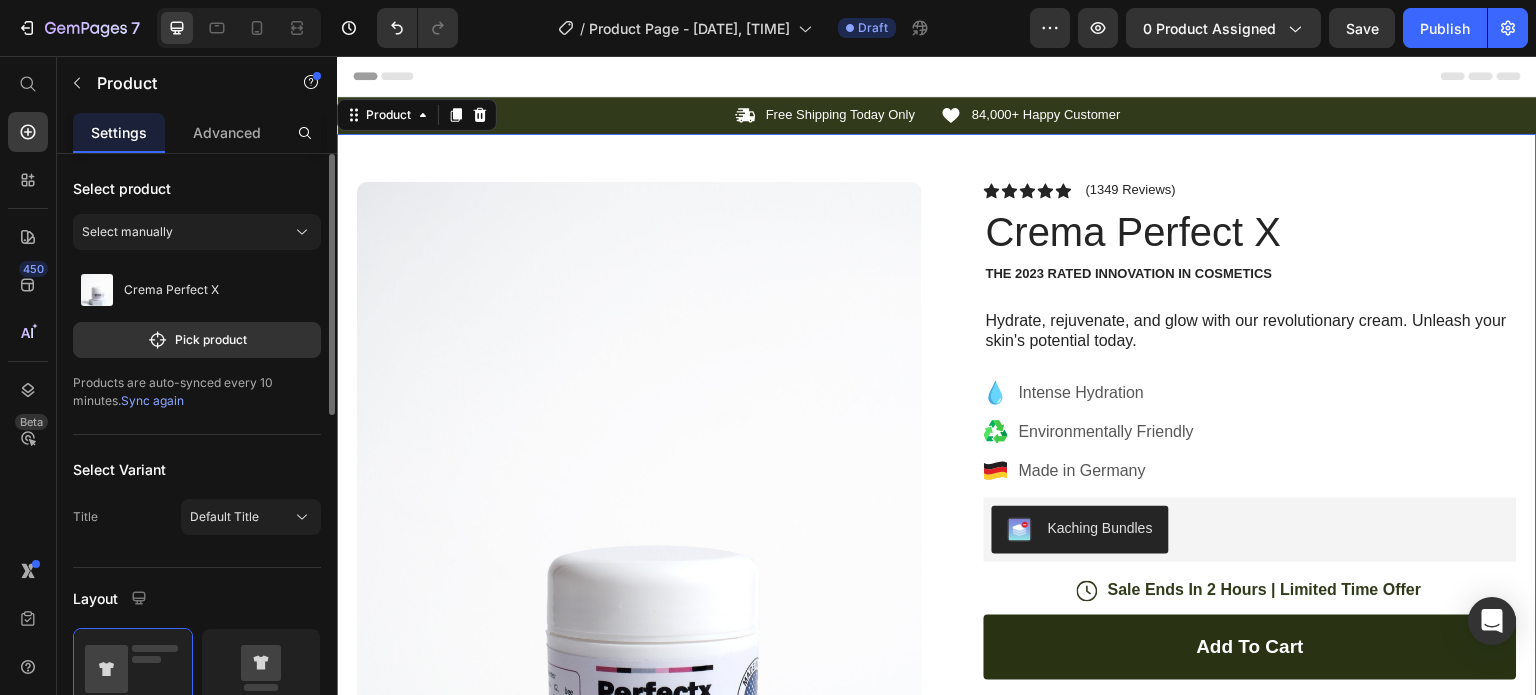 click on "Select manually" at bounding box center (197, 232) 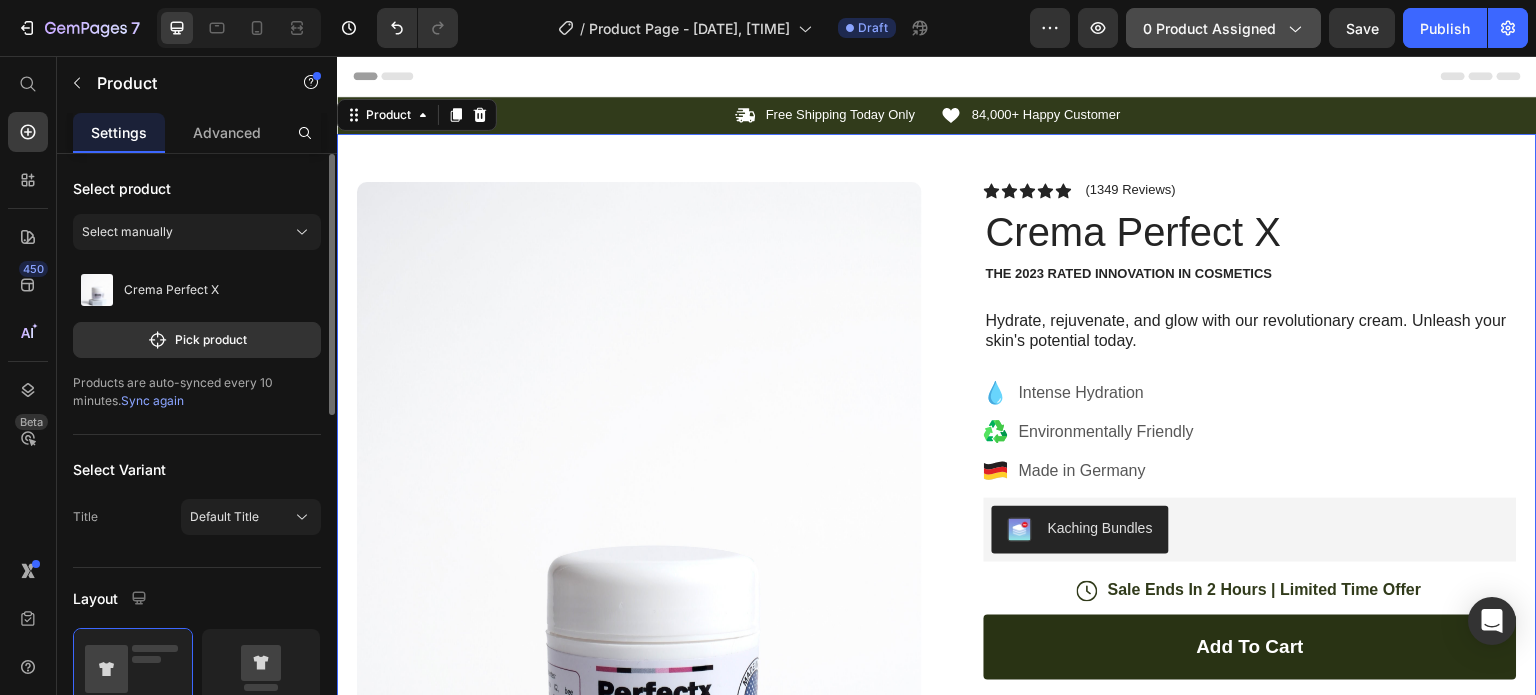 click on "0 product assigned" 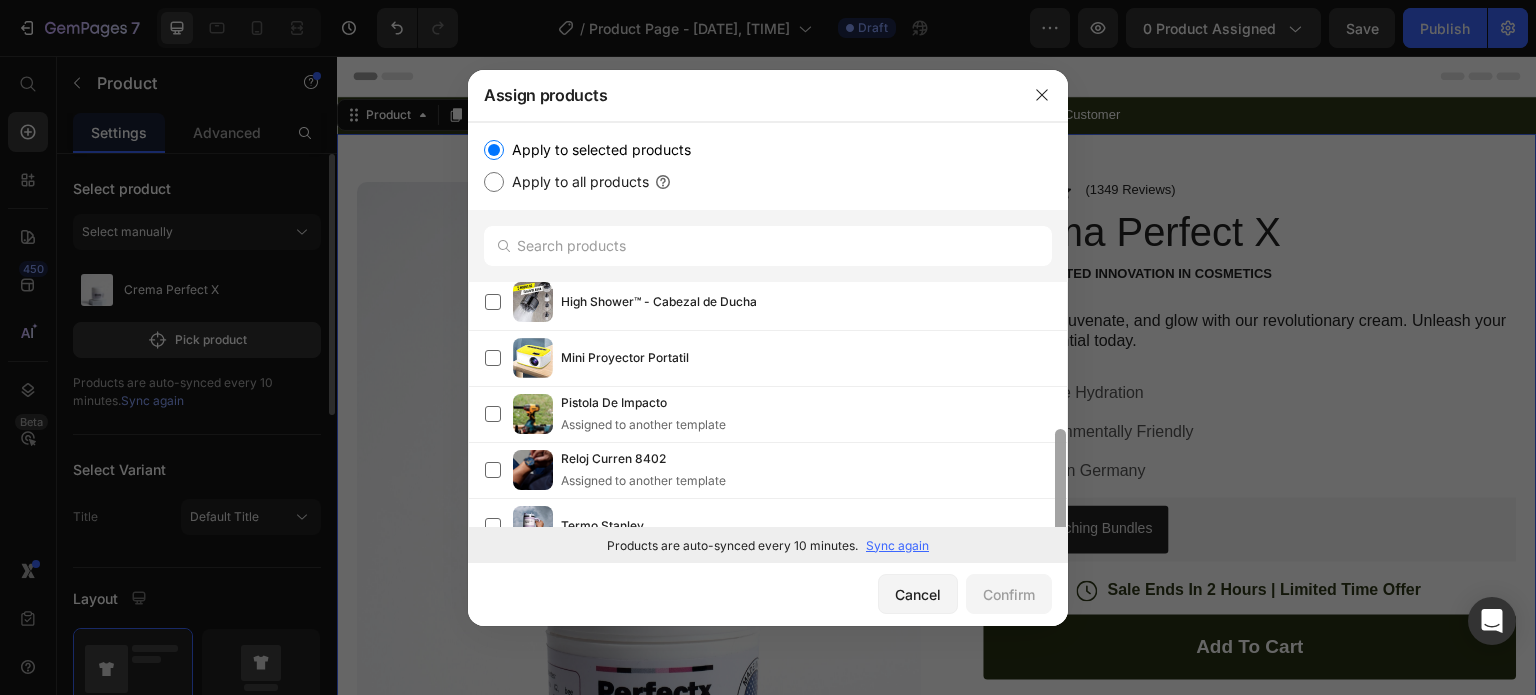 scroll, scrollTop: 259, scrollLeft: 0, axis: vertical 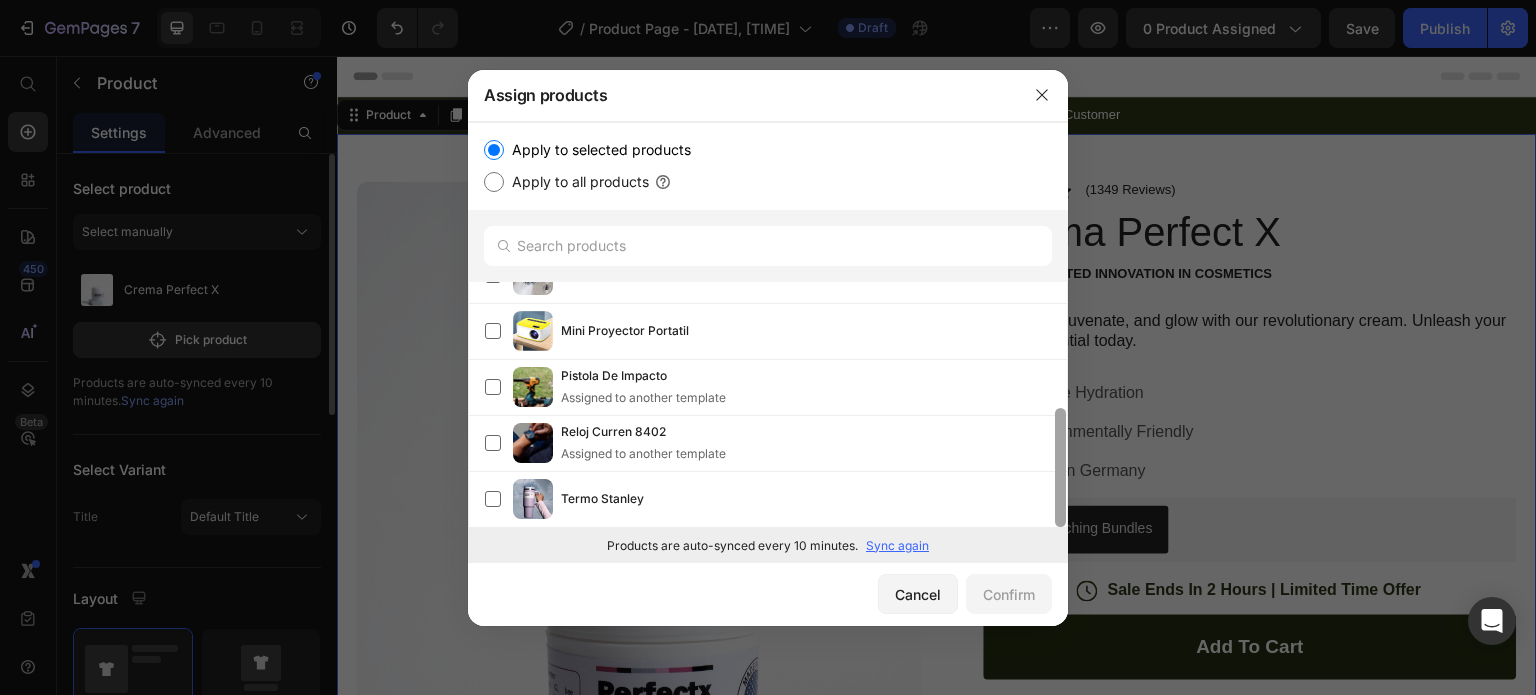 drag, startPoint x: 1060, startPoint y: 300, endPoint x: 1074, endPoint y: 499, distance: 199.49185 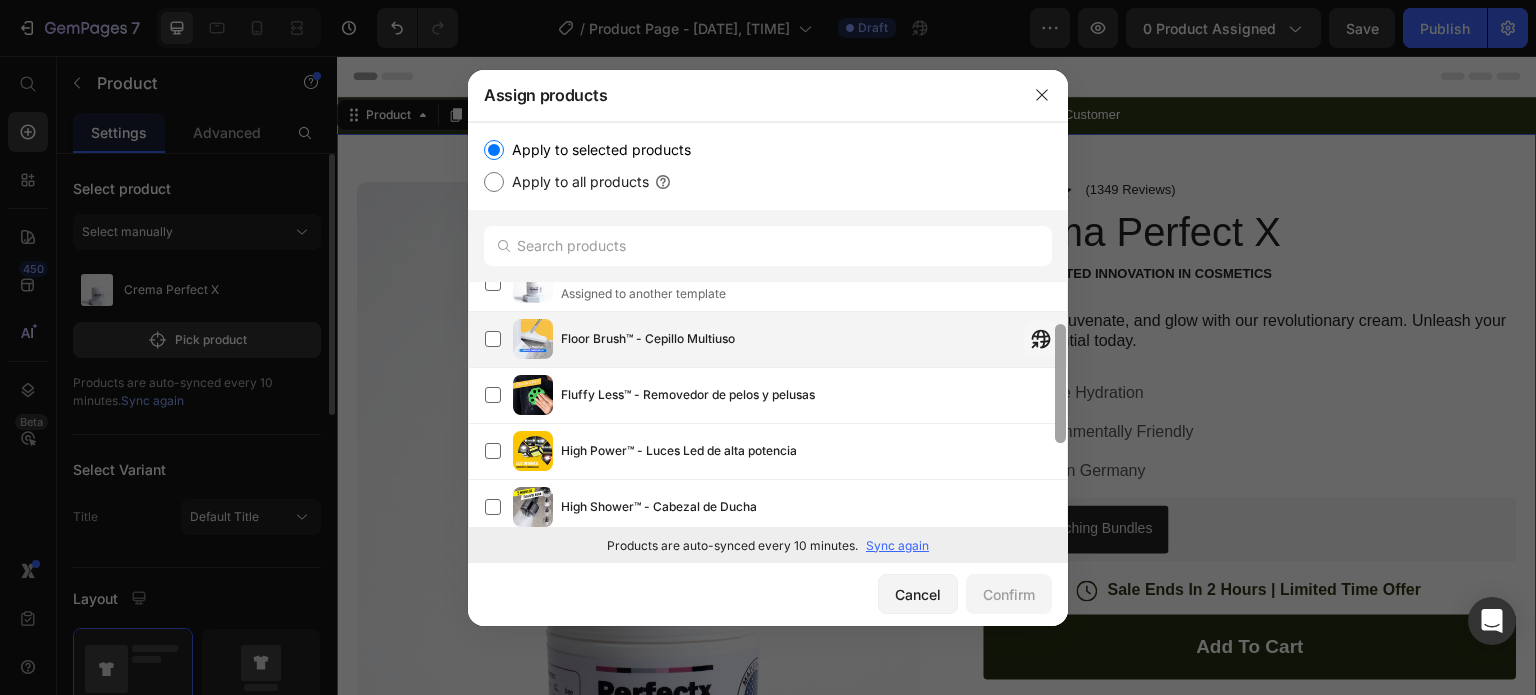scroll, scrollTop: 0, scrollLeft: 0, axis: both 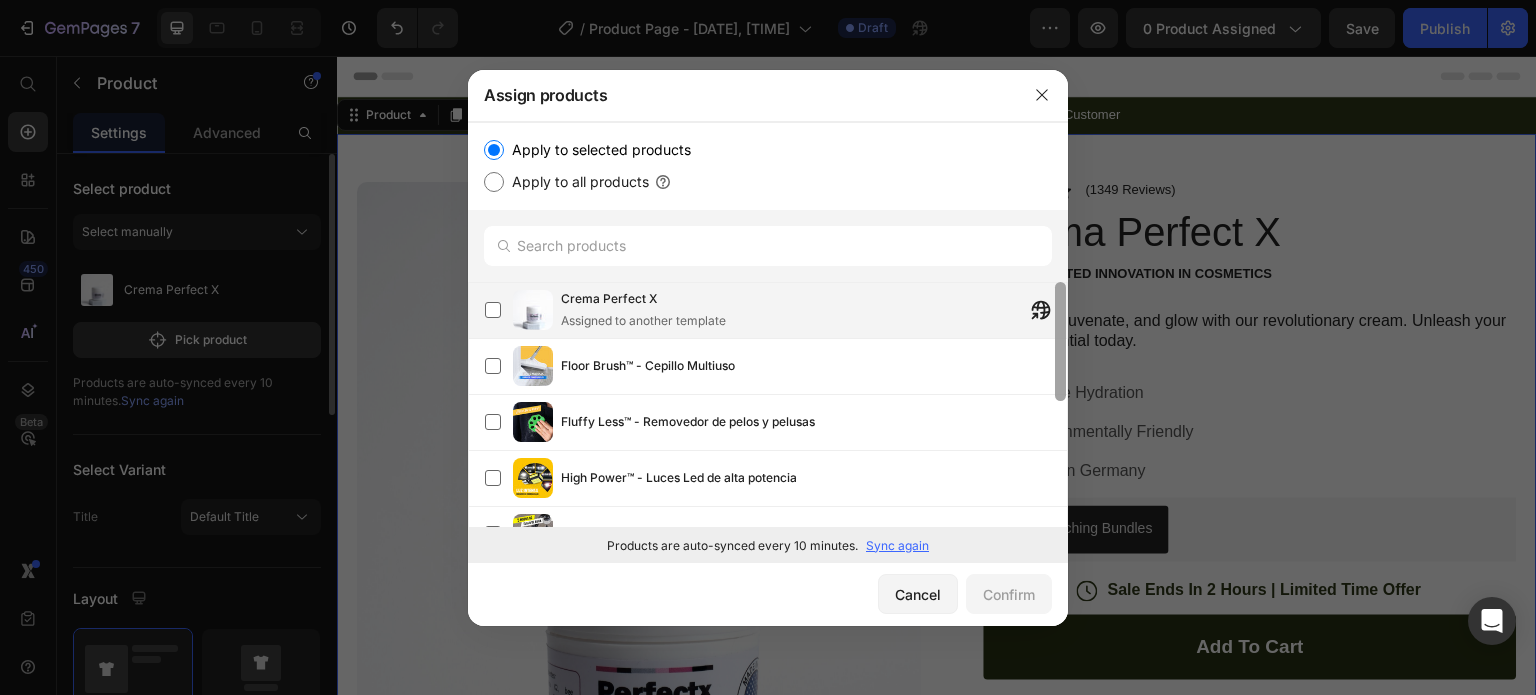 drag, startPoint x: 1060, startPoint y: 496, endPoint x: 1029, endPoint y: 329, distance: 169.85287 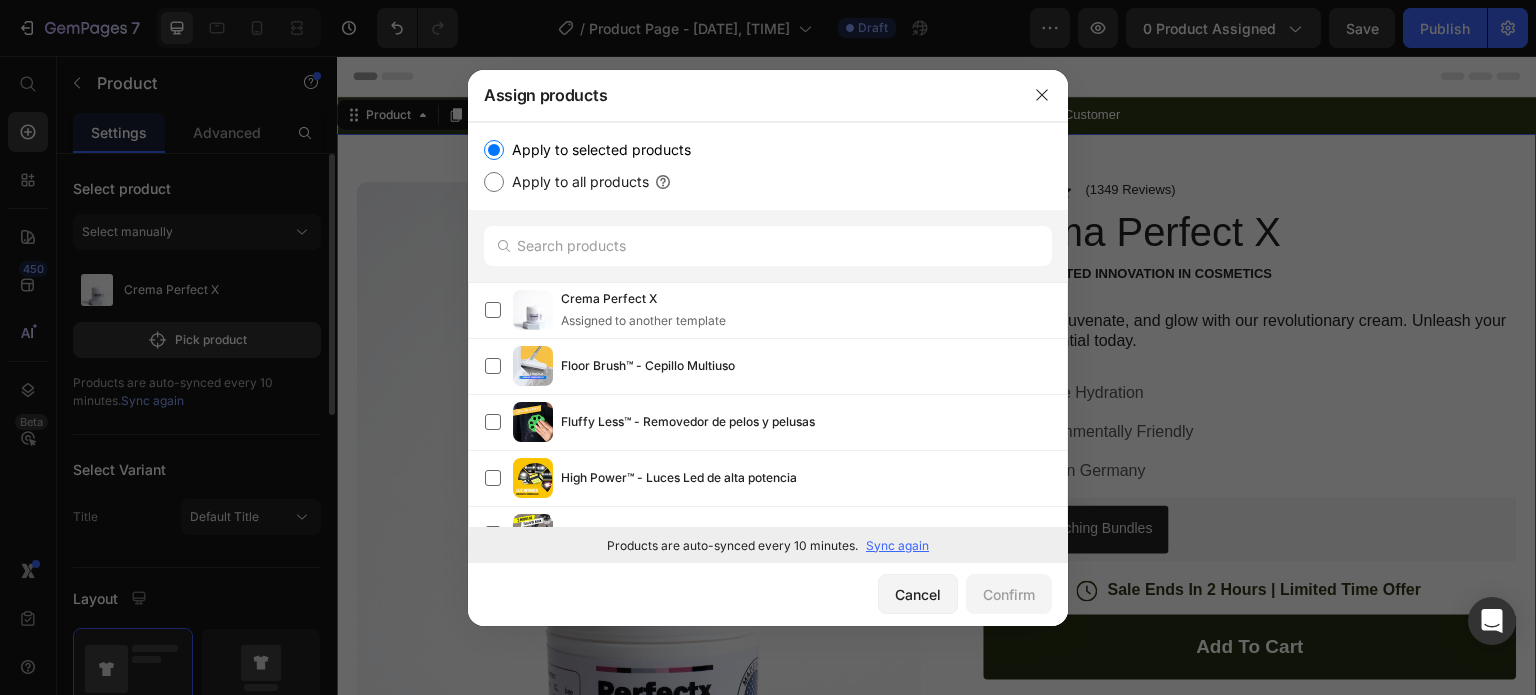 click on "Sync again" at bounding box center [897, 546] 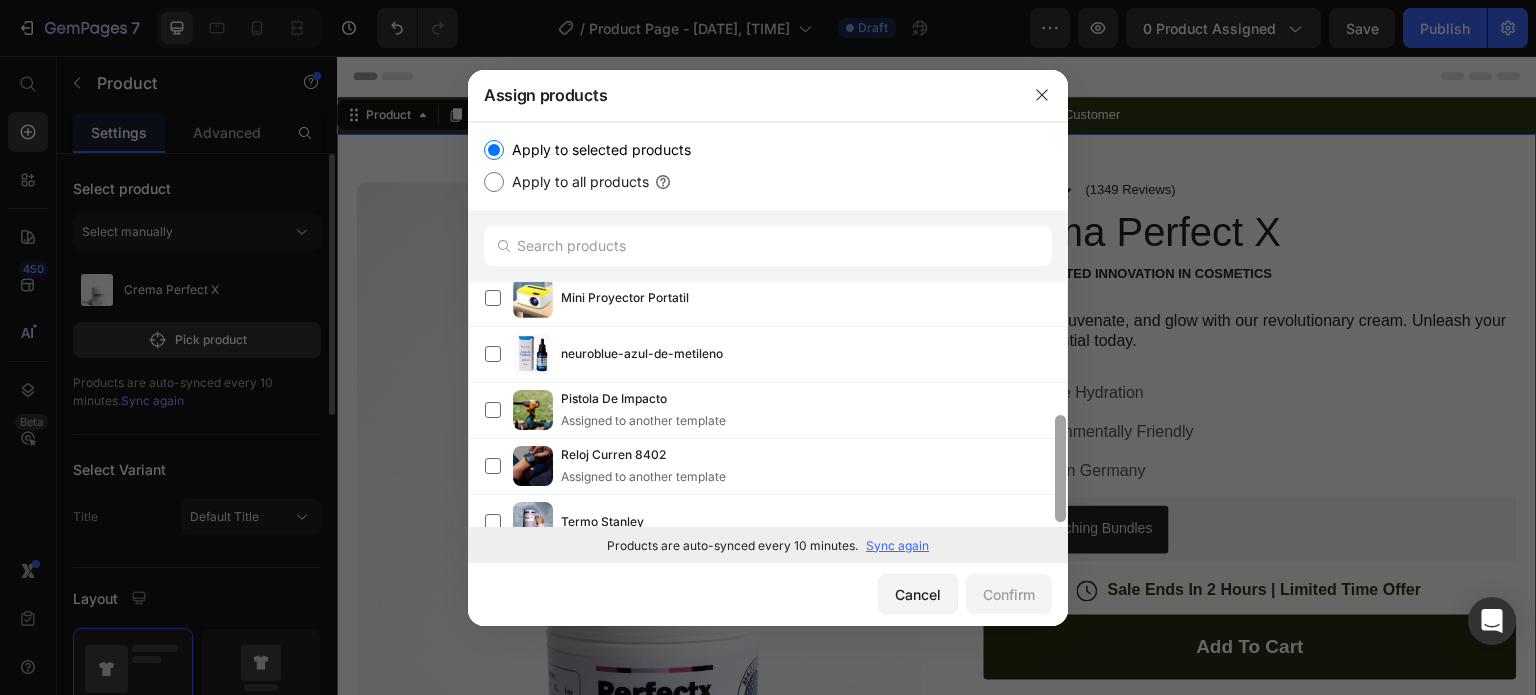 scroll, scrollTop: 315, scrollLeft: 0, axis: vertical 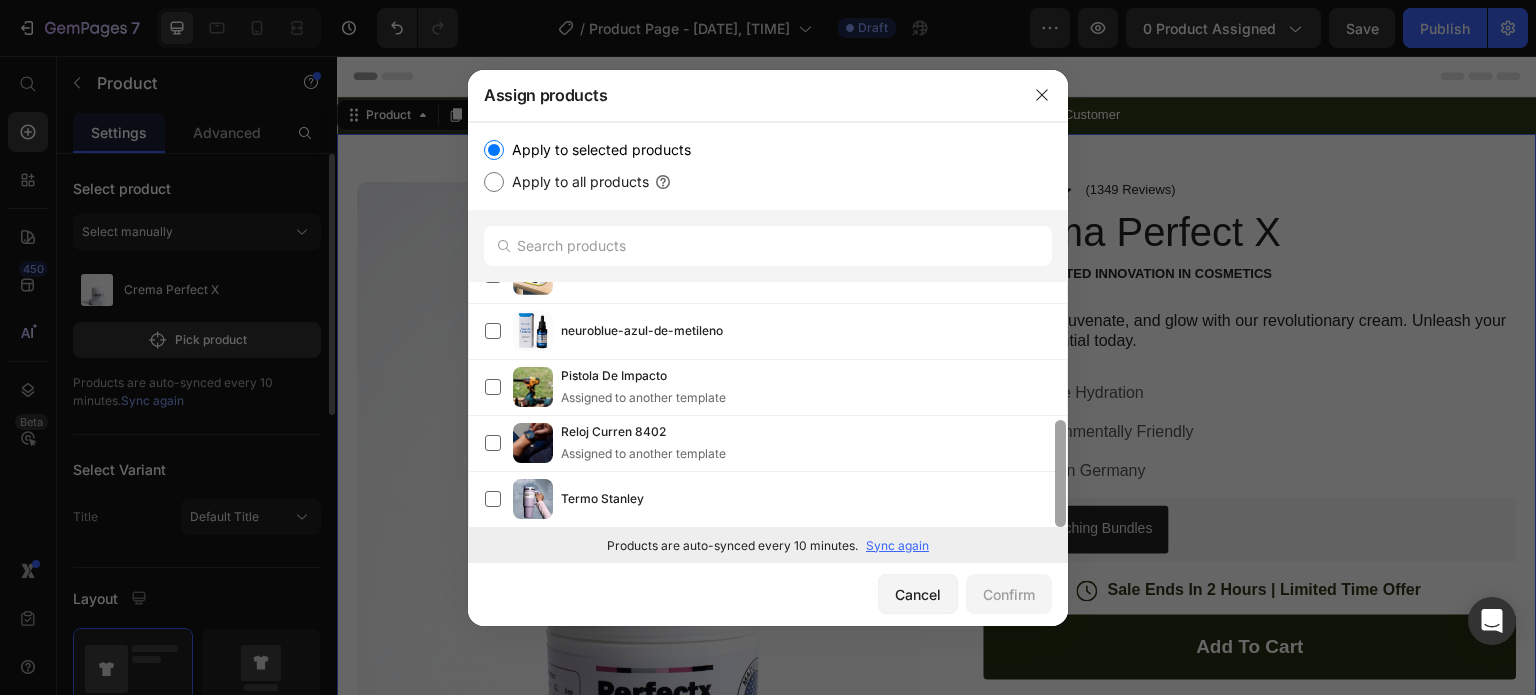 drag, startPoint x: 1063, startPoint y: 323, endPoint x: 1080, endPoint y: 483, distance: 160.90059 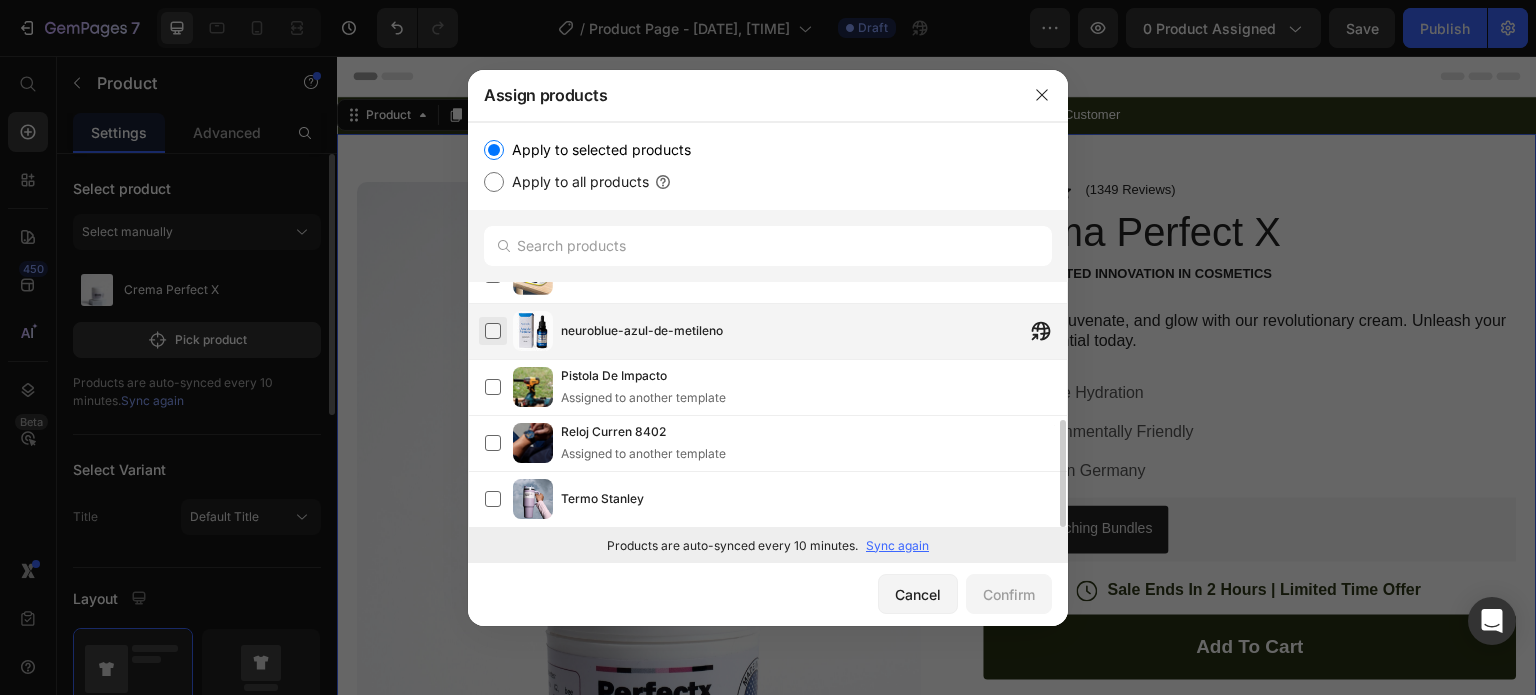 click at bounding box center (493, 331) 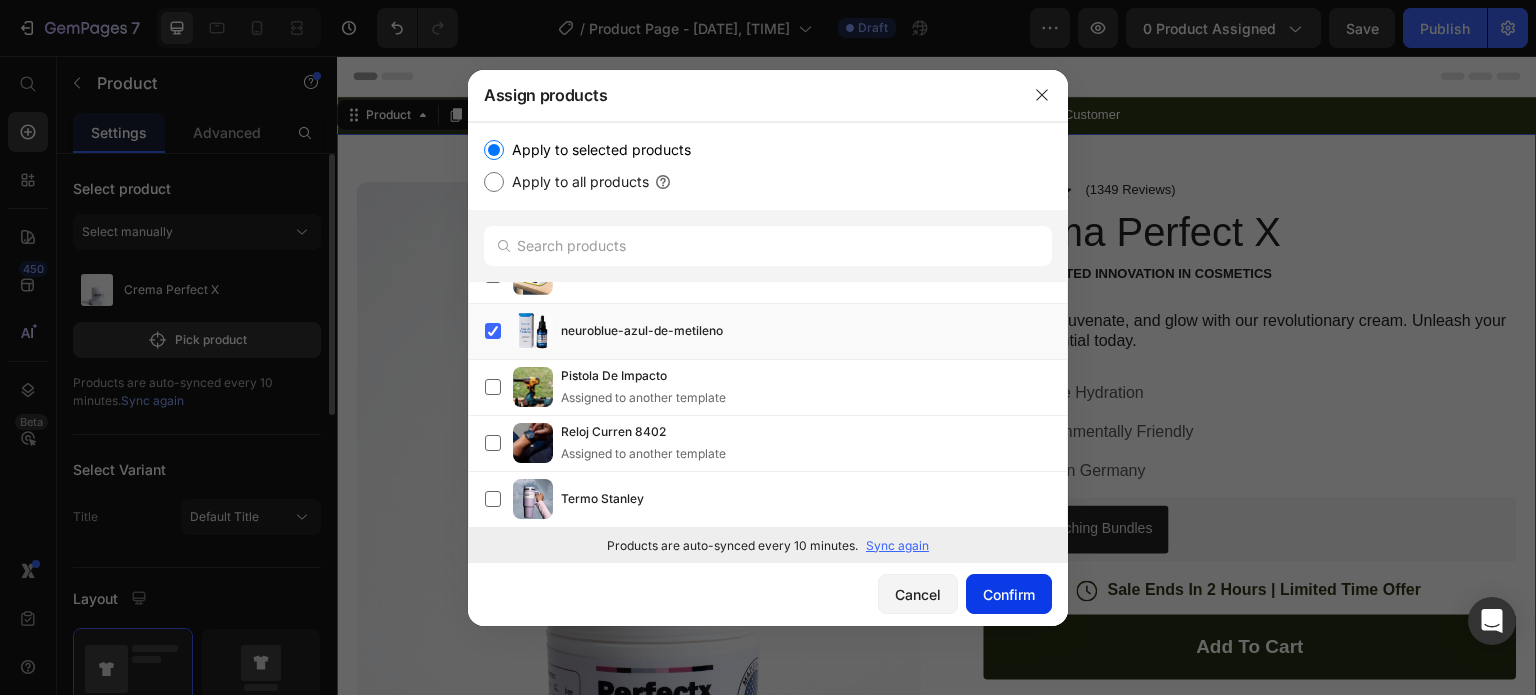 click on "Confirm" at bounding box center [1009, 594] 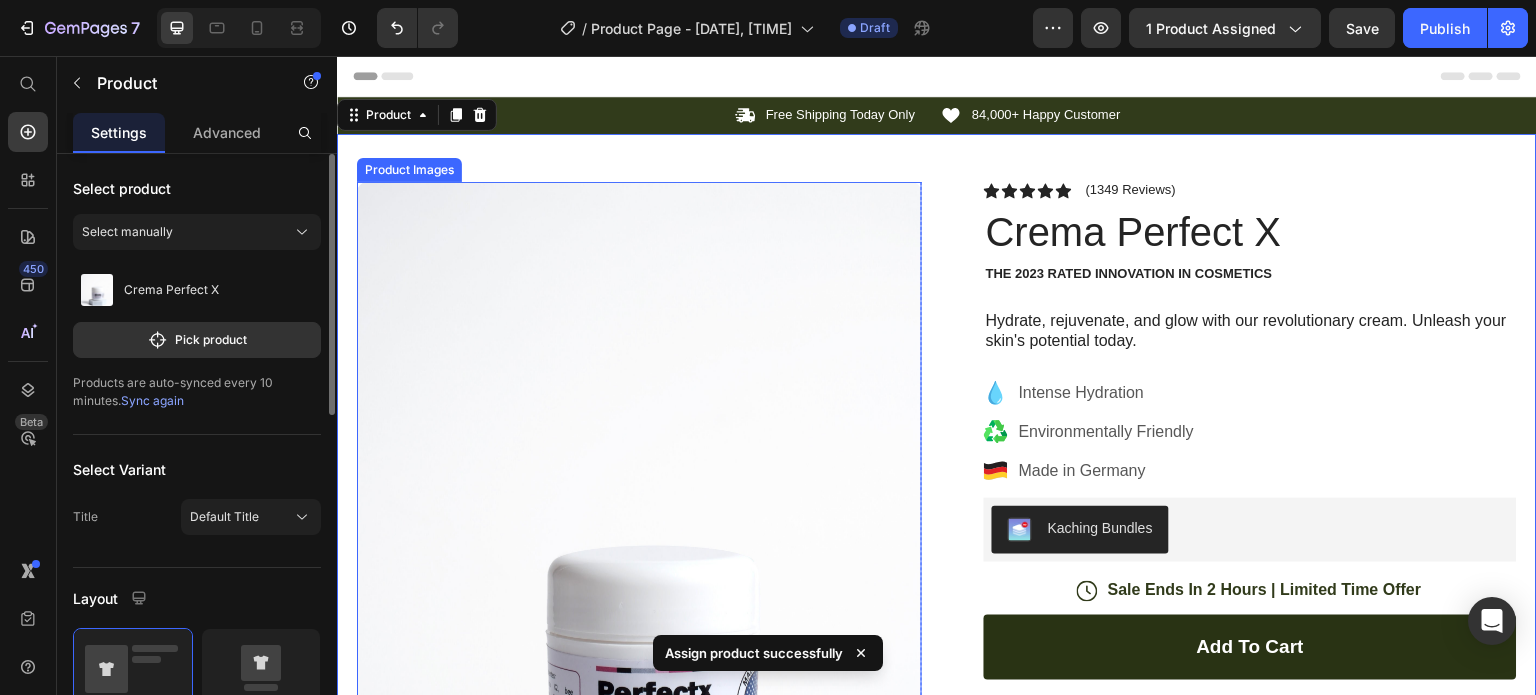 click at bounding box center [639, 606] 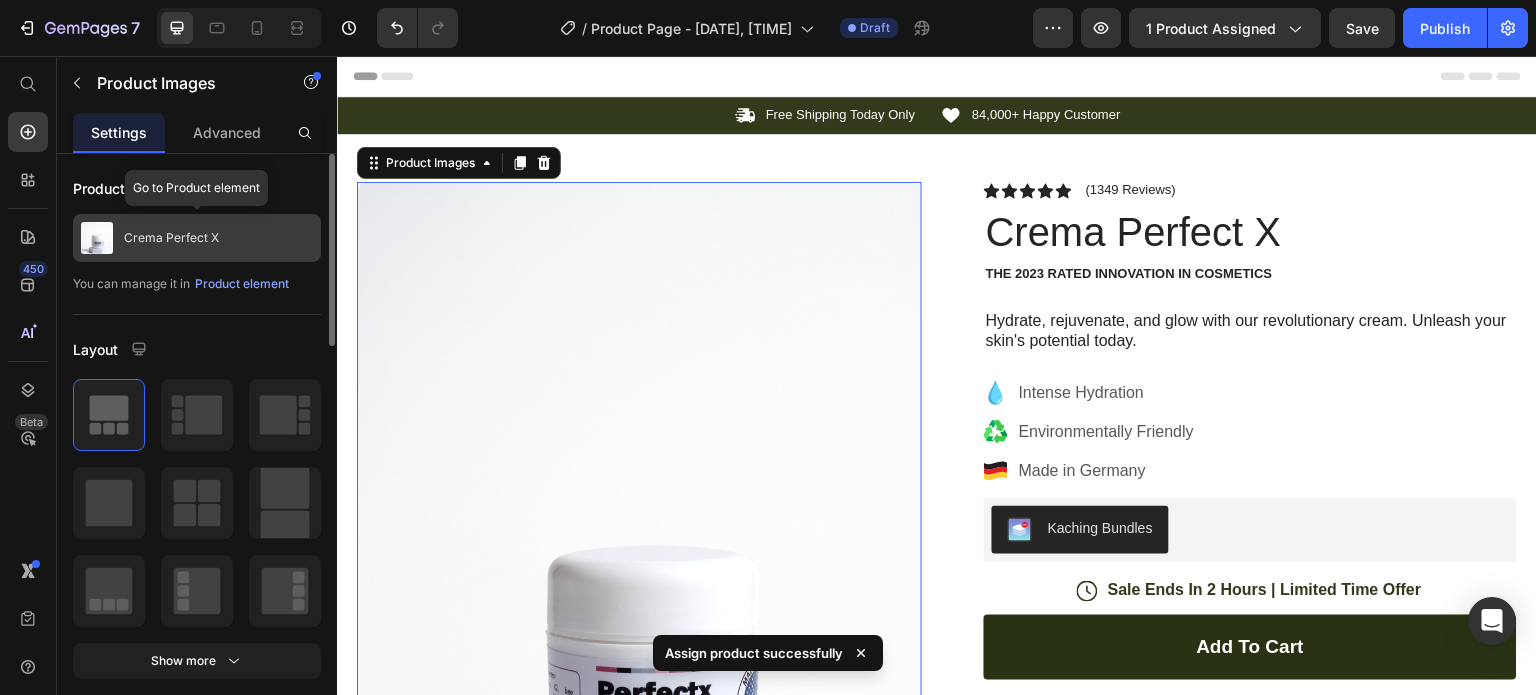 click on "Crema Perfect X" at bounding box center [171, 238] 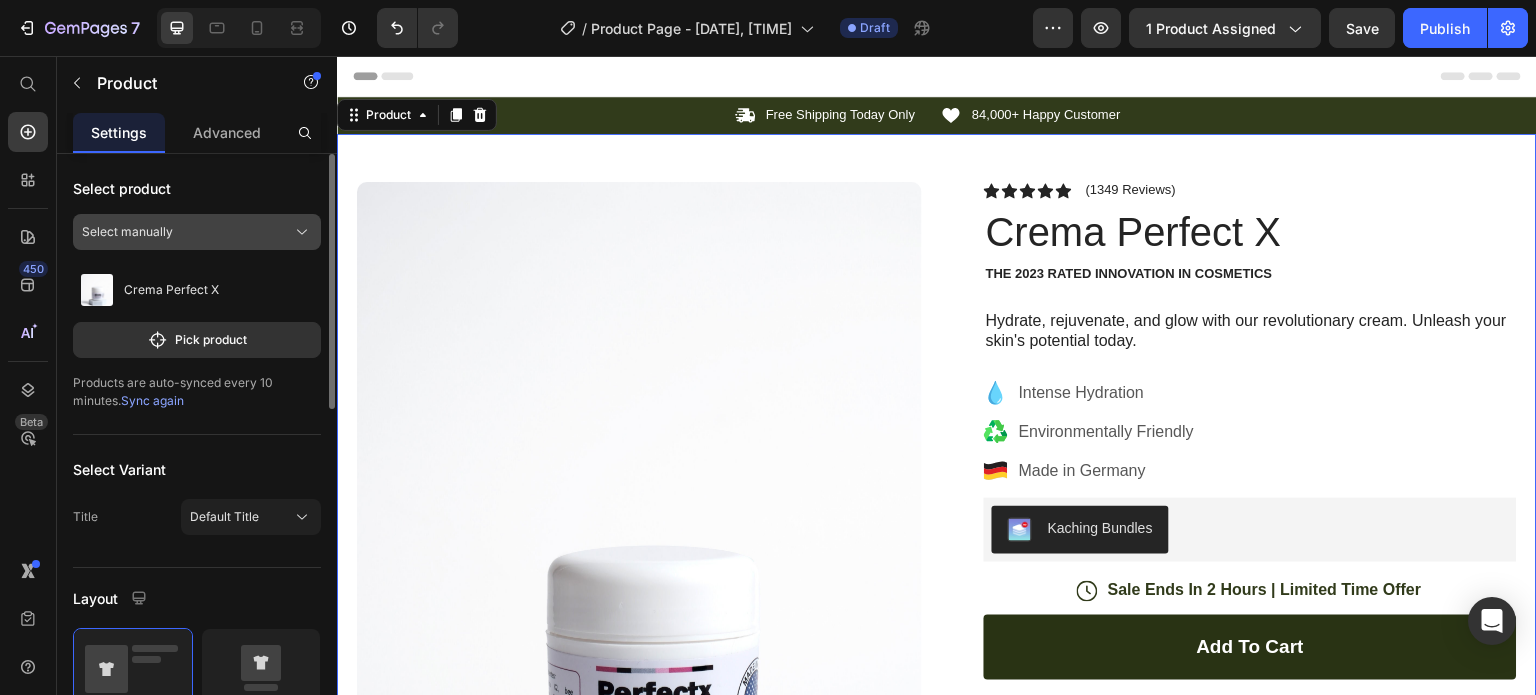 click on "Select manually" 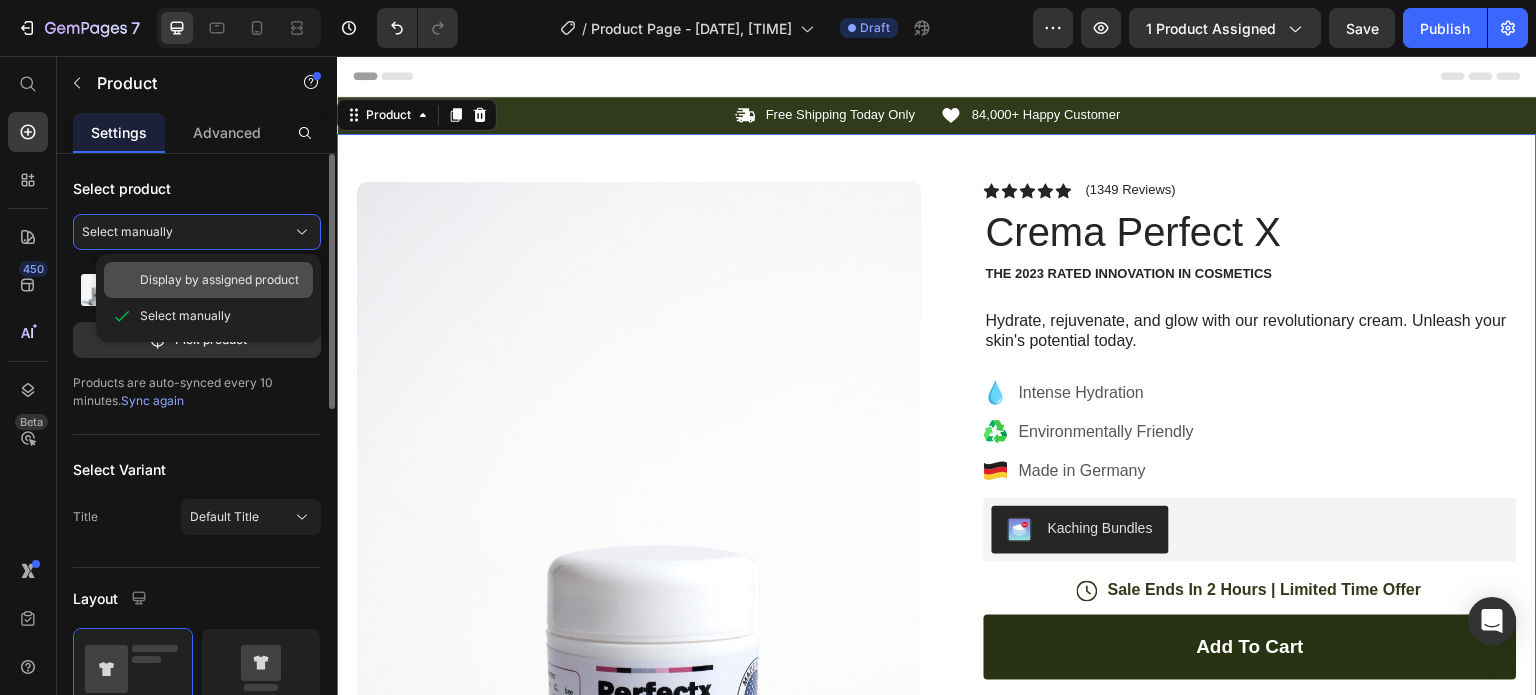 click on "Display by assigned product" at bounding box center (219, 280) 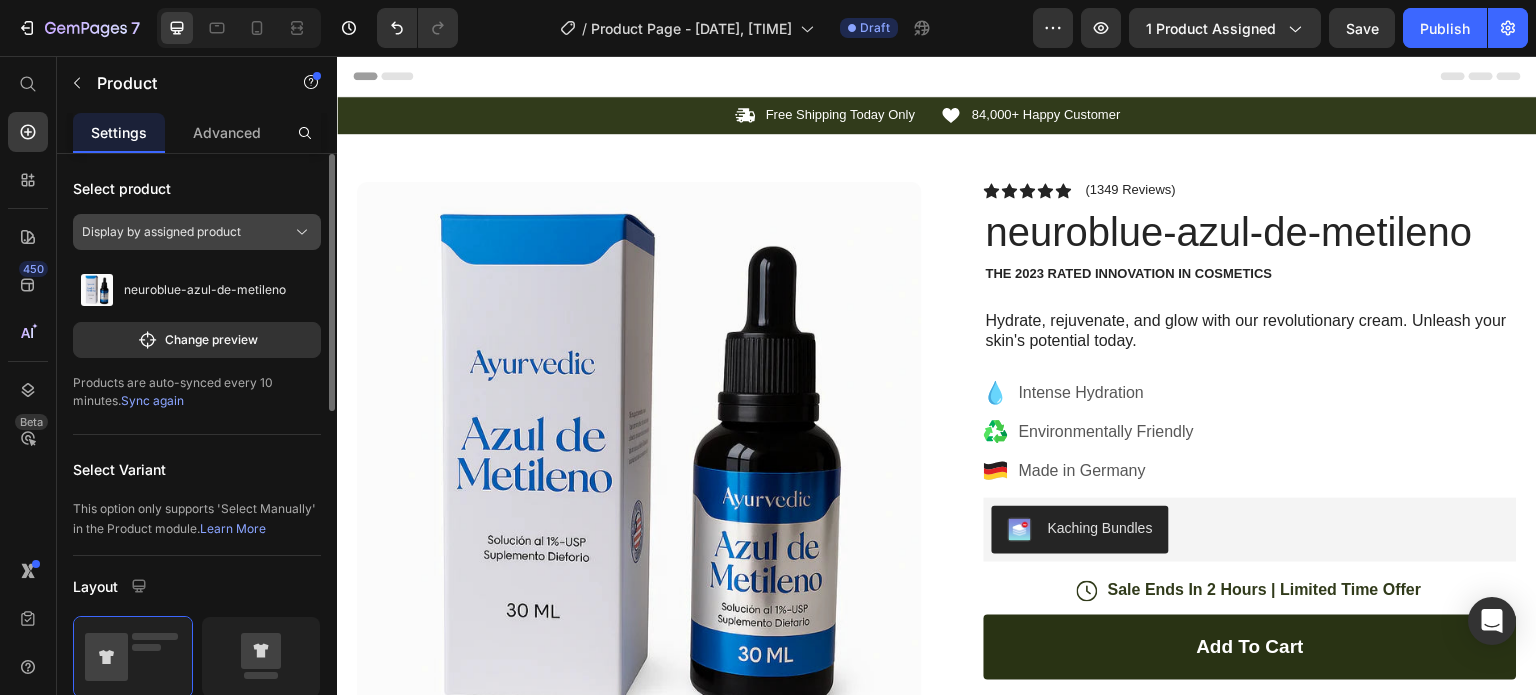 click on "Display by assigned product" 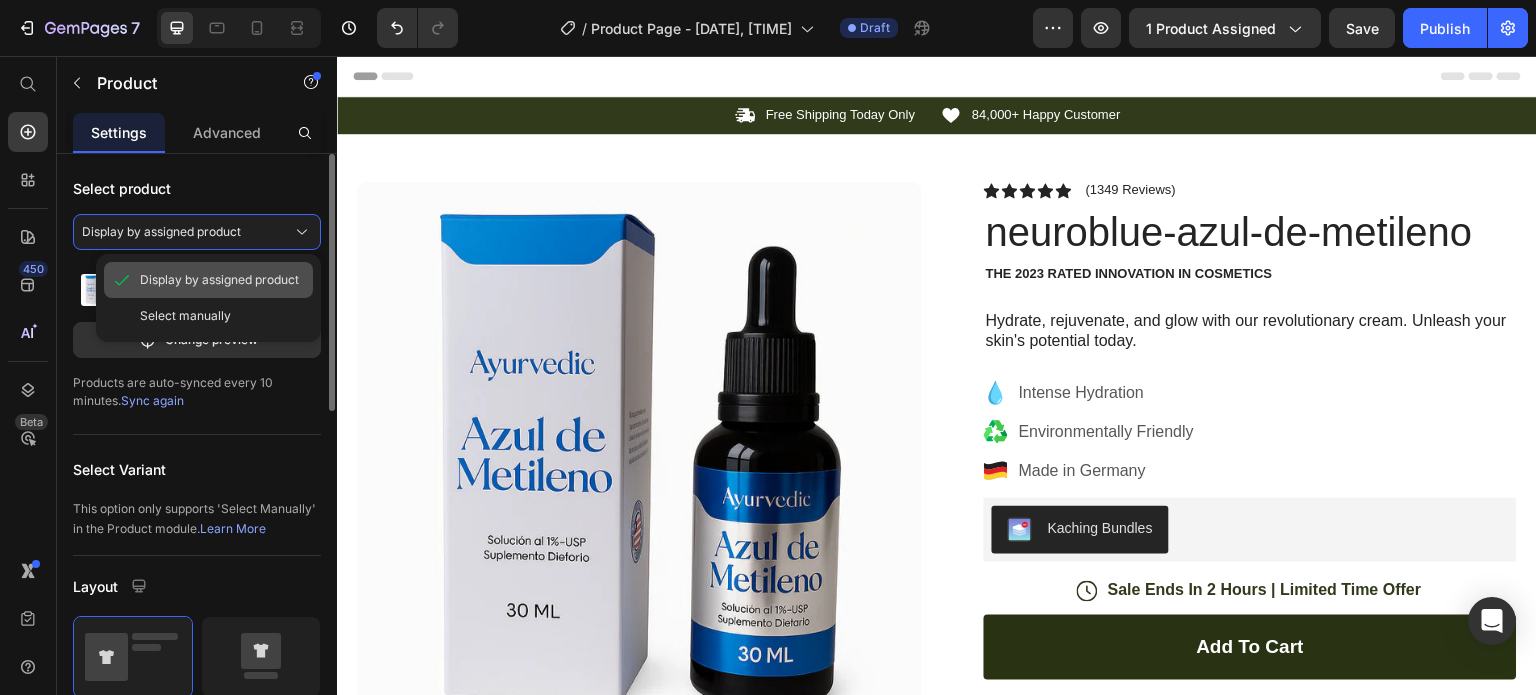 click on "Display by assigned product" at bounding box center (219, 280) 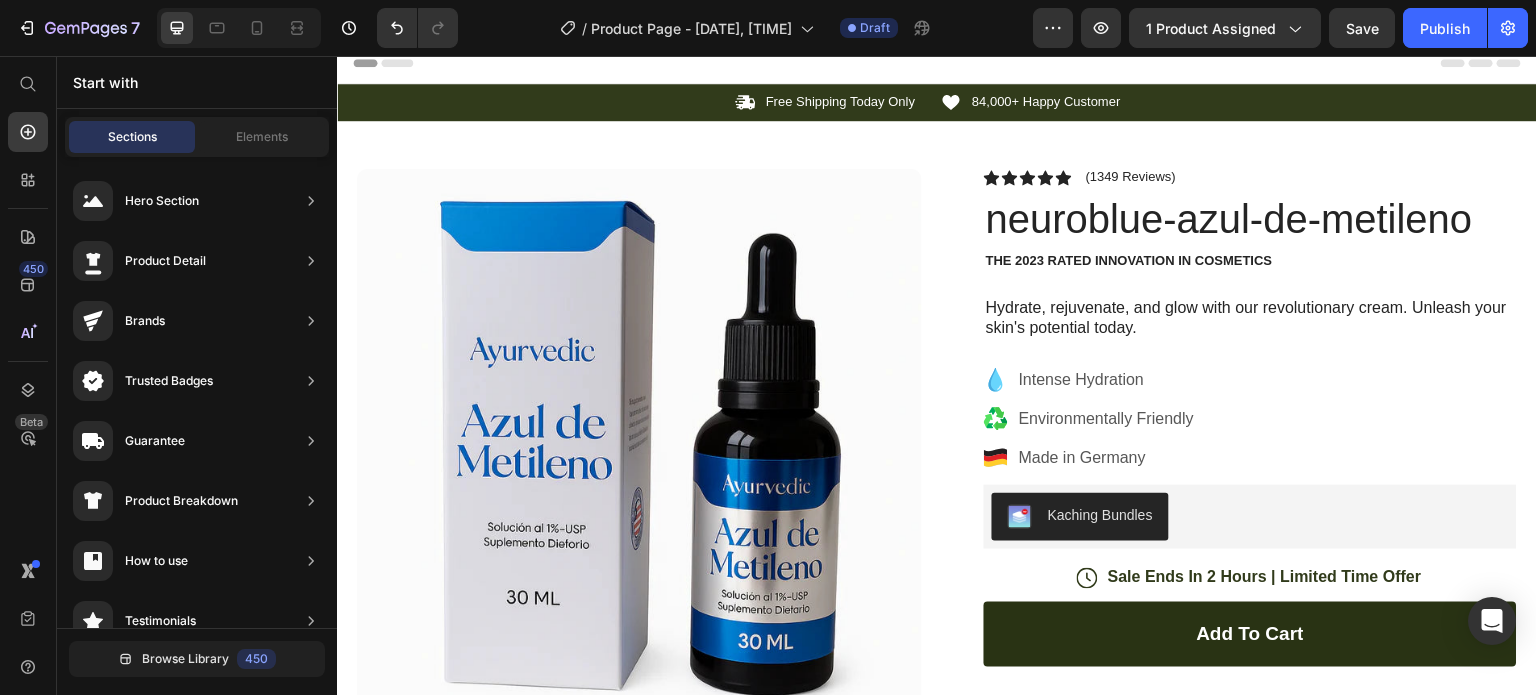 scroll, scrollTop: 0, scrollLeft: 0, axis: both 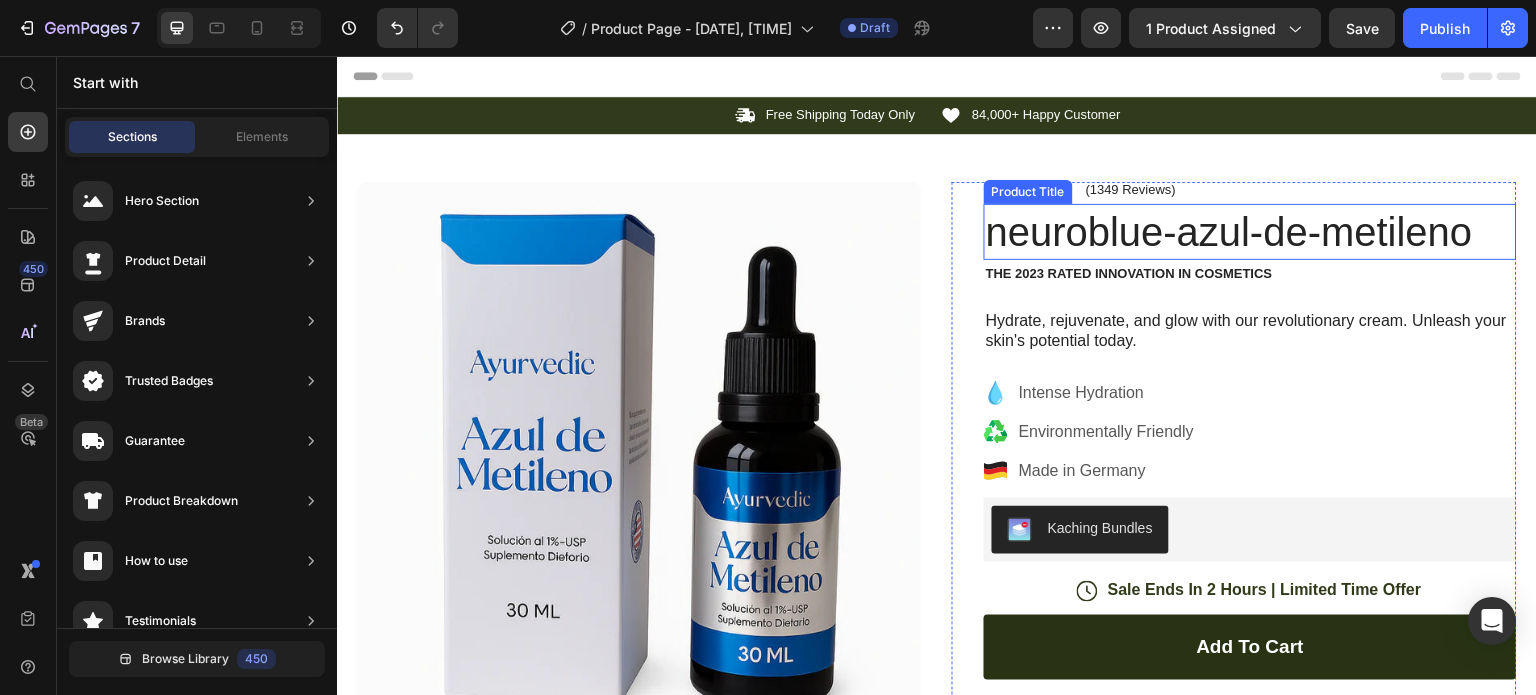 click on "neuroblue-azul-de-metileno" at bounding box center (1250, 232) 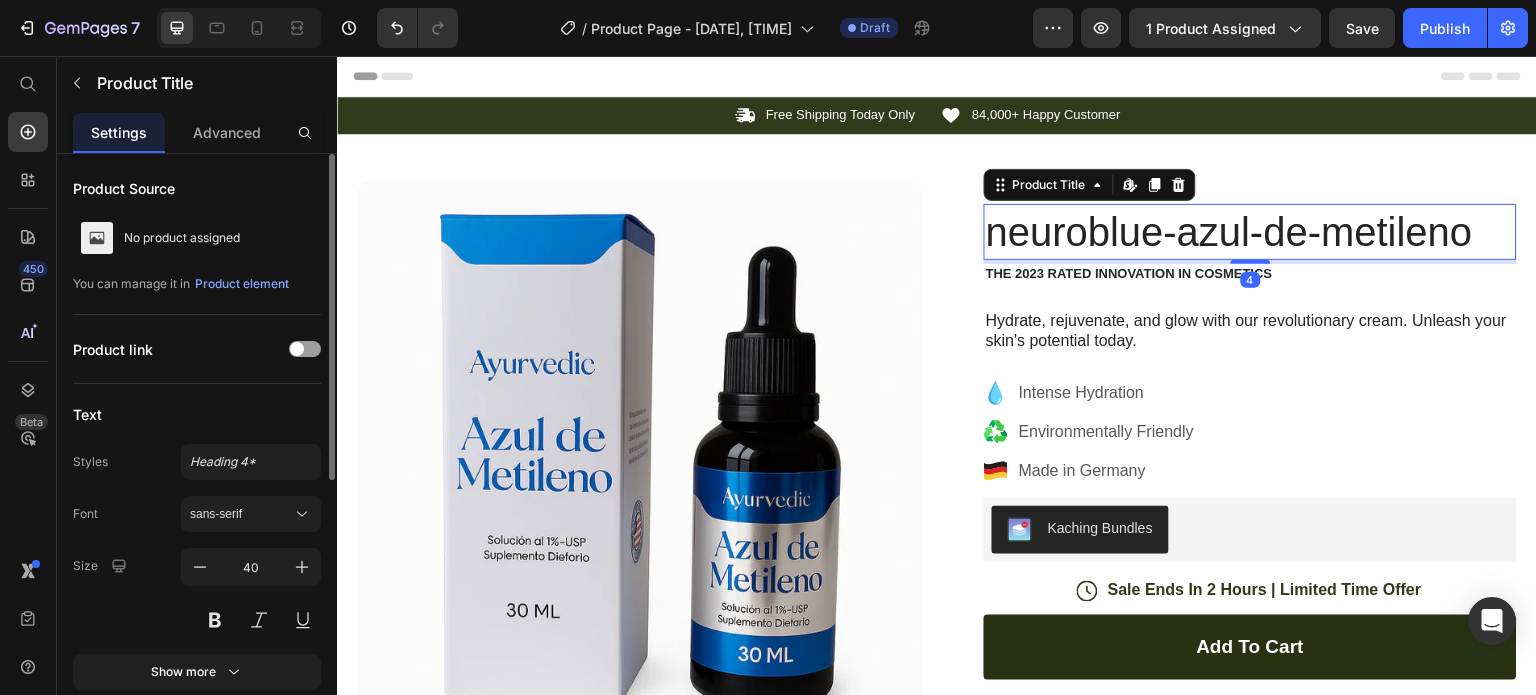 click on "neuroblue-azul-de-metileno" at bounding box center [1250, 232] 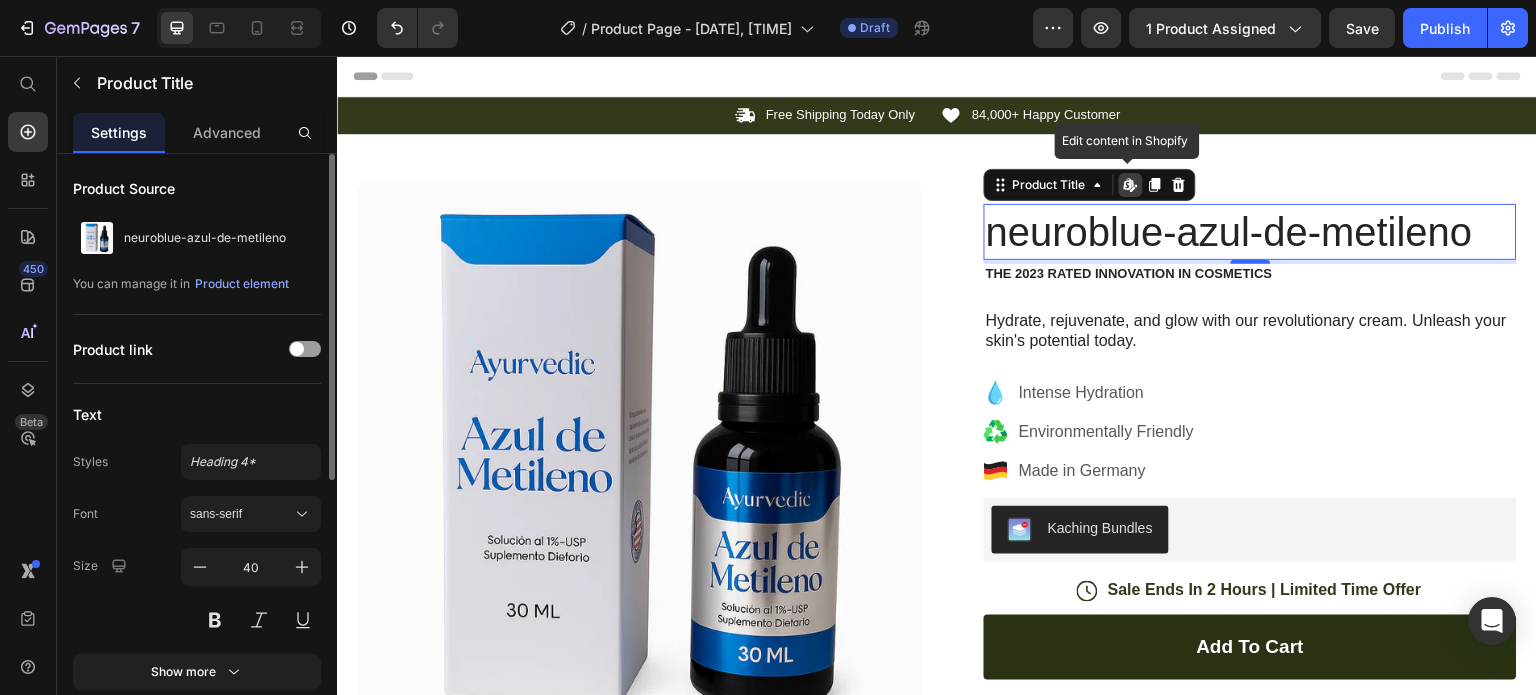 click on "neuroblue-azul-de-metileno" at bounding box center [1250, 232] 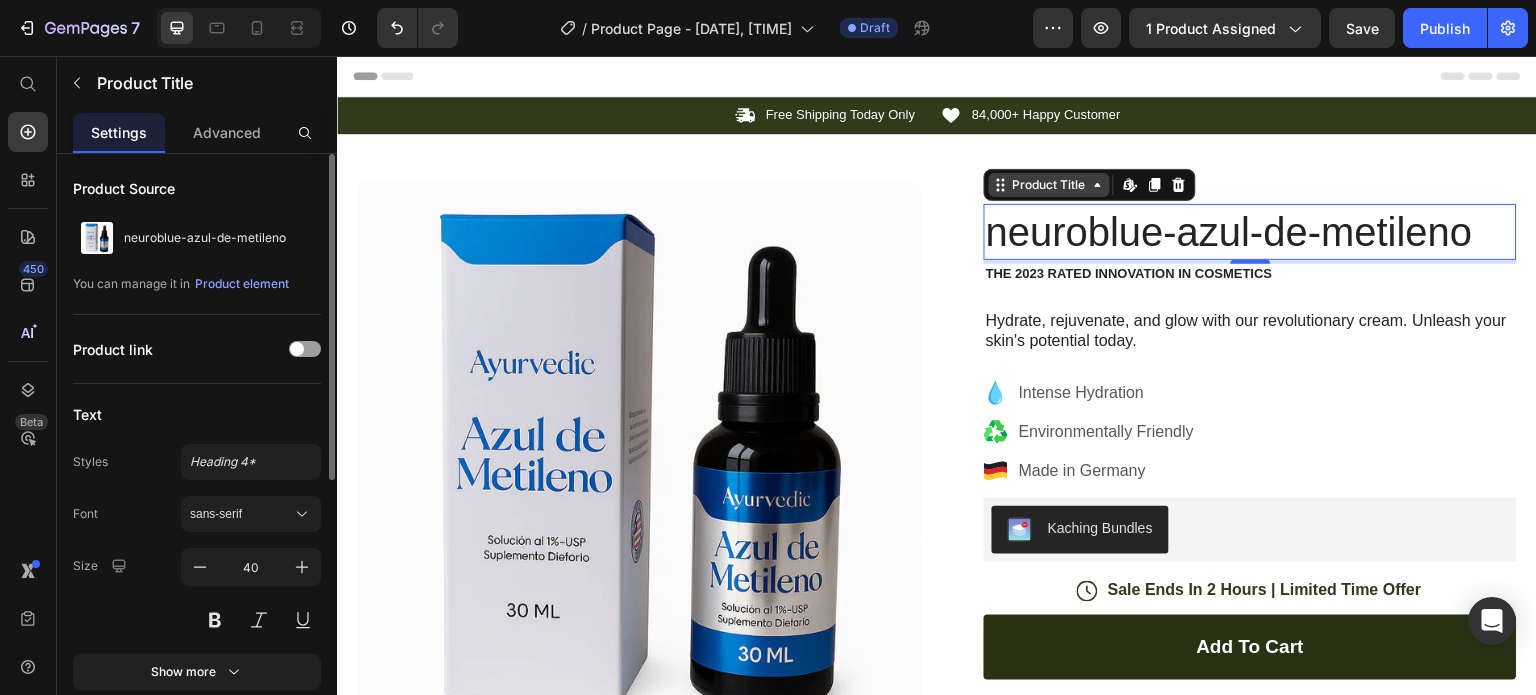 click on "Product Title" at bounding box center (1049, 185) 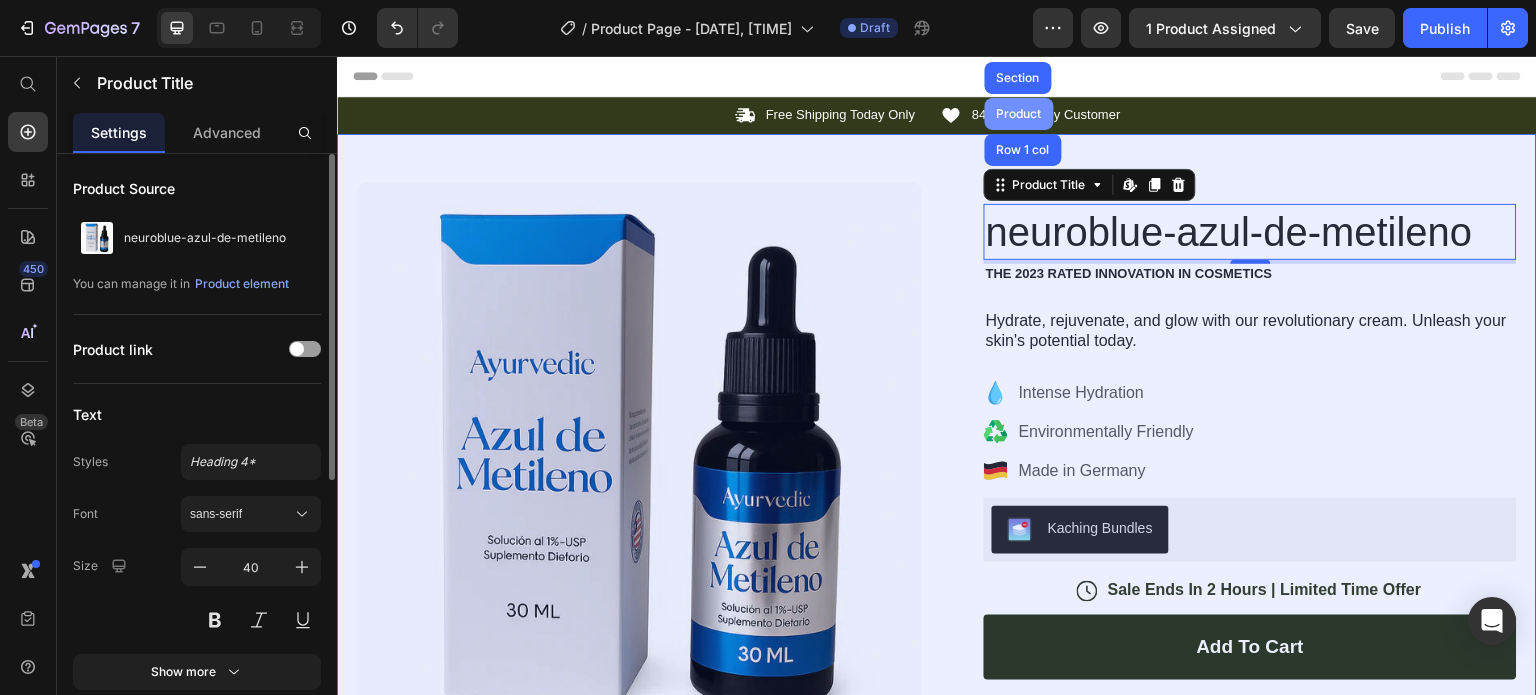 click on "Product" at bounding box center [1019, 114] 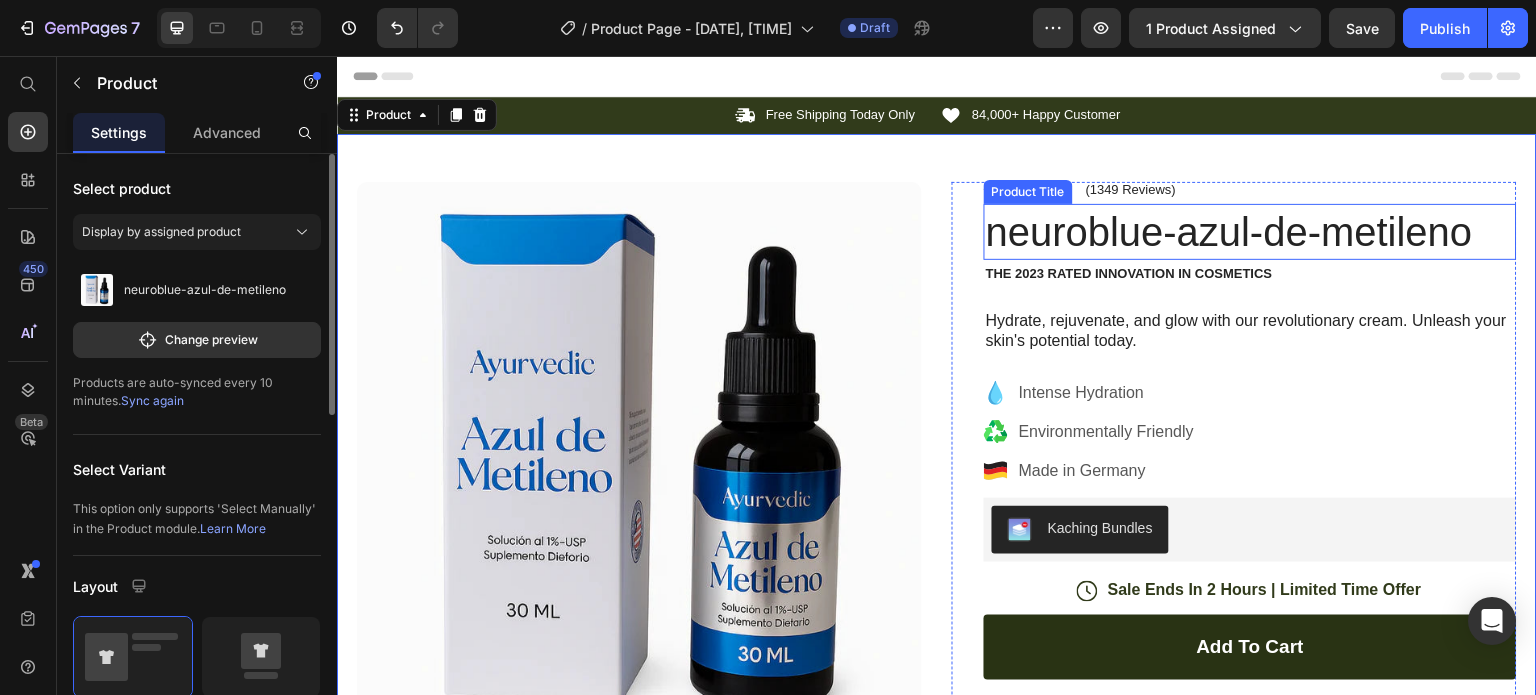 click on "neuroblue-azul-de-metileno" at bounding box center [1250, 232] 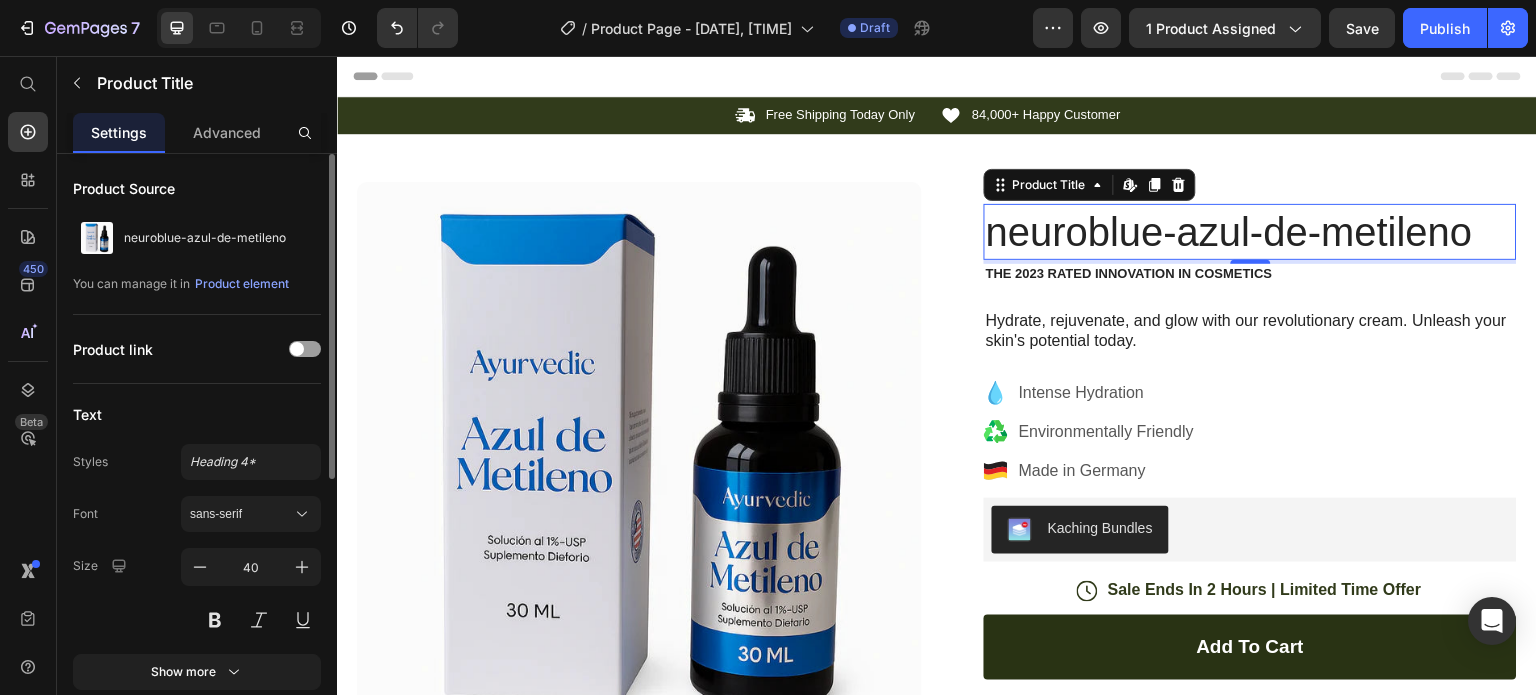click on "neuroblue-azul-de-metileno" at bounding box center [1250, 232] 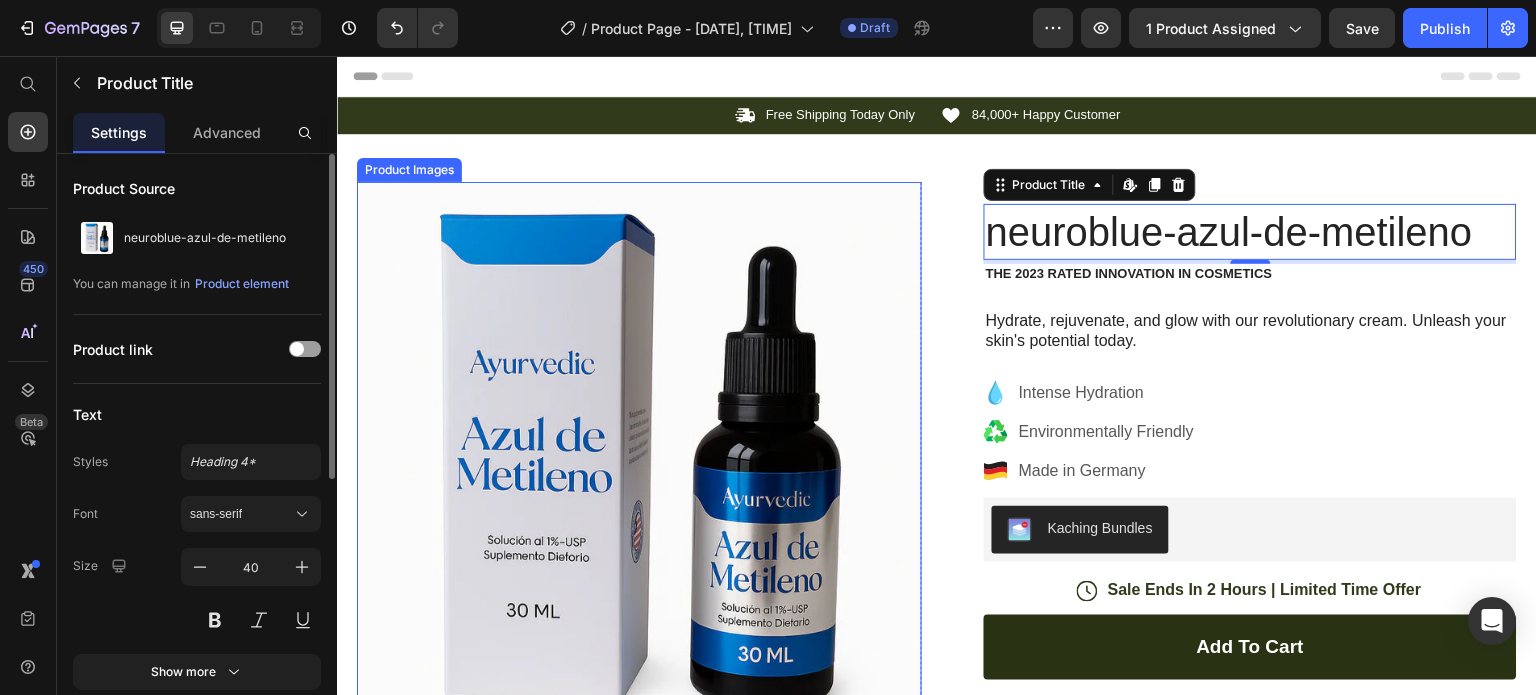 click at bounding box center (639, 464) 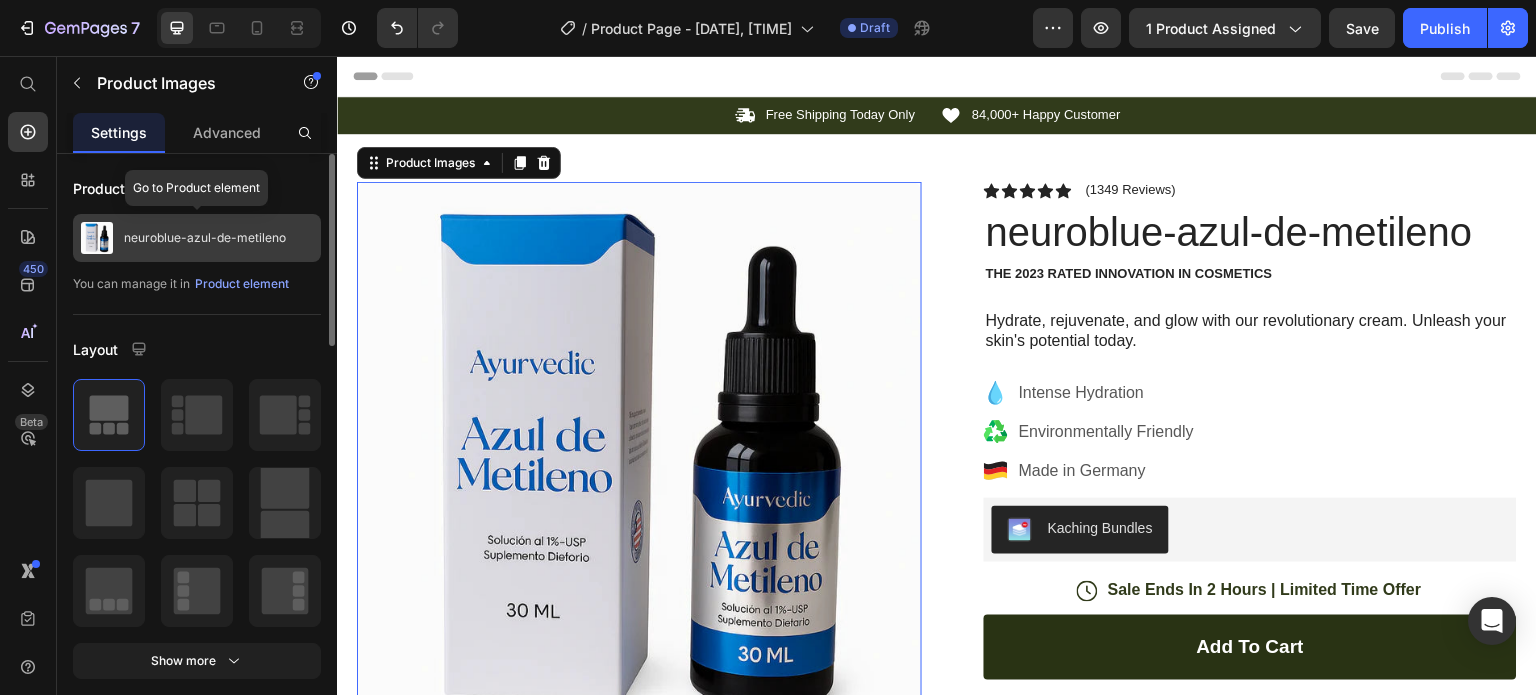 click on "neuroblue-azul-de-metileno" at bounding box center [205, 238] 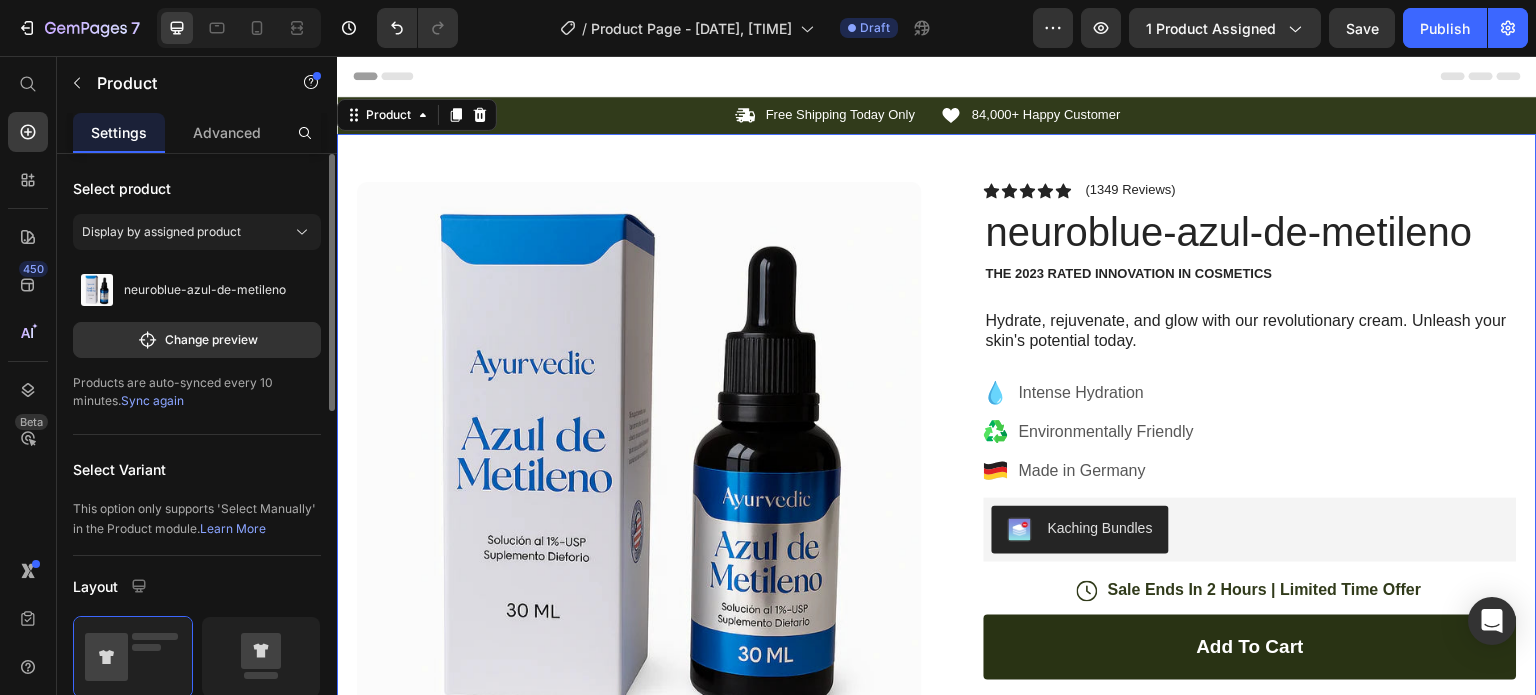 click on "Display by assigned product" at bounding box center [161, 232] 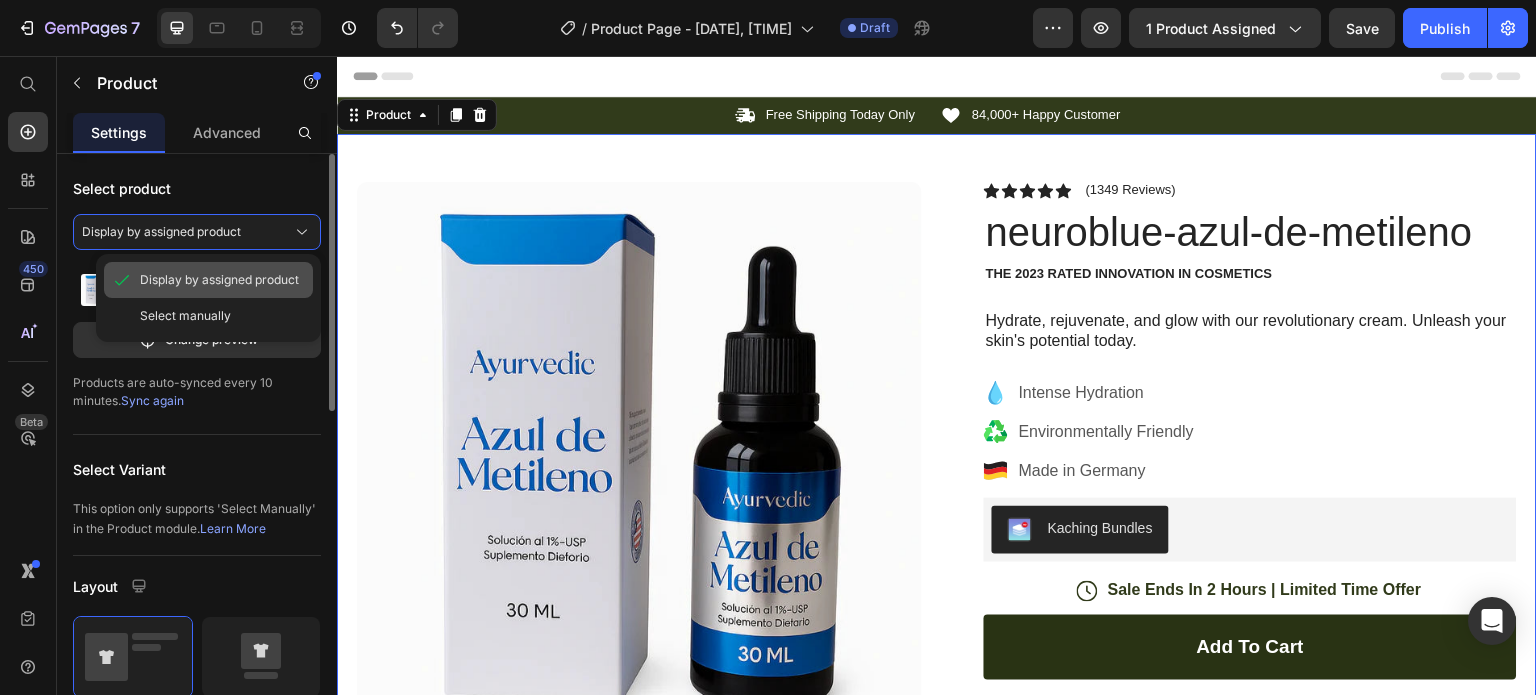 click on "Display by assigned product" at bounding box center (219, 280) 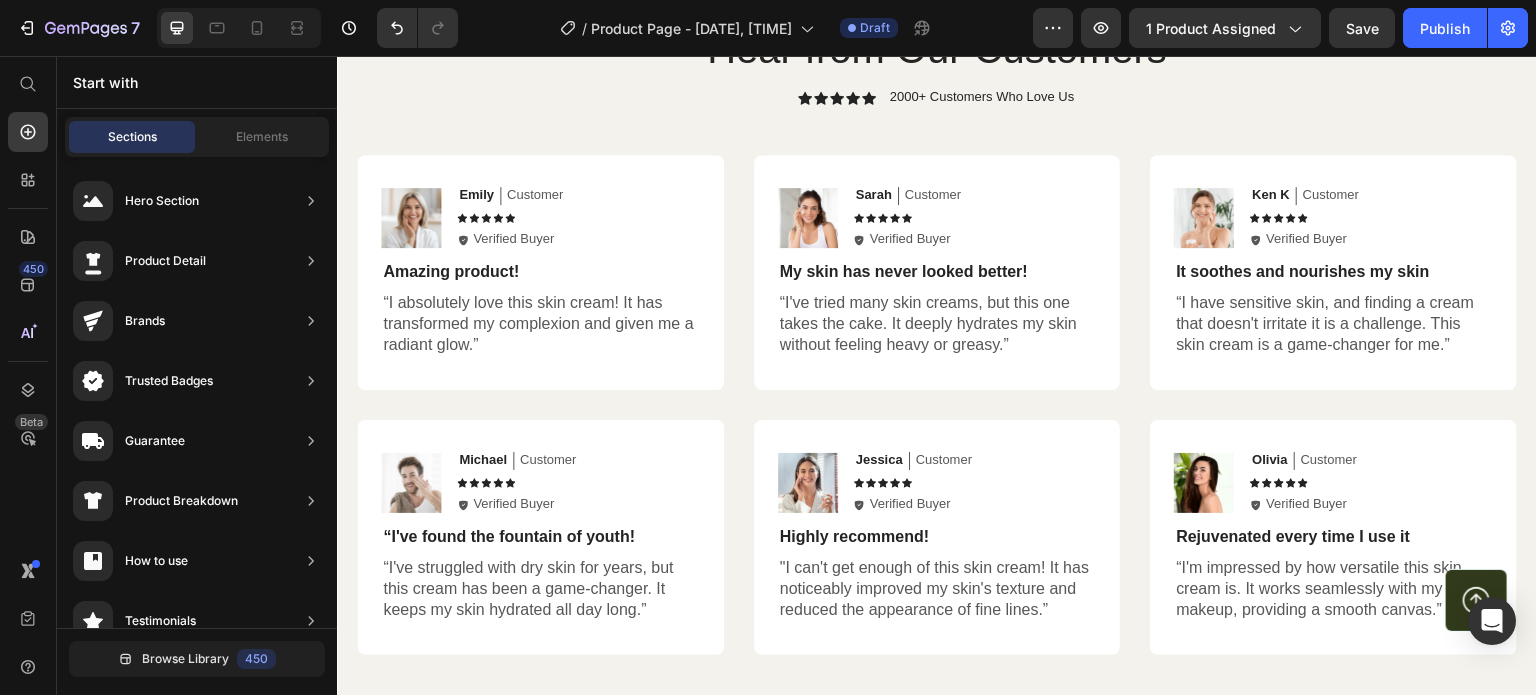 scroll, scrollTop: 4960, scrollLeft: 0, axis: vertical 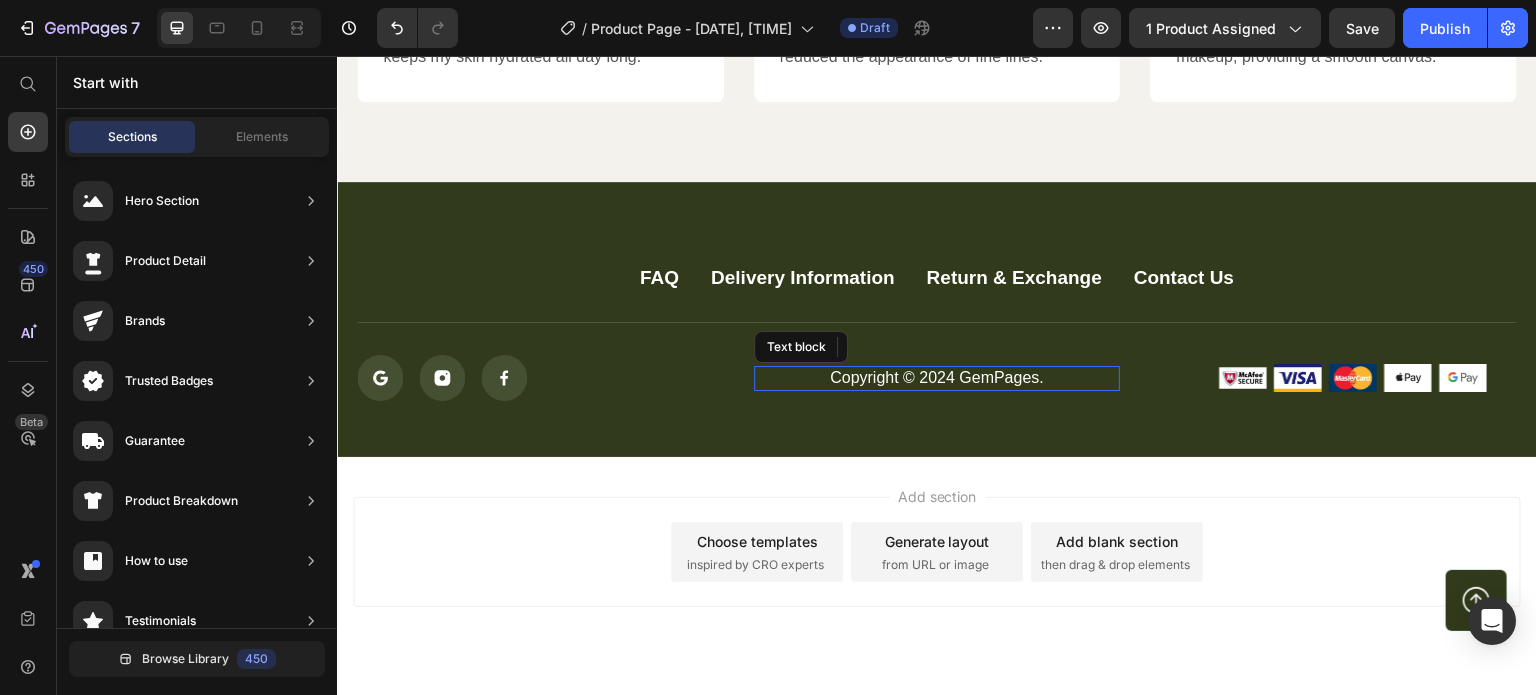 click on "Copyright © 2024 GemPages." at bounding box center [936, 378] 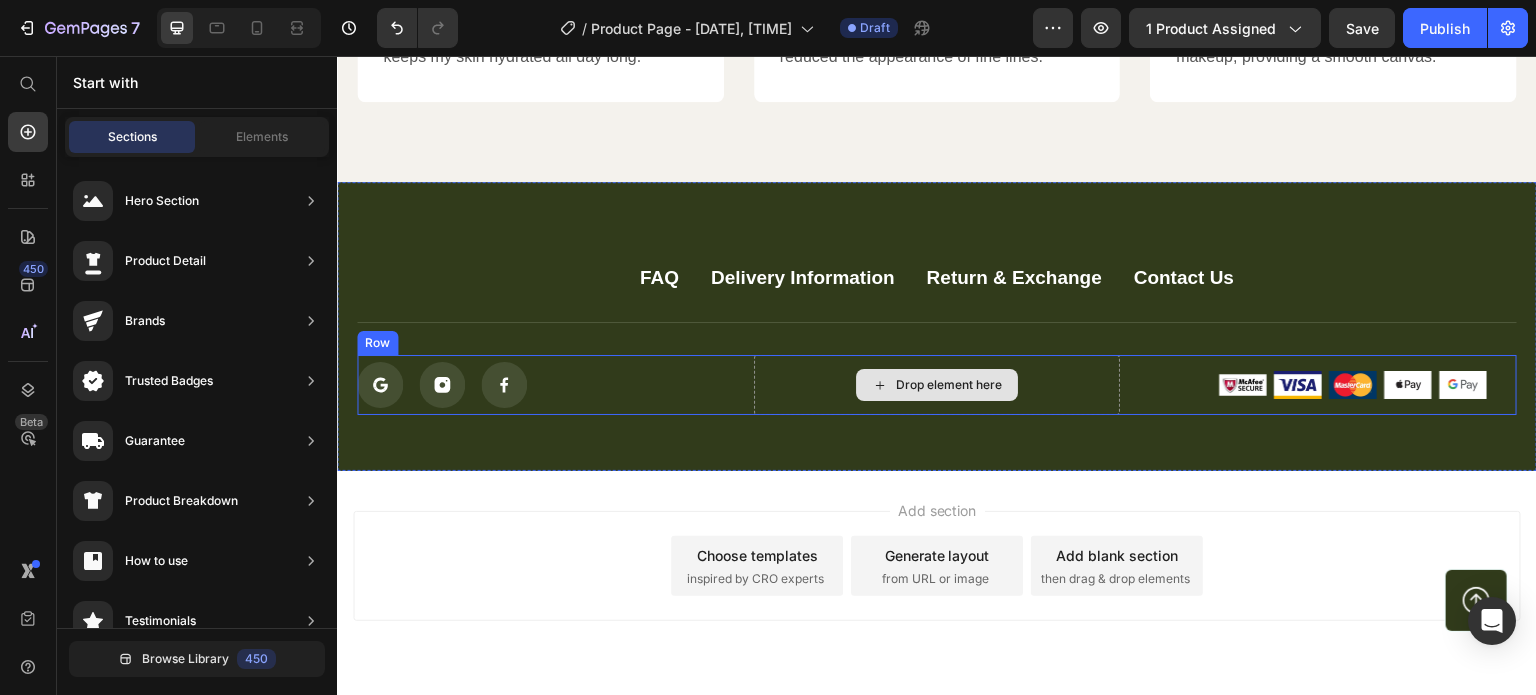click on "Drop element here" at bounding box center [949, 385] 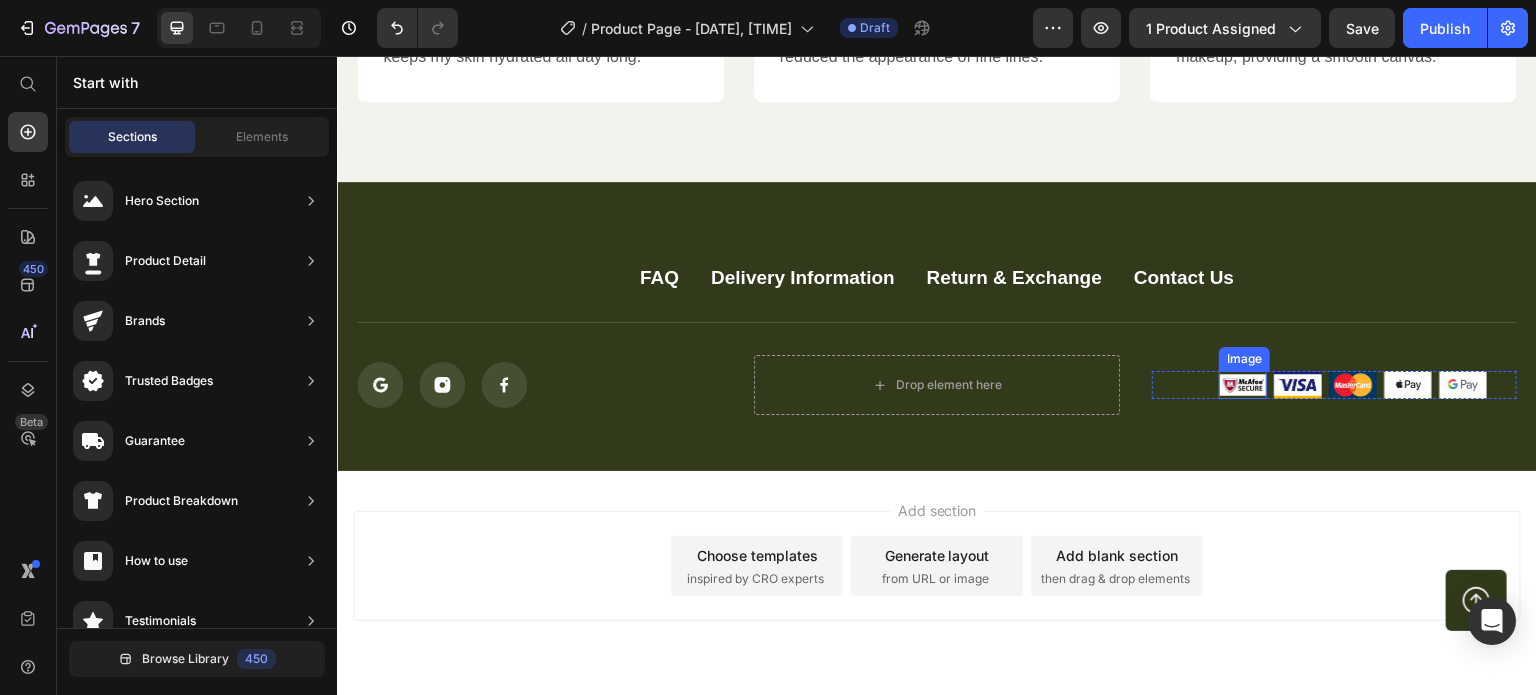 click at bounding box center [1243, 385] 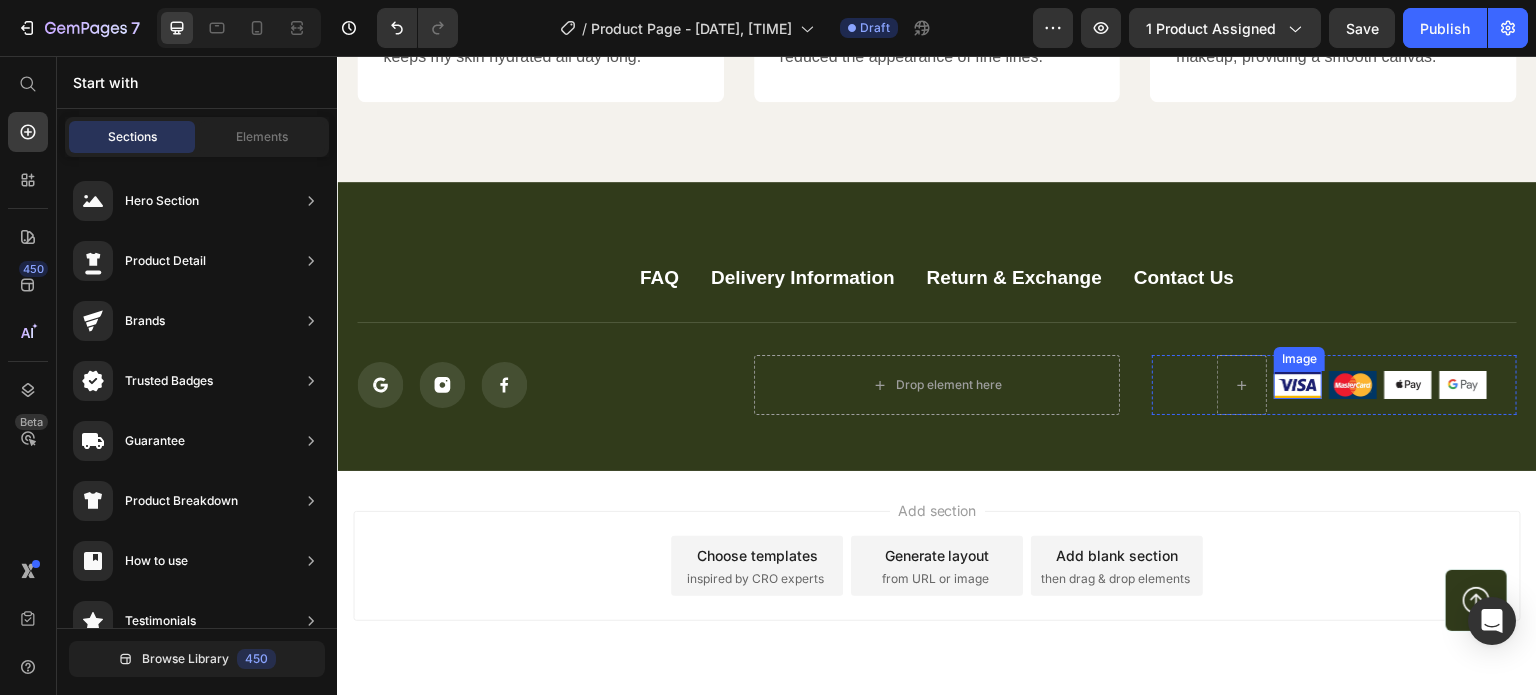 click at bounding box center [1298, 385] 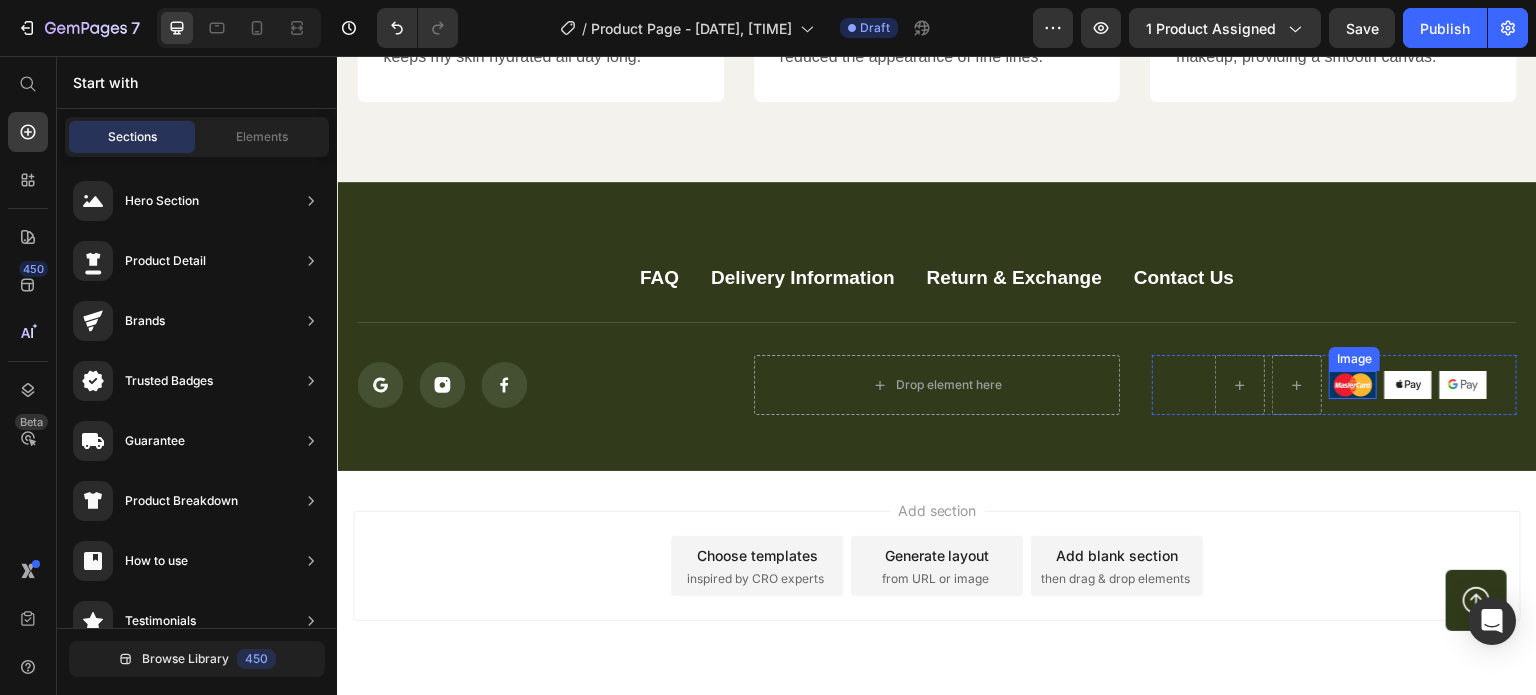 click at bounding box center [1353, 385] 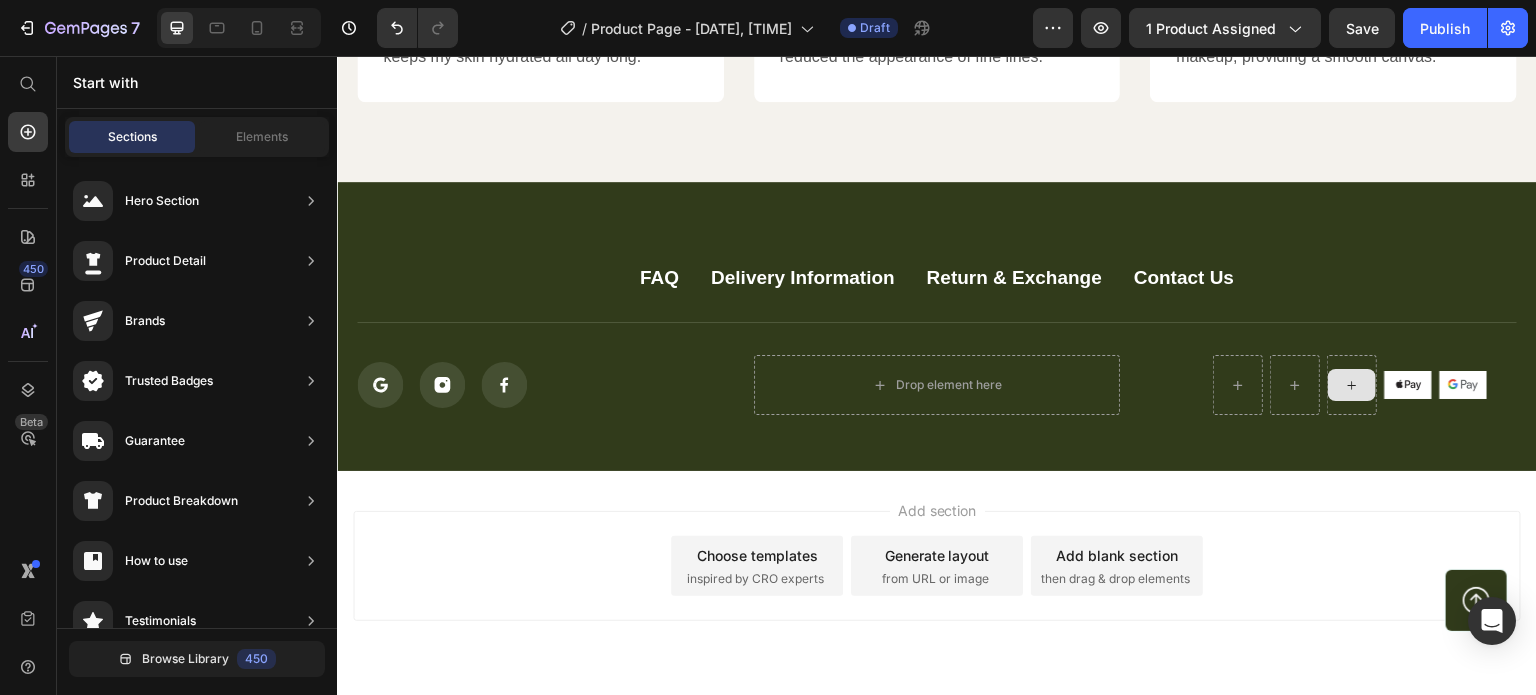 click at bounding box center (1408, 384) 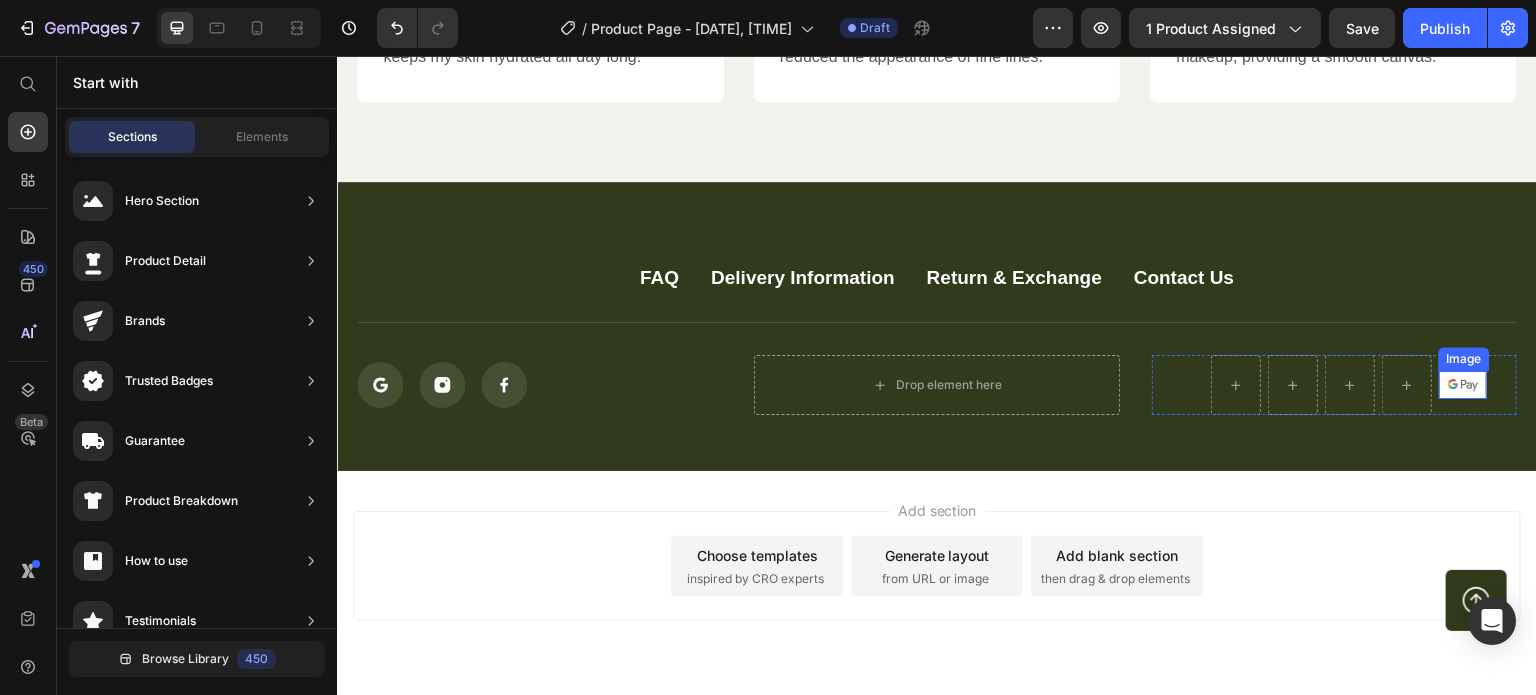 click at bounding box center (1463, 384) 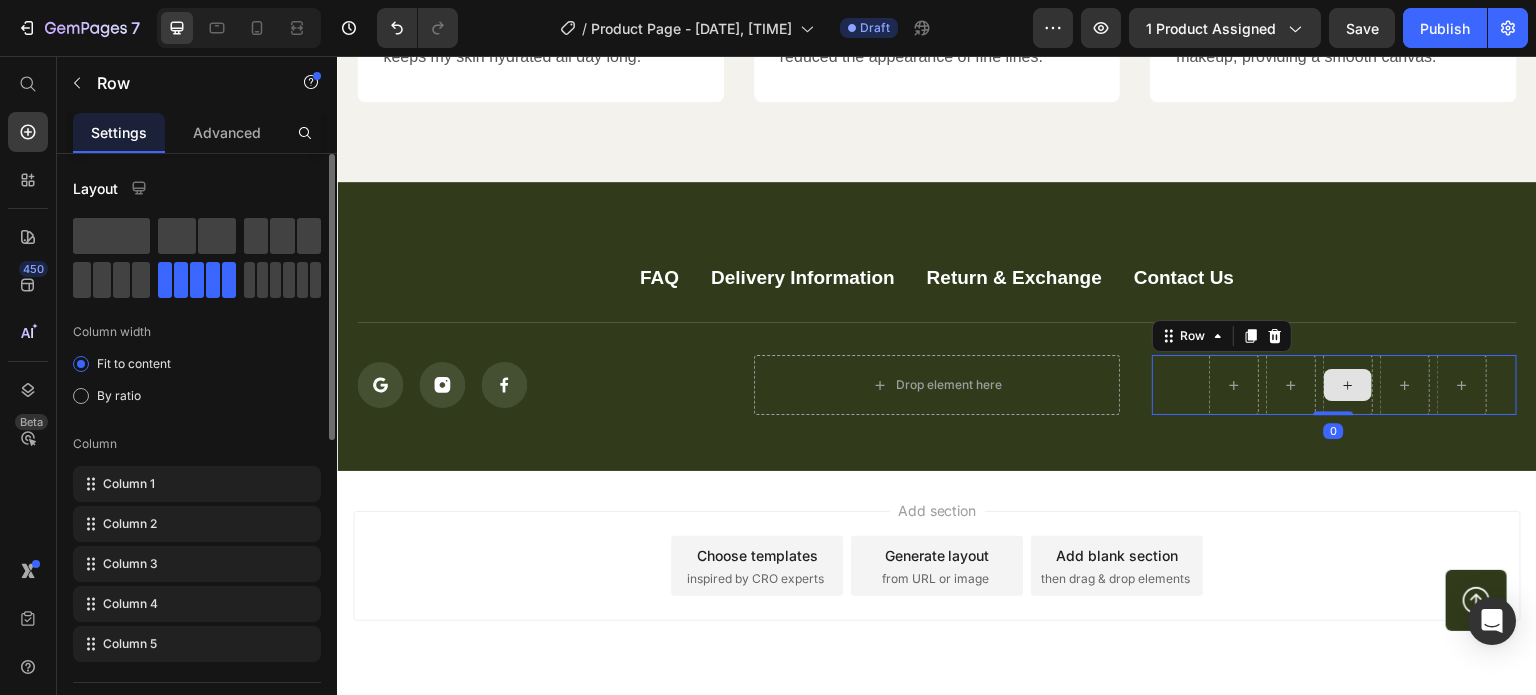 click at bounding box center (1348, 385) 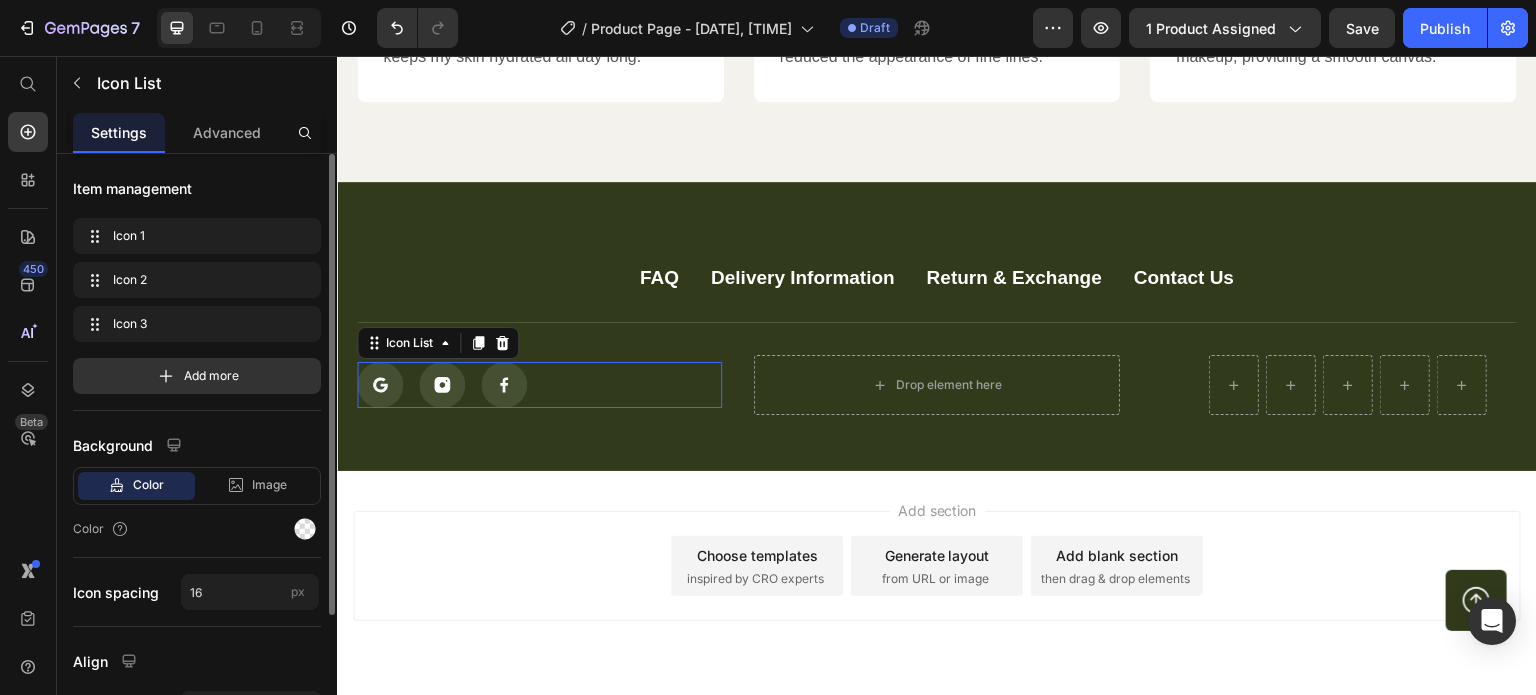 click on "Icon
Icon
Icon" at bounding box center [539, 385] 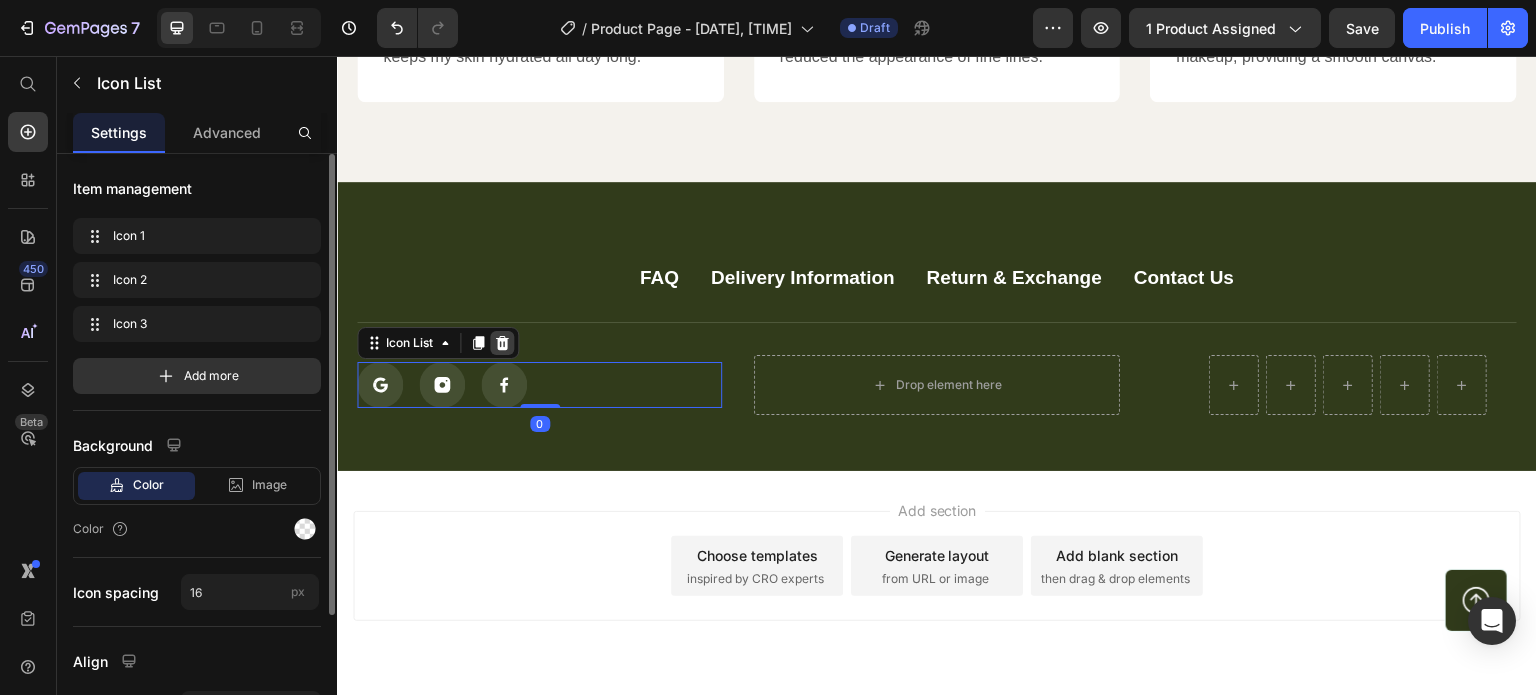 click 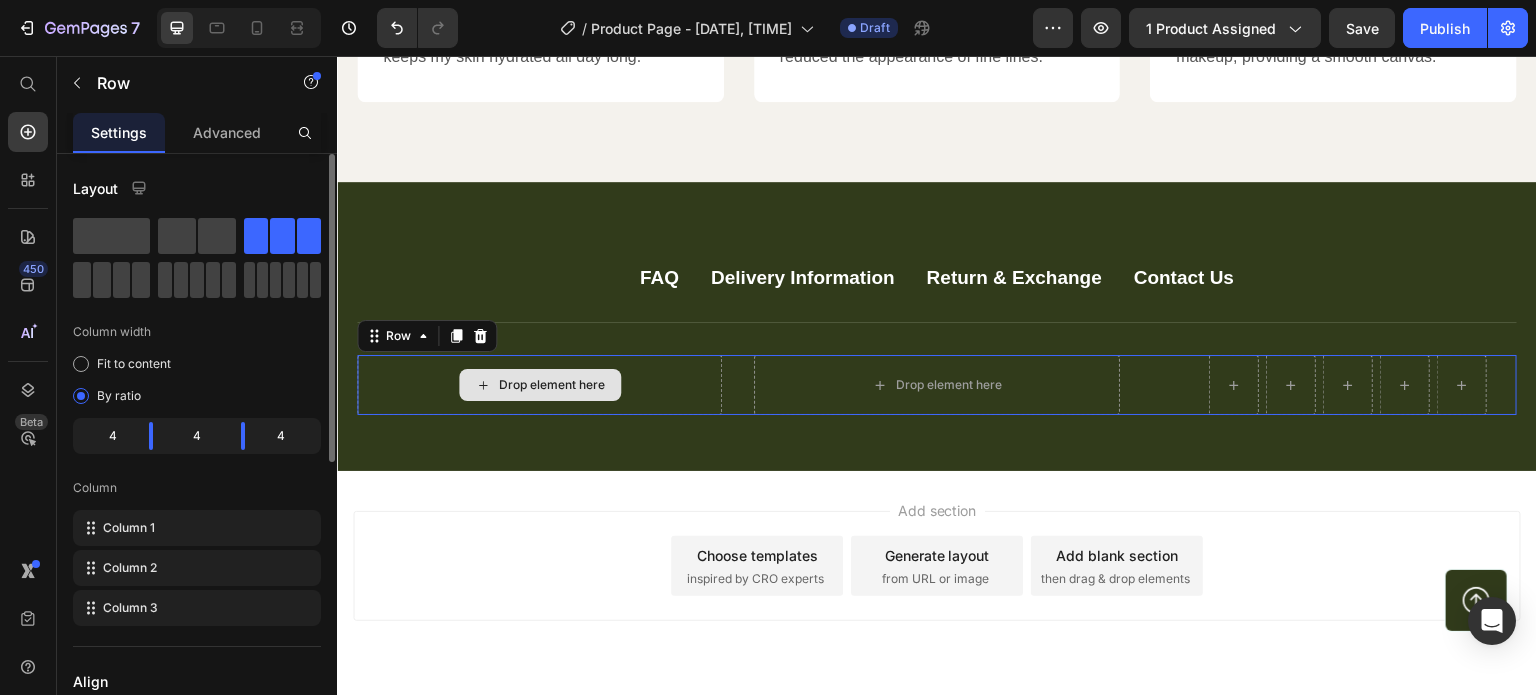 click on "Drop element here" at bounding box center (539, 385) 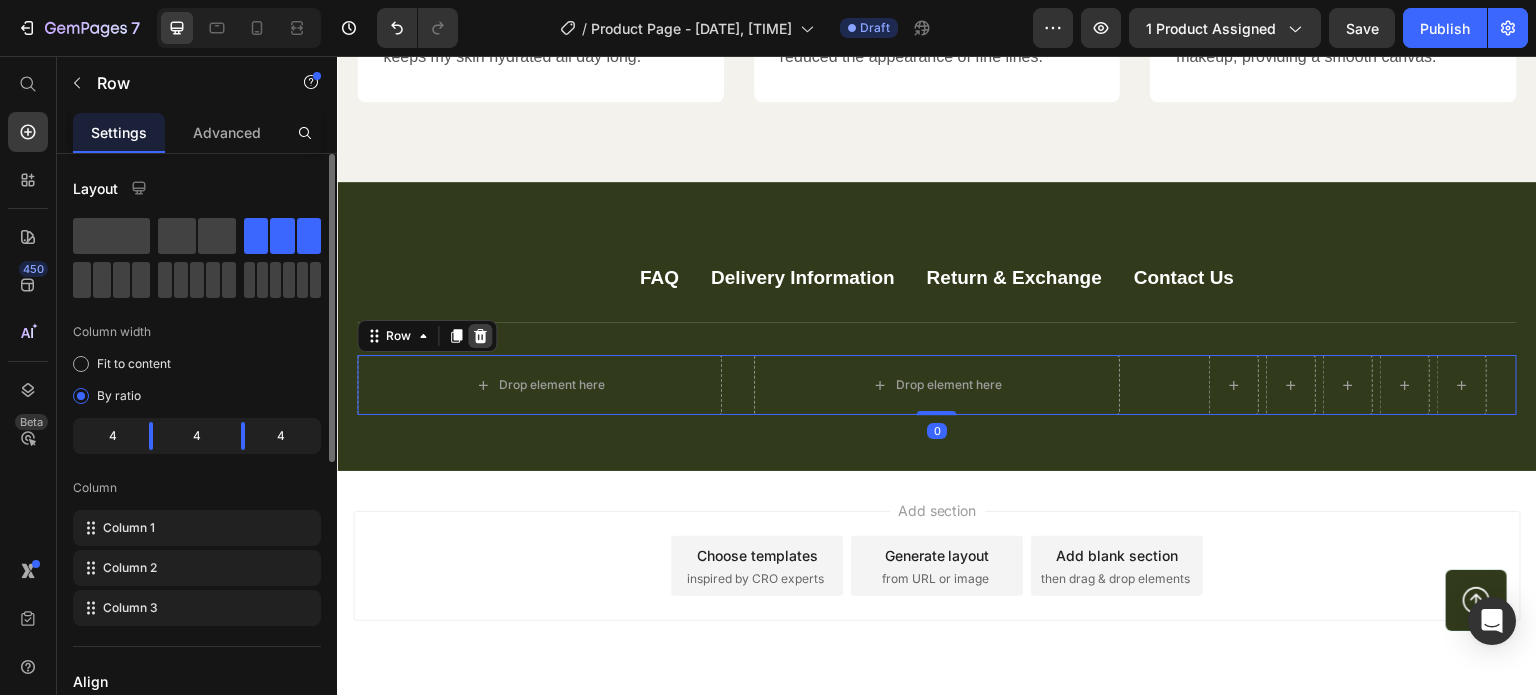click 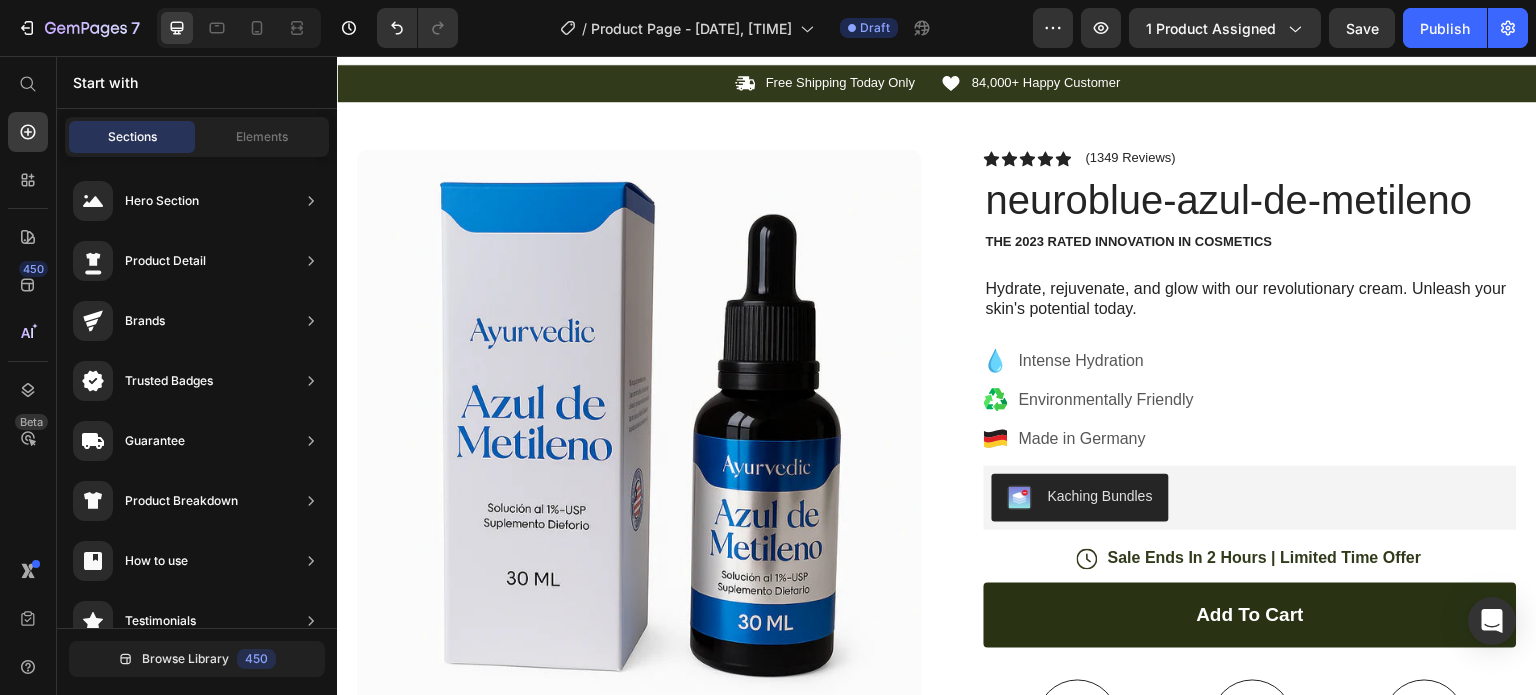 scroll, scrollTop: 0, scrollLeft: 0, axis: both 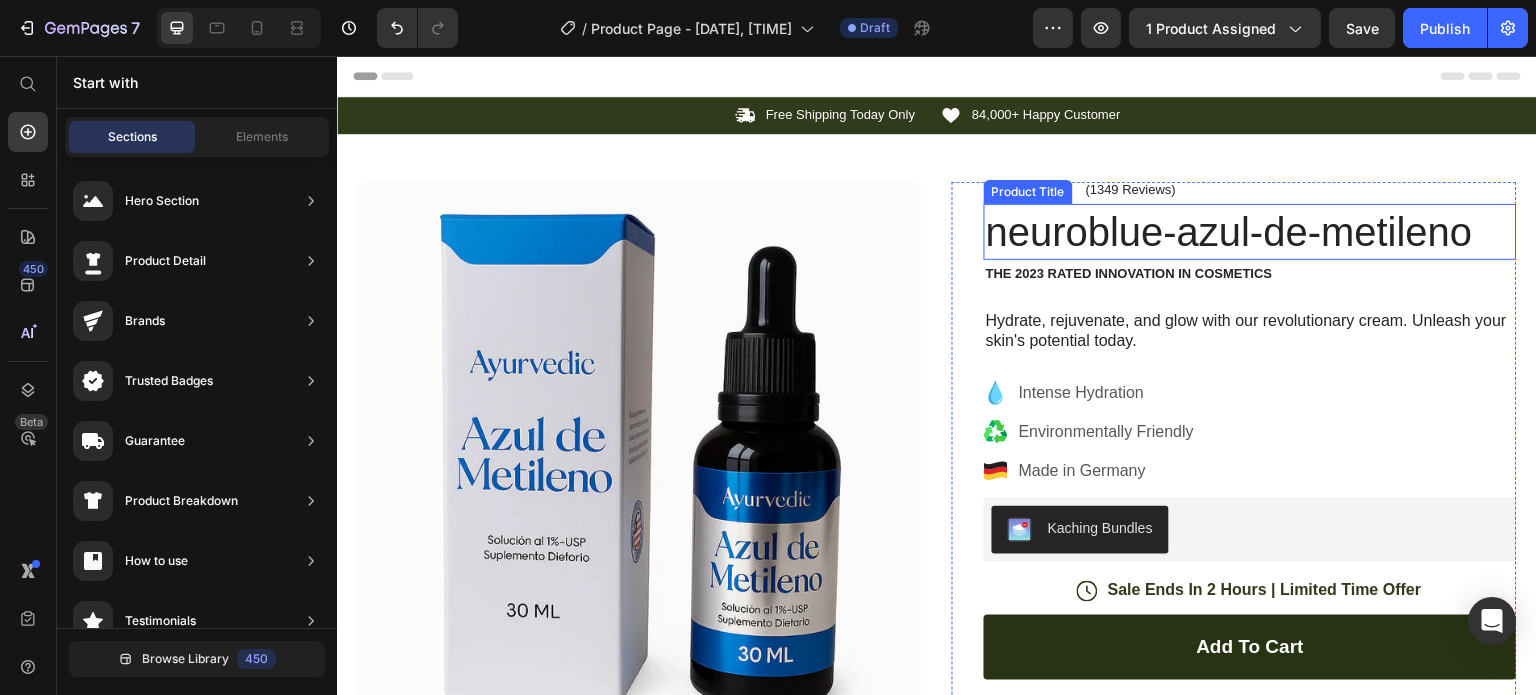 click on "neuroblue-azul-de-metileno" at bounding box center (1250, 232) 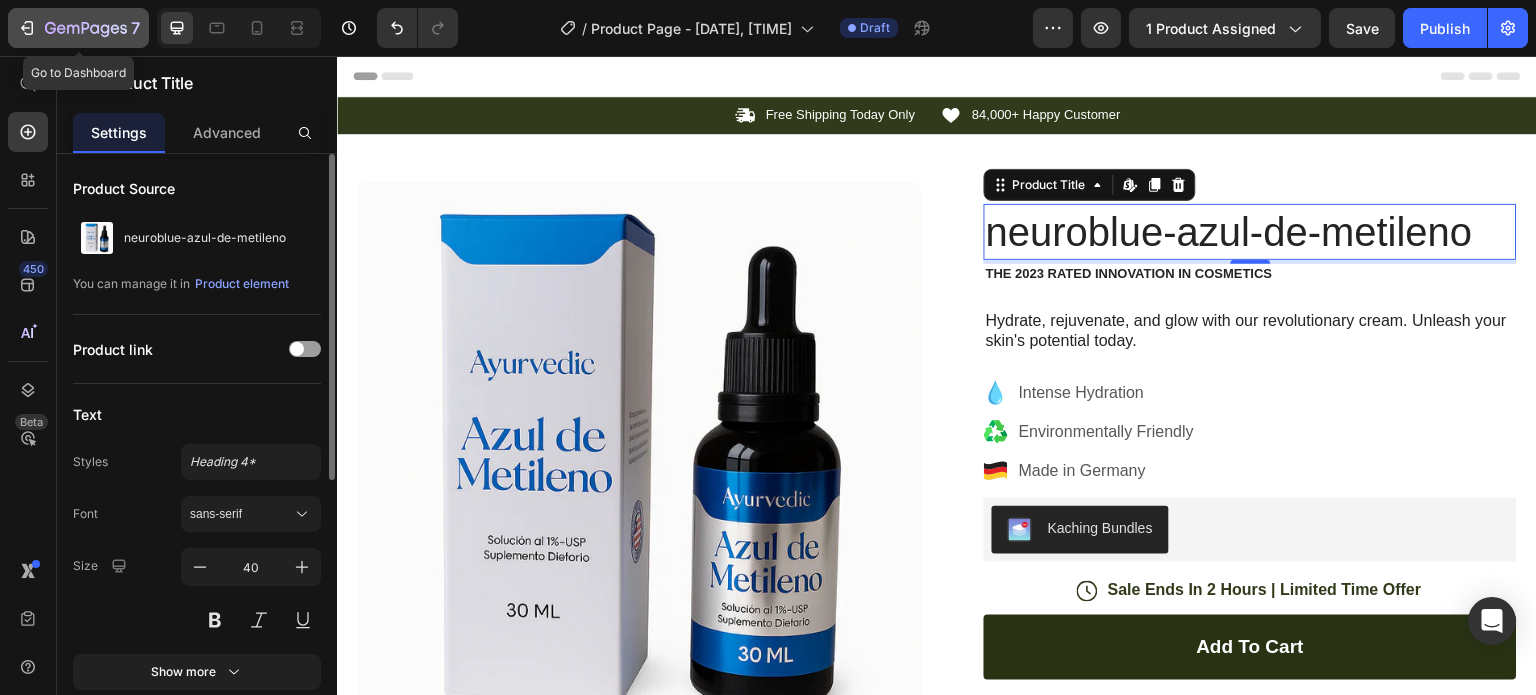 click 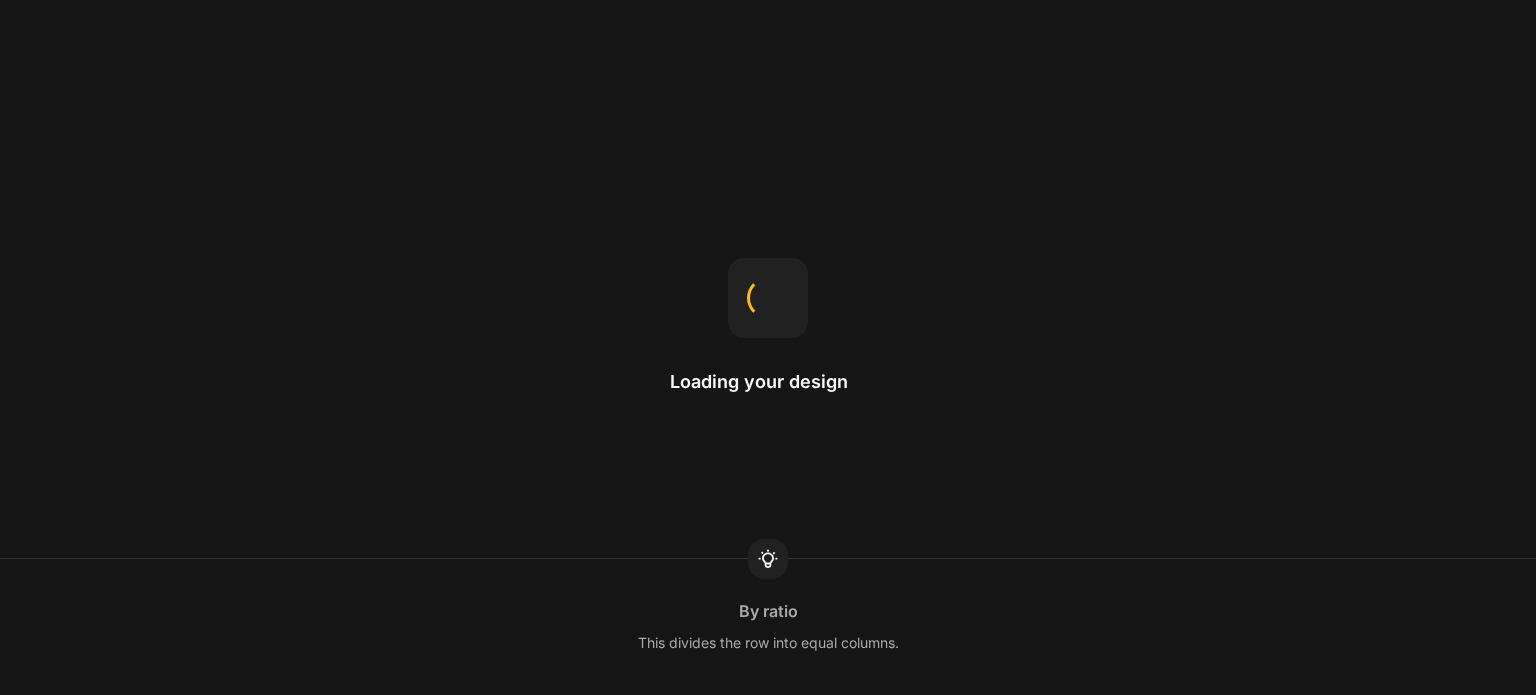 scroll, scrollTop: 0, scrollLeft: 0, axis: both 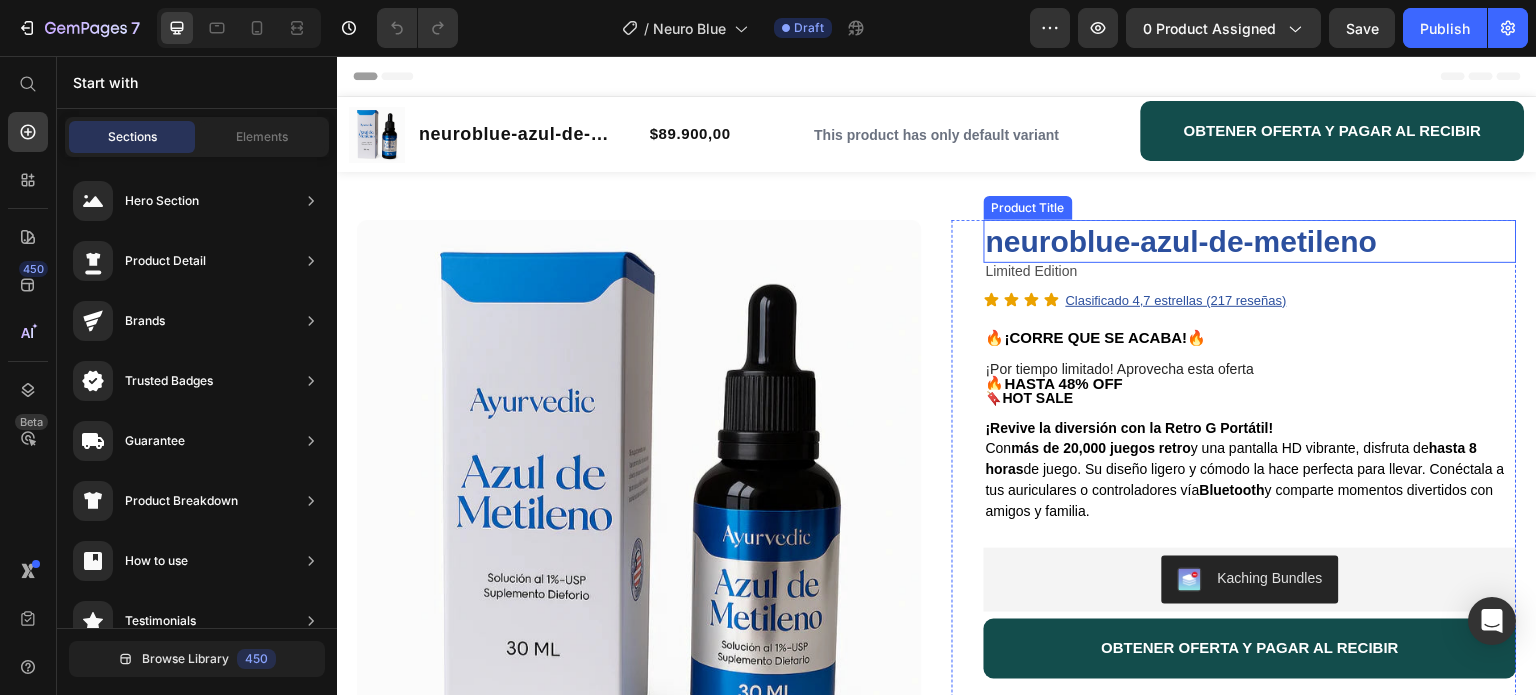 click on "neuroblue-azul-de-metileno" at bounding box center (1250, 241) 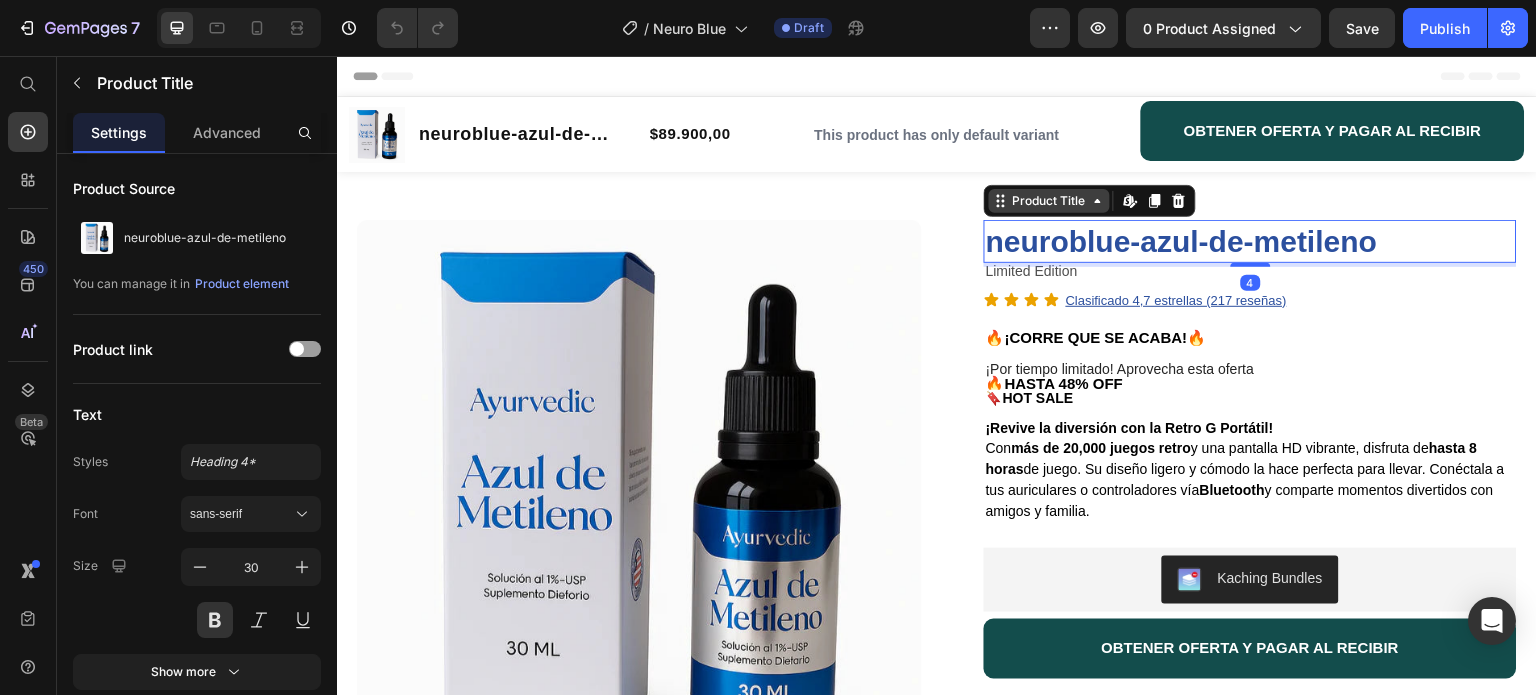 click 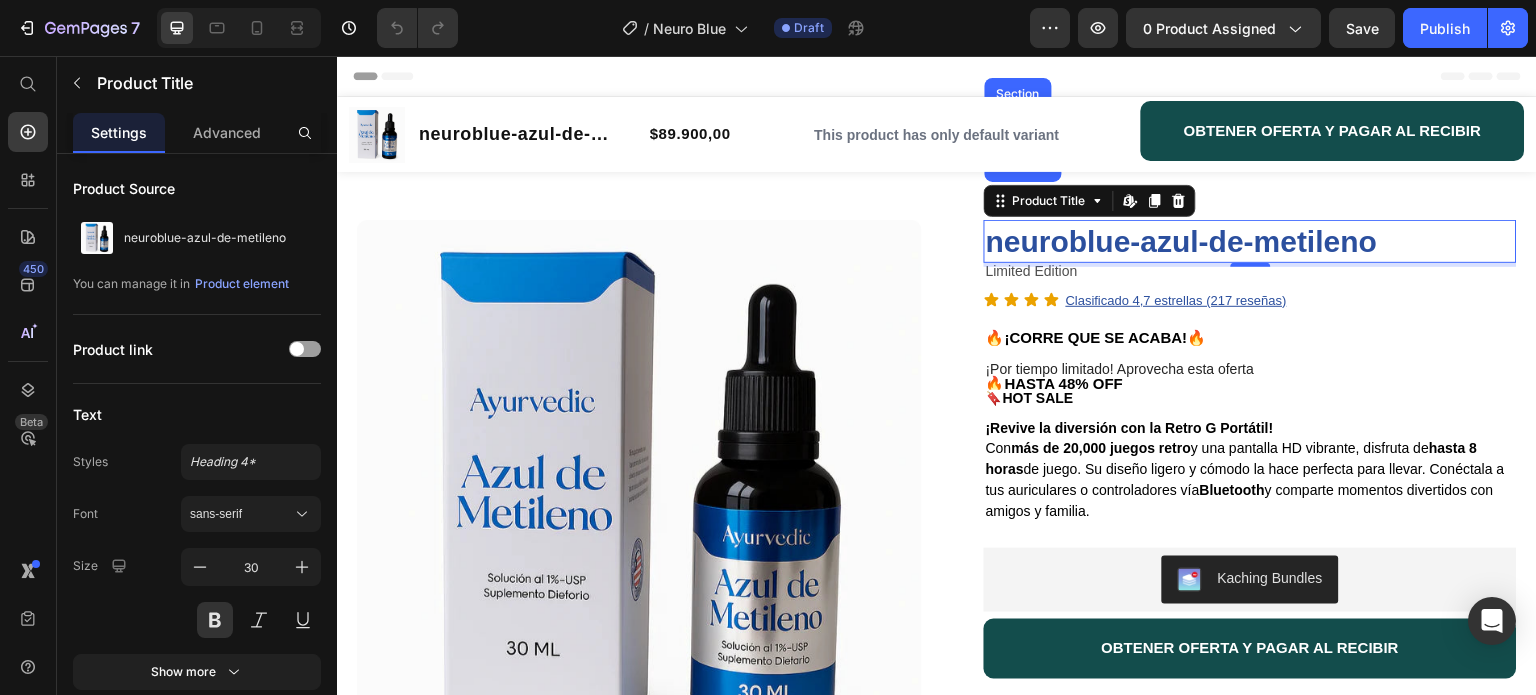 click on "neuroblue-azul-de-metileno" at bounding box center (1250, 241) 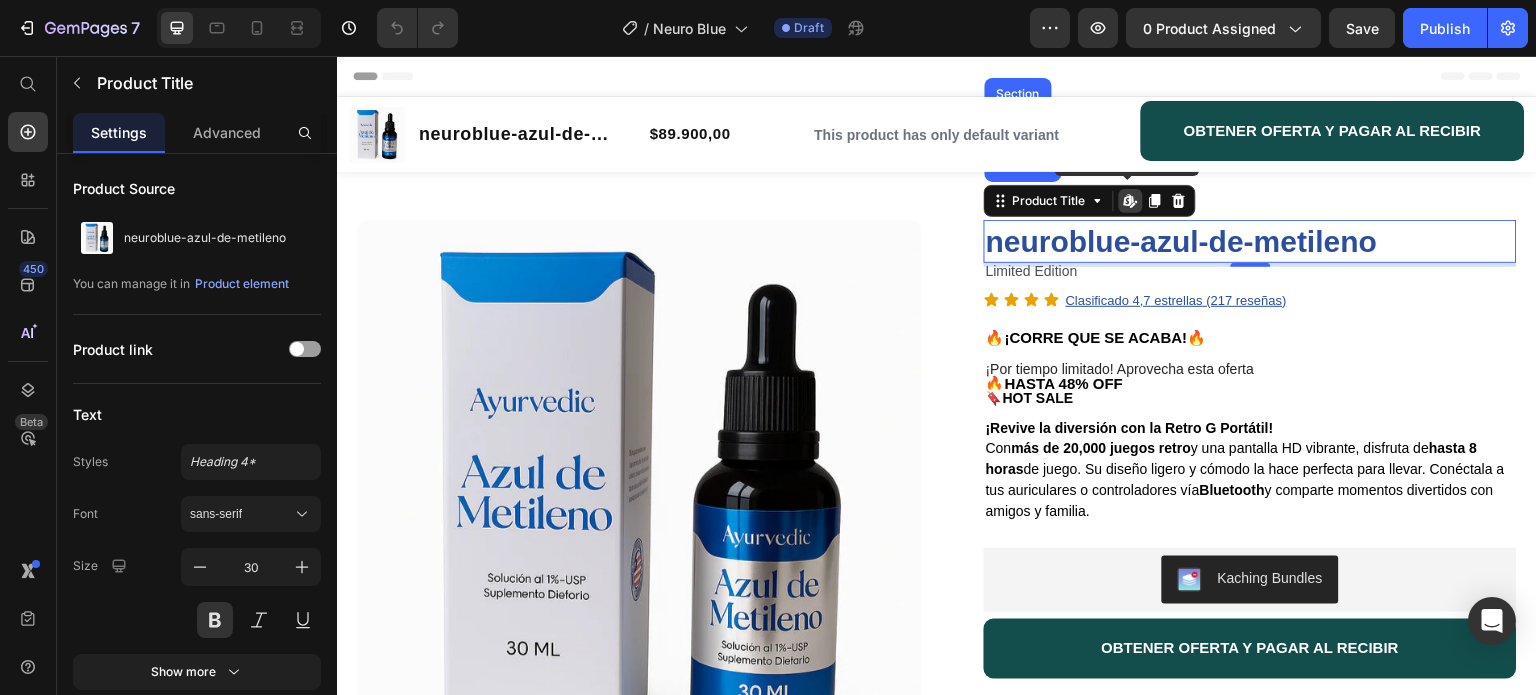 click on "neuroblue-azul-de-metileno" at bounding box center [1250, 241] 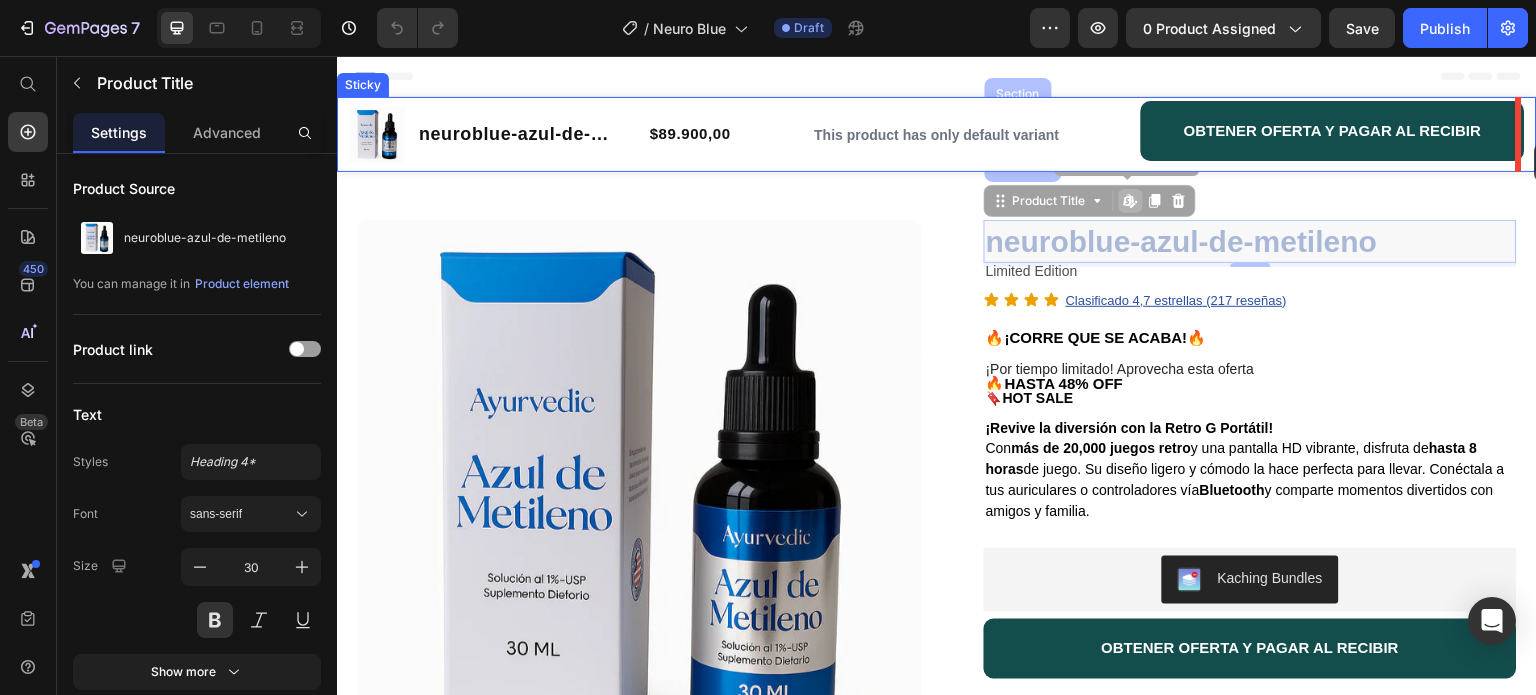 drag, startPoint x: 1015, startPoint y: 243, endPoint x: 1535, endPoint y: 142, distance: 529.71783 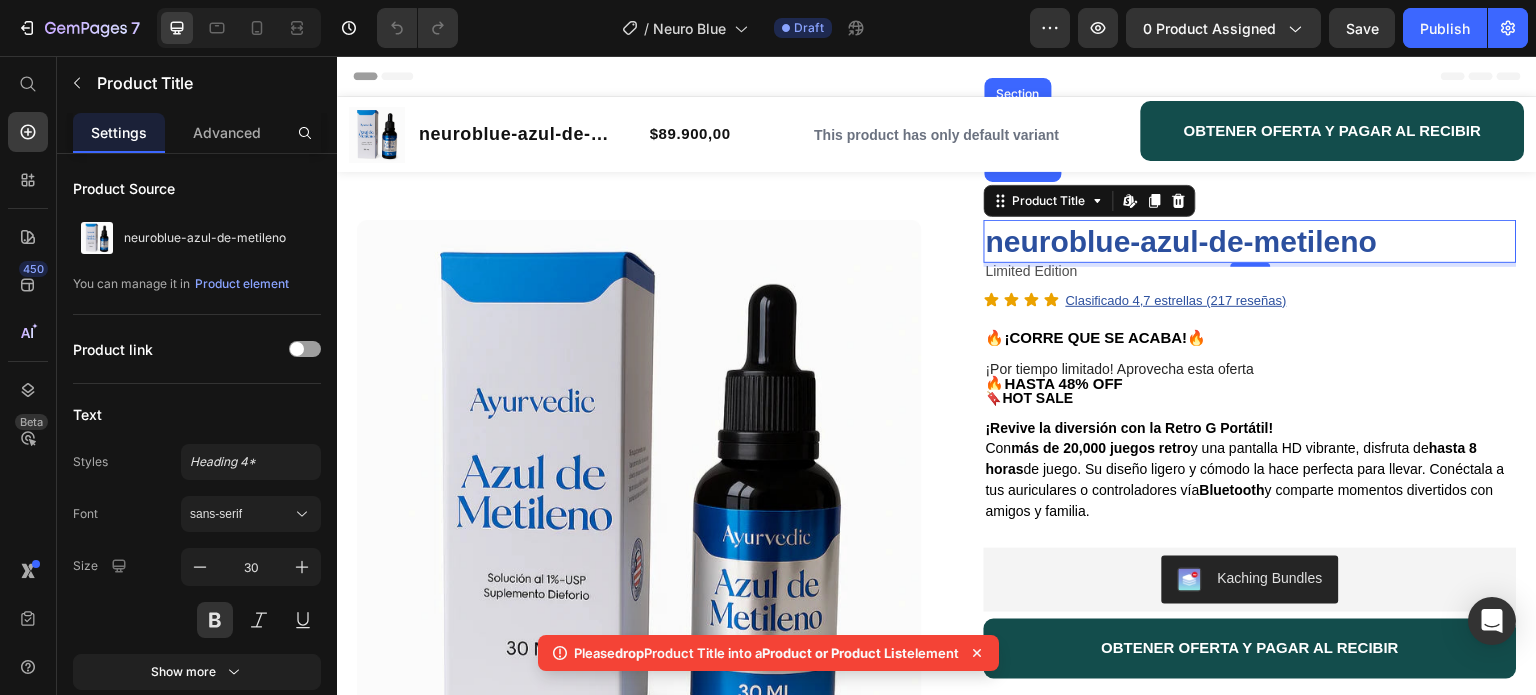 click on "neuroblue-azul-de-metileno" at bounding box center [1250, 241] 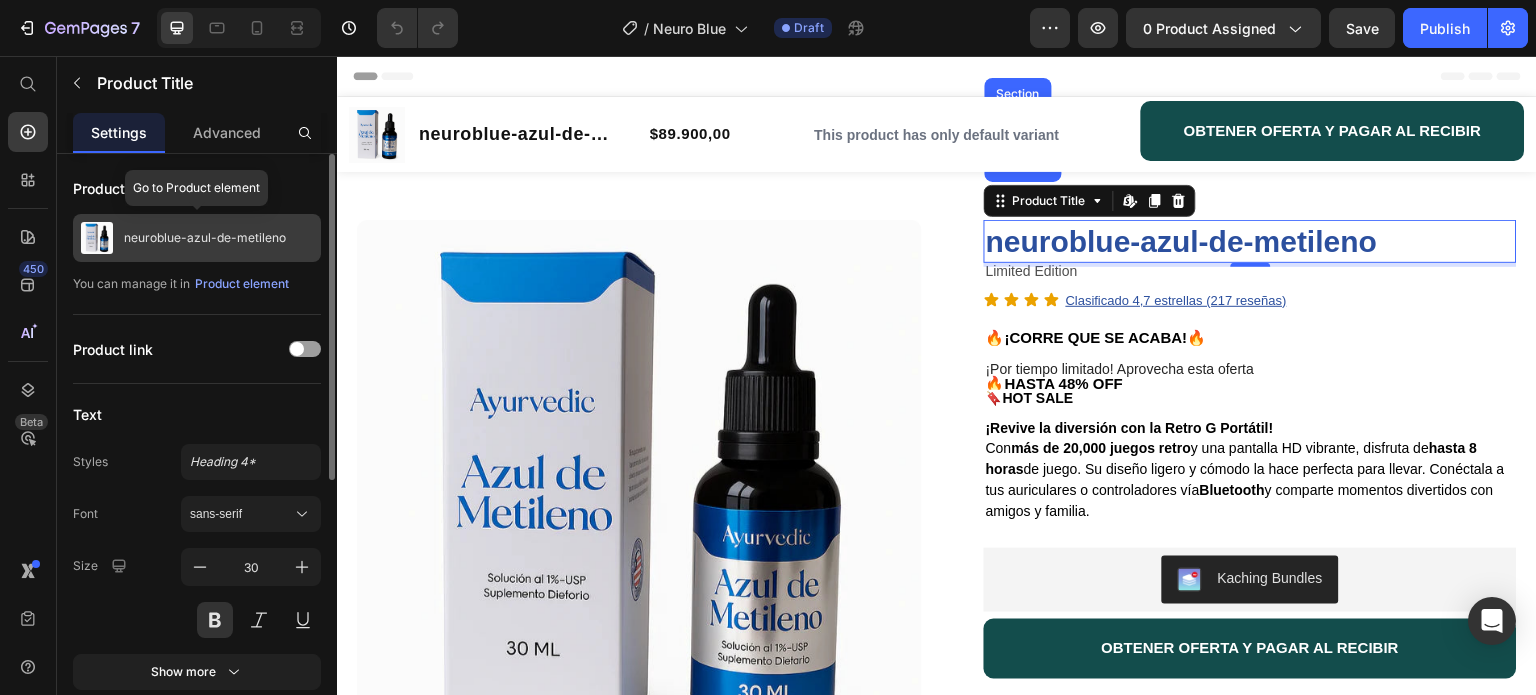 click on "neuroblue-azul-de-metileno" at bounding box center [197, 238] 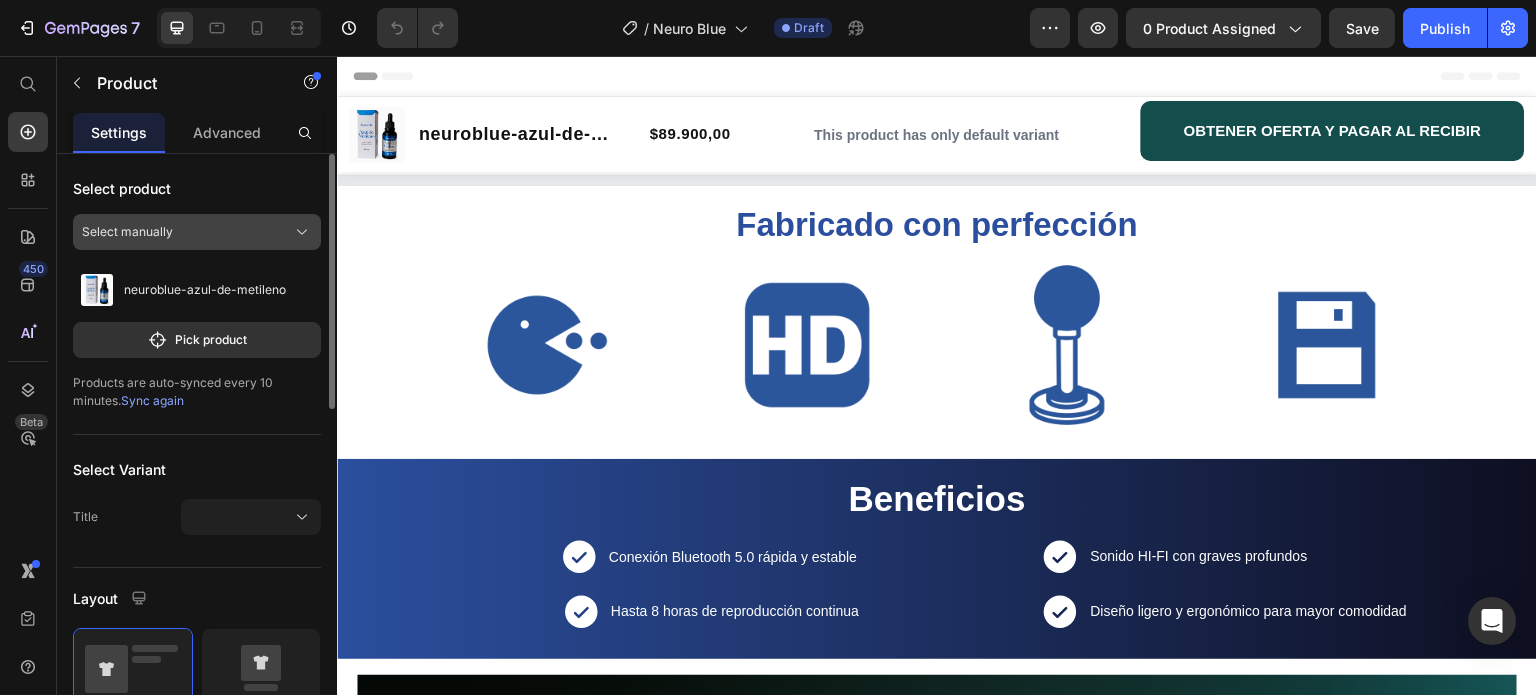 click on "Select manually" 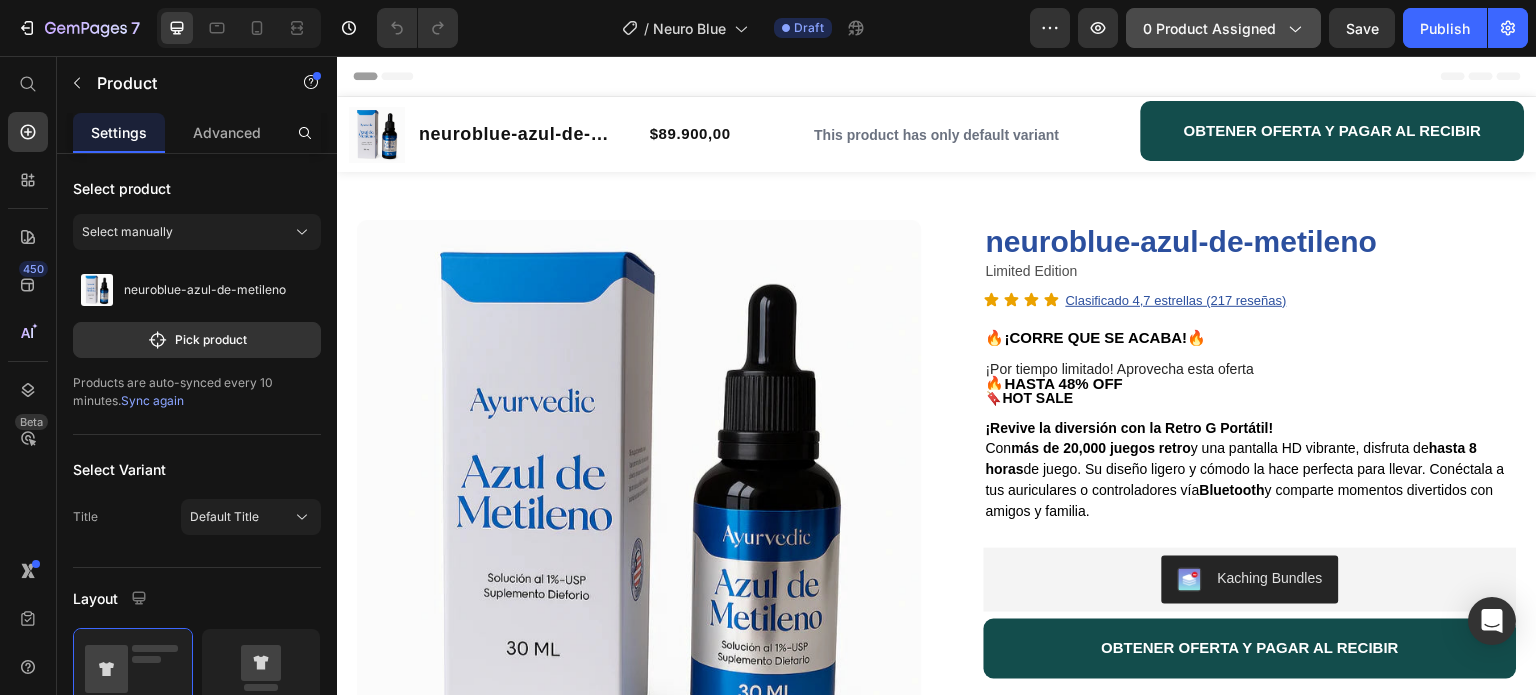 click on "0 product assigned" 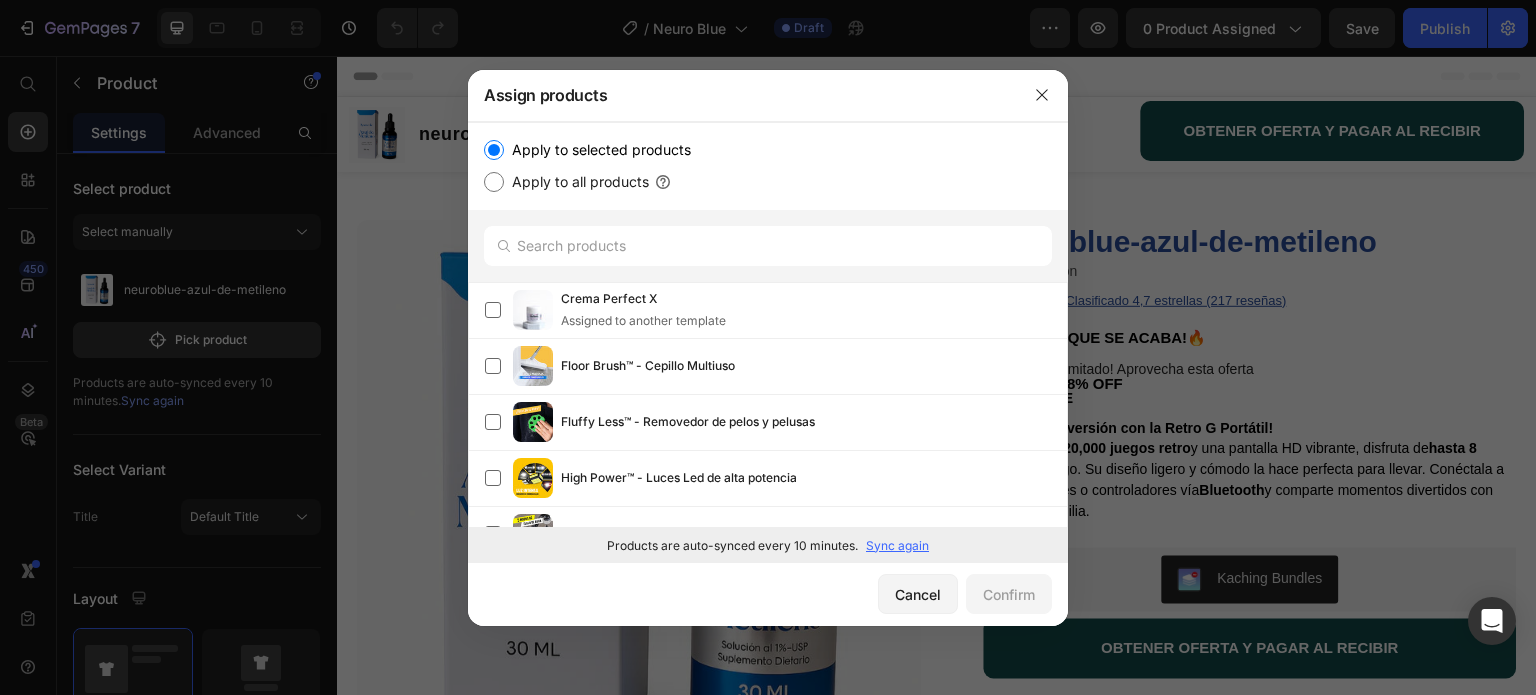 click on "Sync again" at bounding box center (897, 546) 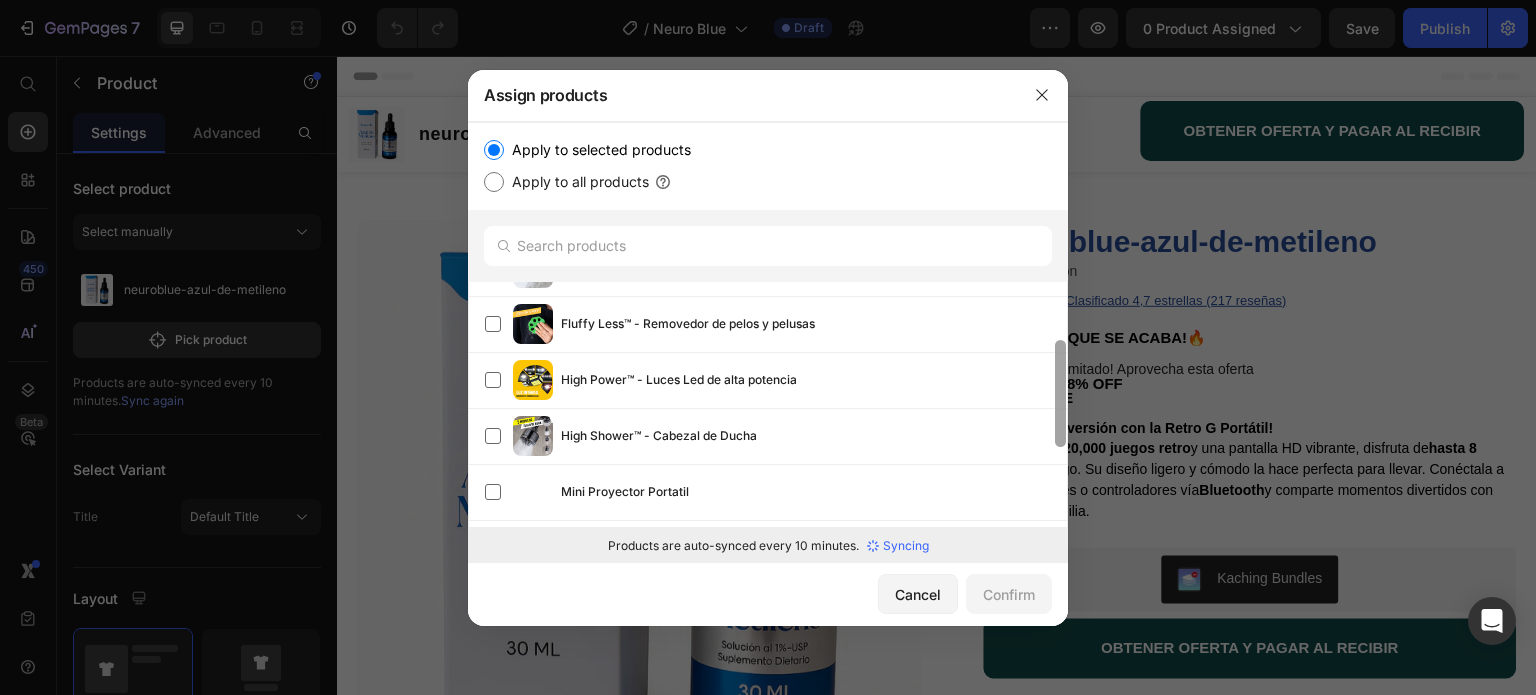 scroll, scrollTop: 118, scrollLeft: 0, axis: vertical 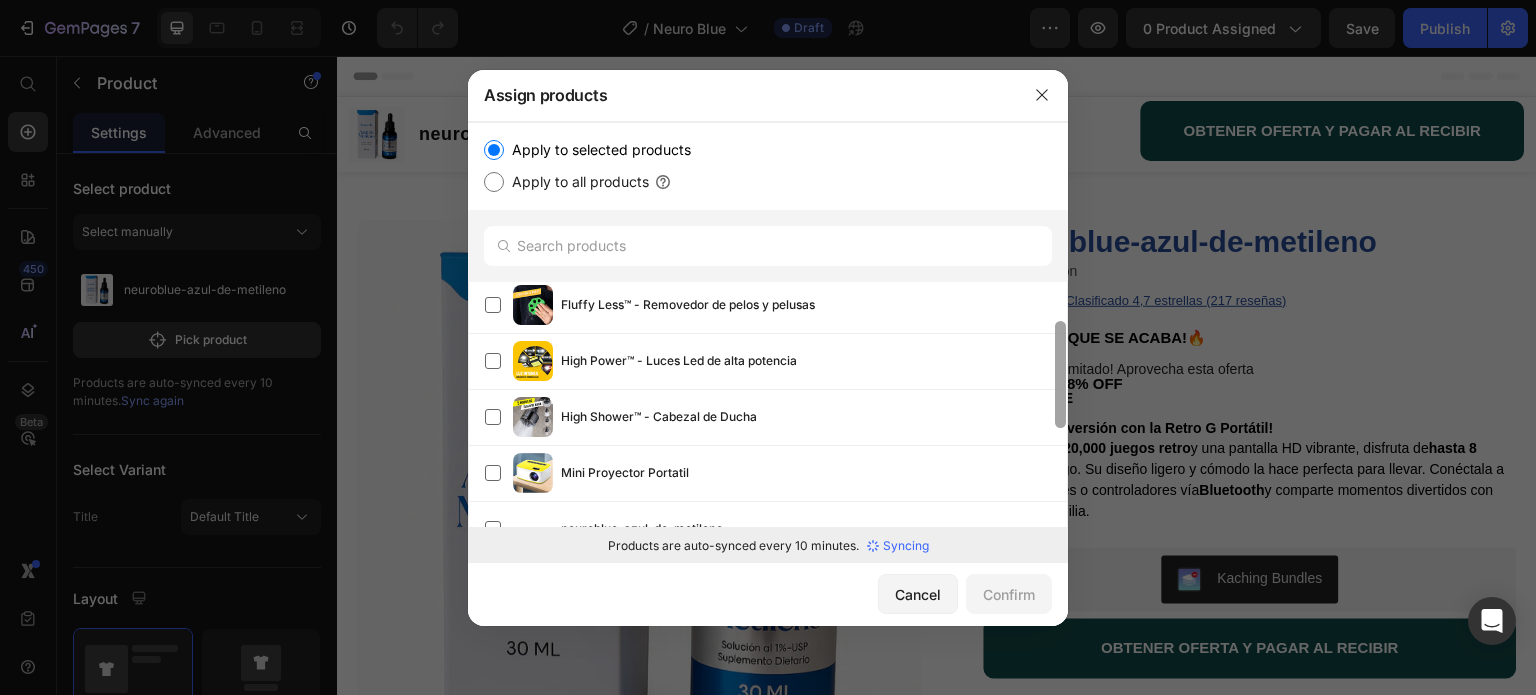 drag, startPoint x: 1062, startPoint y: 295, endPoint x: 1062, endPoint y: 347, distance: 52 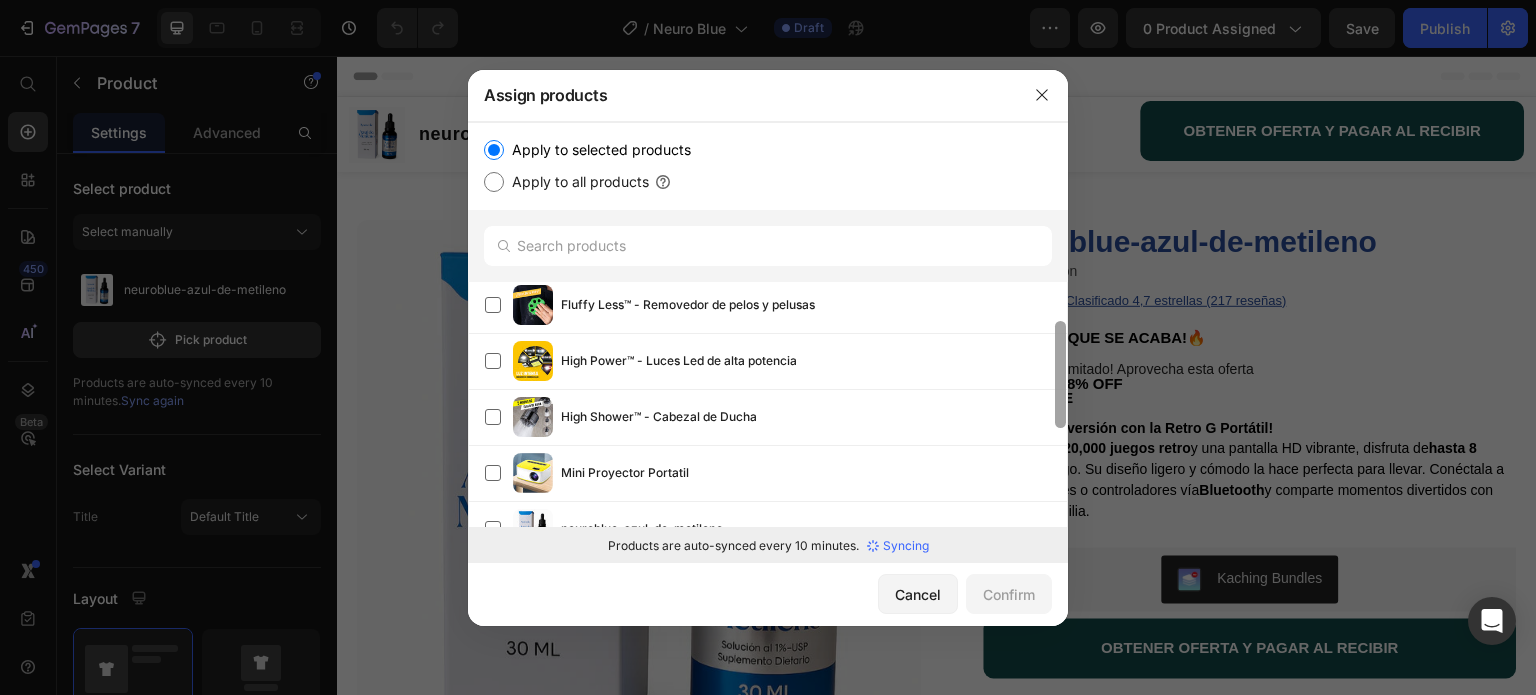 click at bounding box center (1060, 374) 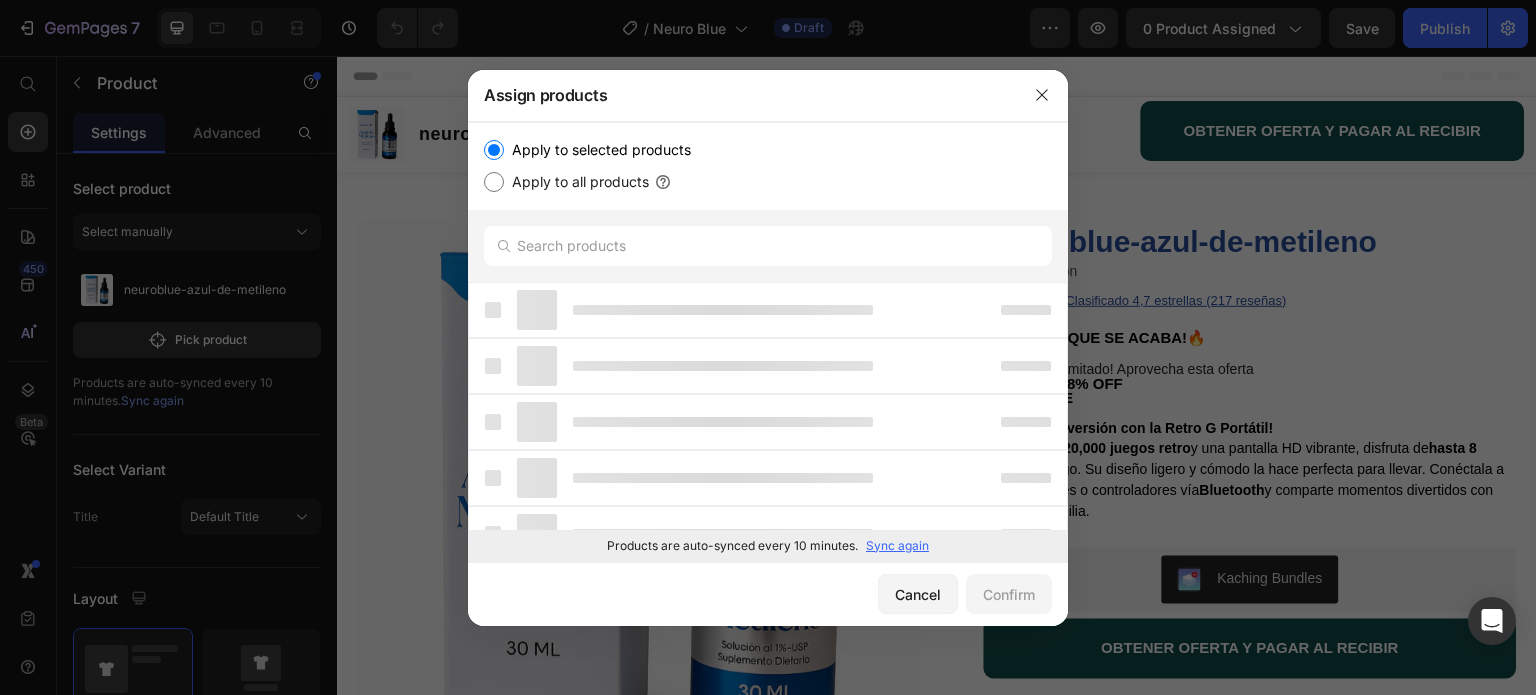 drag, startPoint x: 1058, startPoint y: 346, endPoint x: 1069, endPoint y: 422, distance: 76.79192 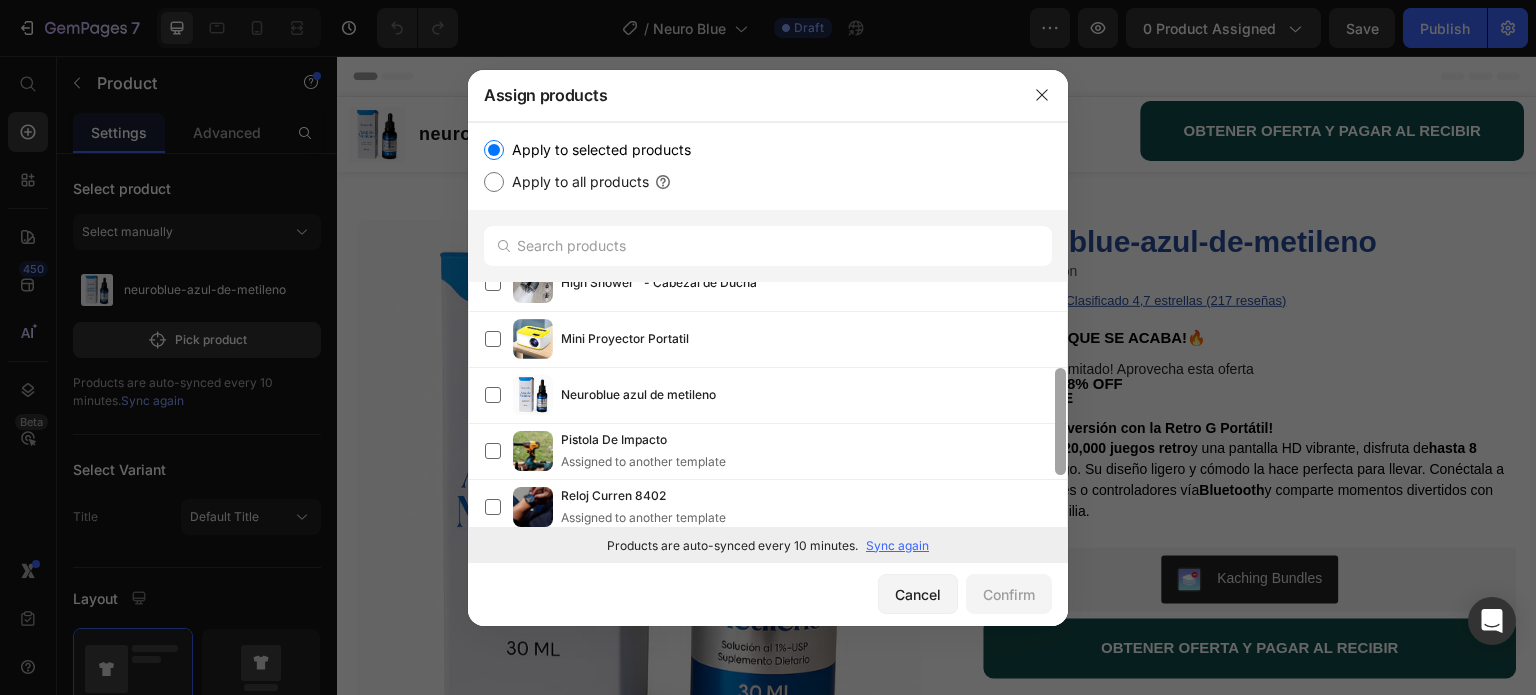 scroll, scrollTop: 257, scrollLeft: 0, axis: vertical 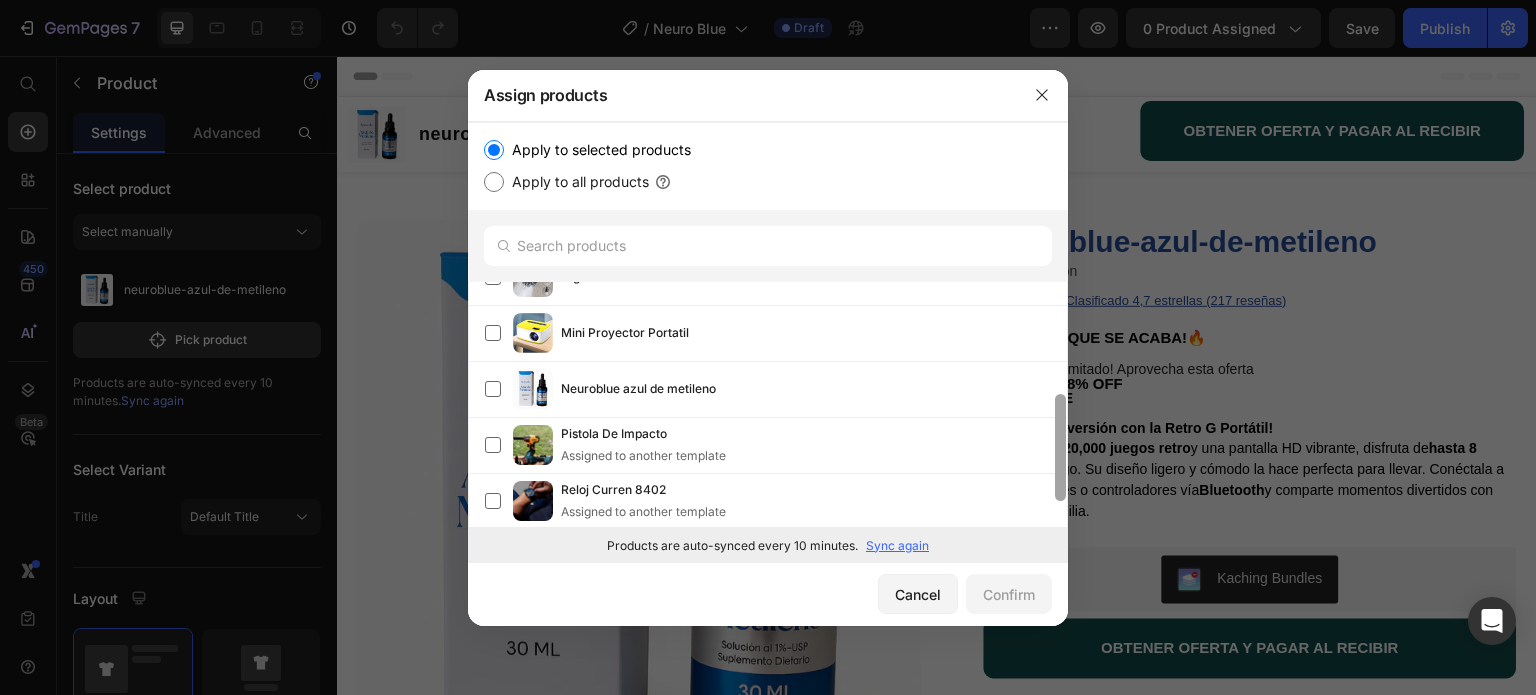 drag, startPoint x: 1060, startPoint y: 315, endPoint x: 1068, endPoint y: 428, distance: 113.28283 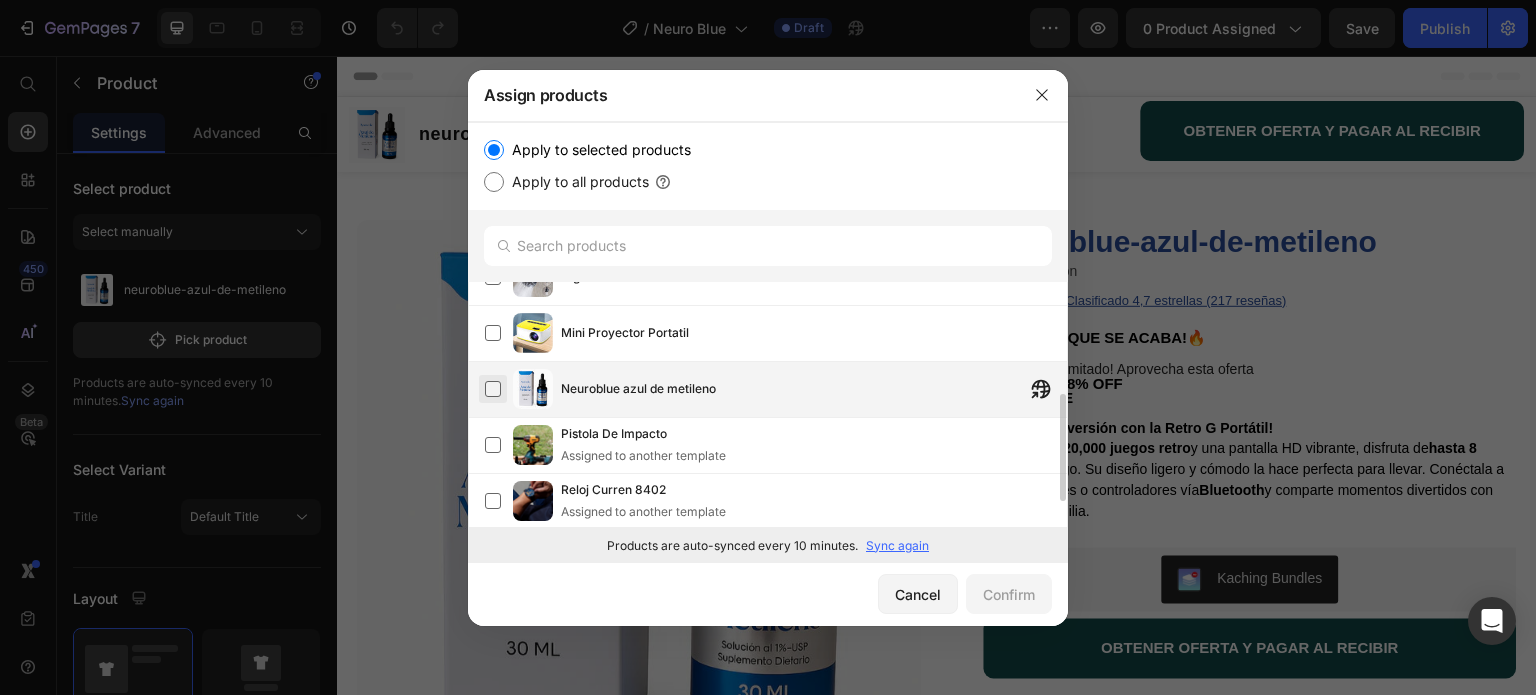 click at bounding box center [493, 389] 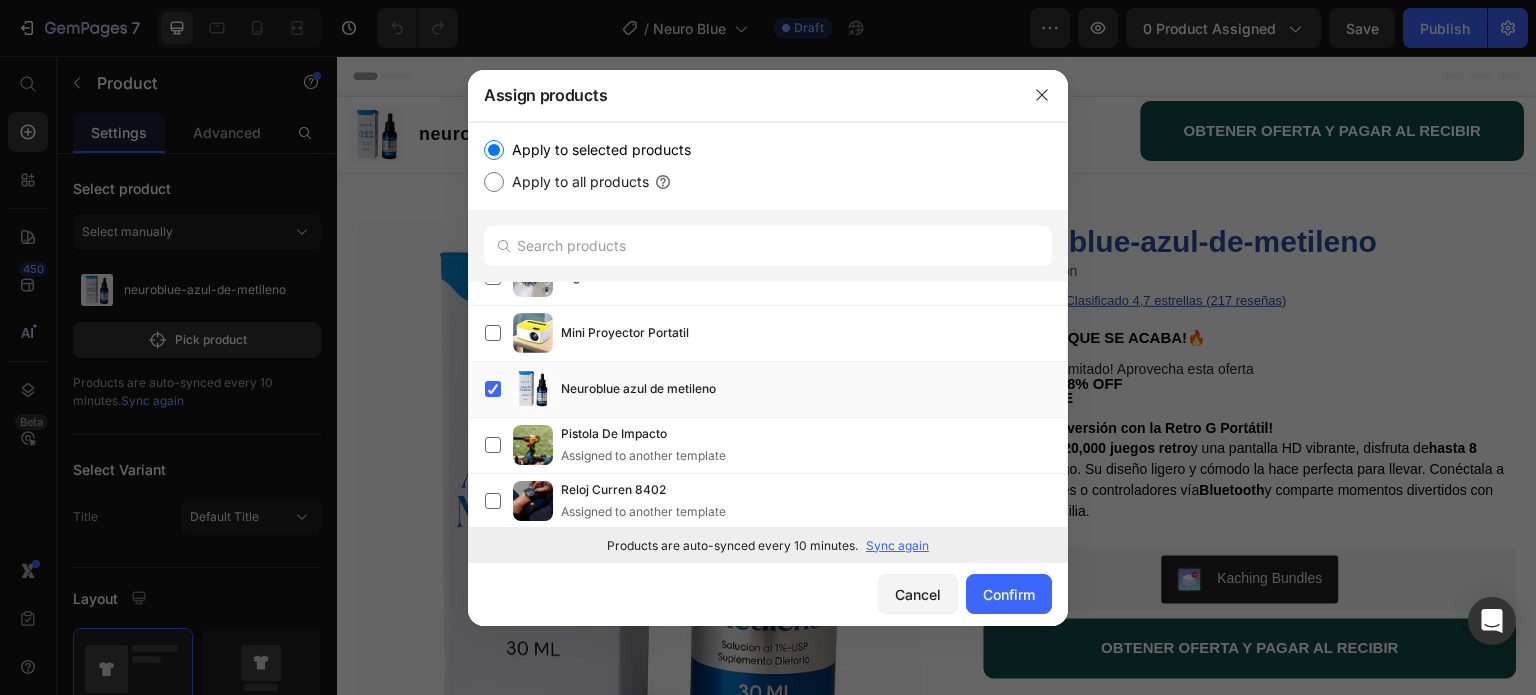 click at bounding box center (768, 347) 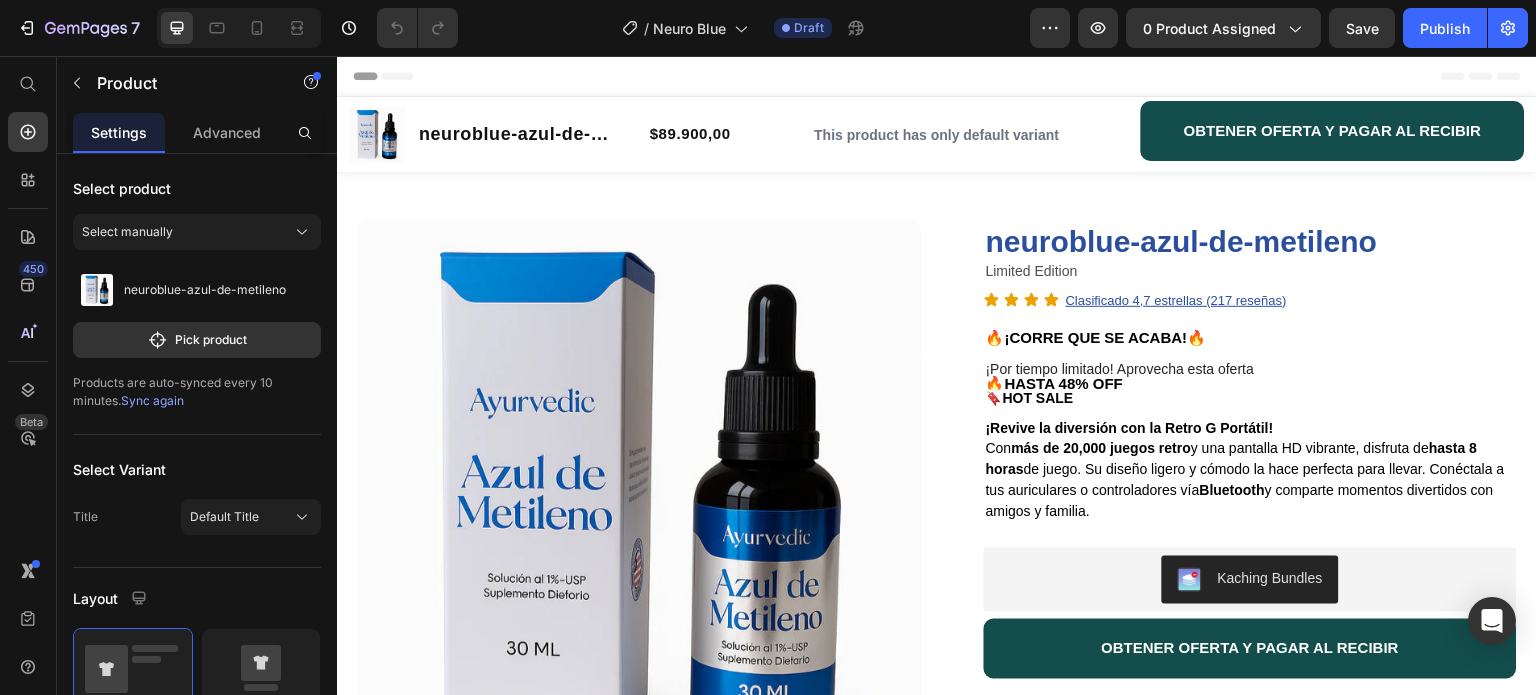 click on "7  Version history  /  Neuro Blue Draft Preview 0 product assigned  Save   Publish" 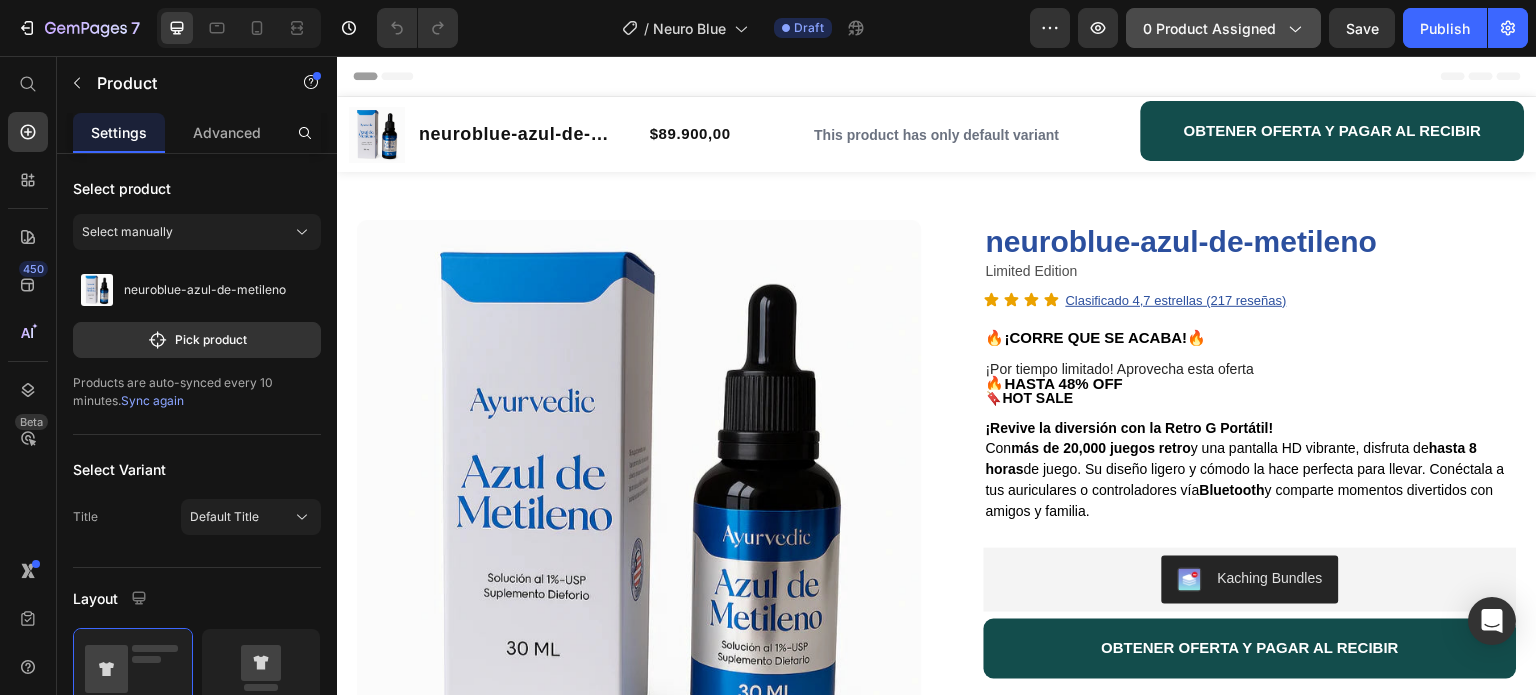 click on "0 product assigned" 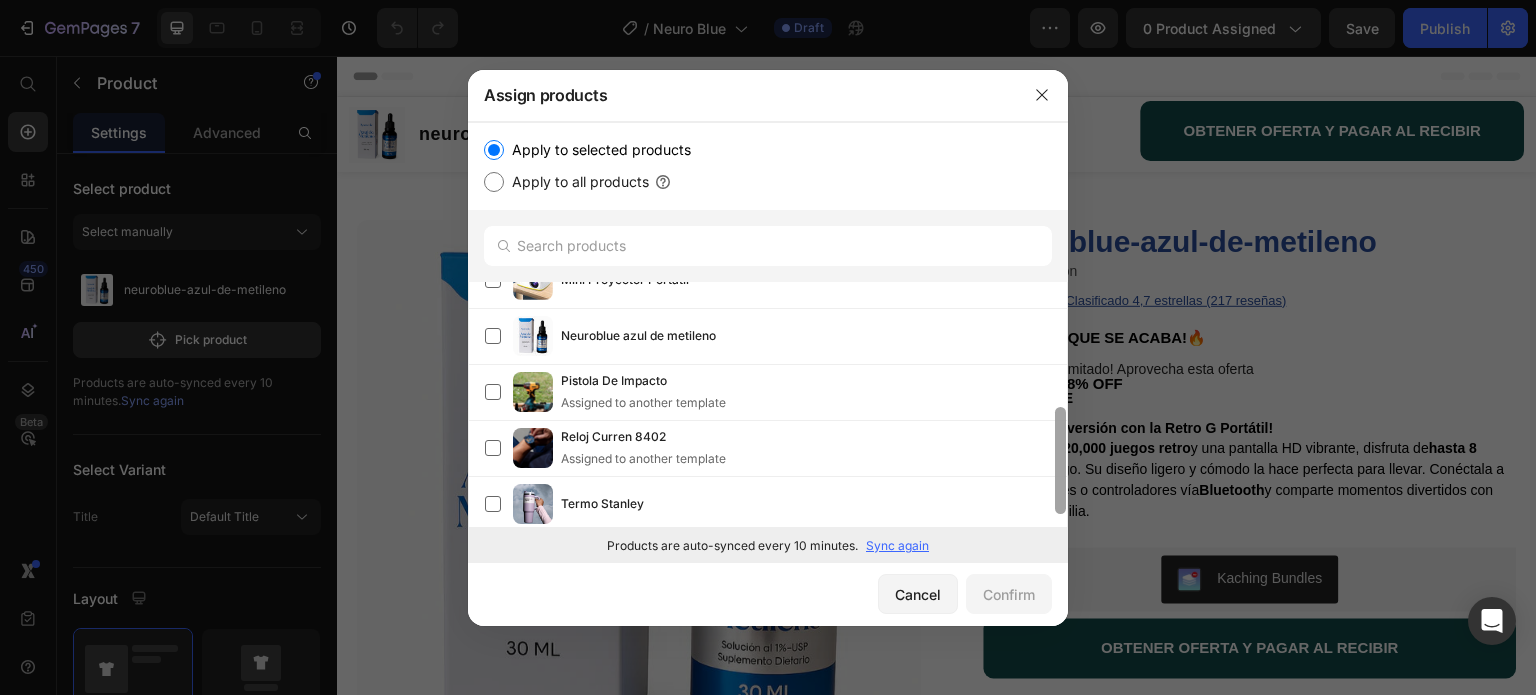 scroll, scrollTop: 315, scrollLeft: 0, axis: vertical 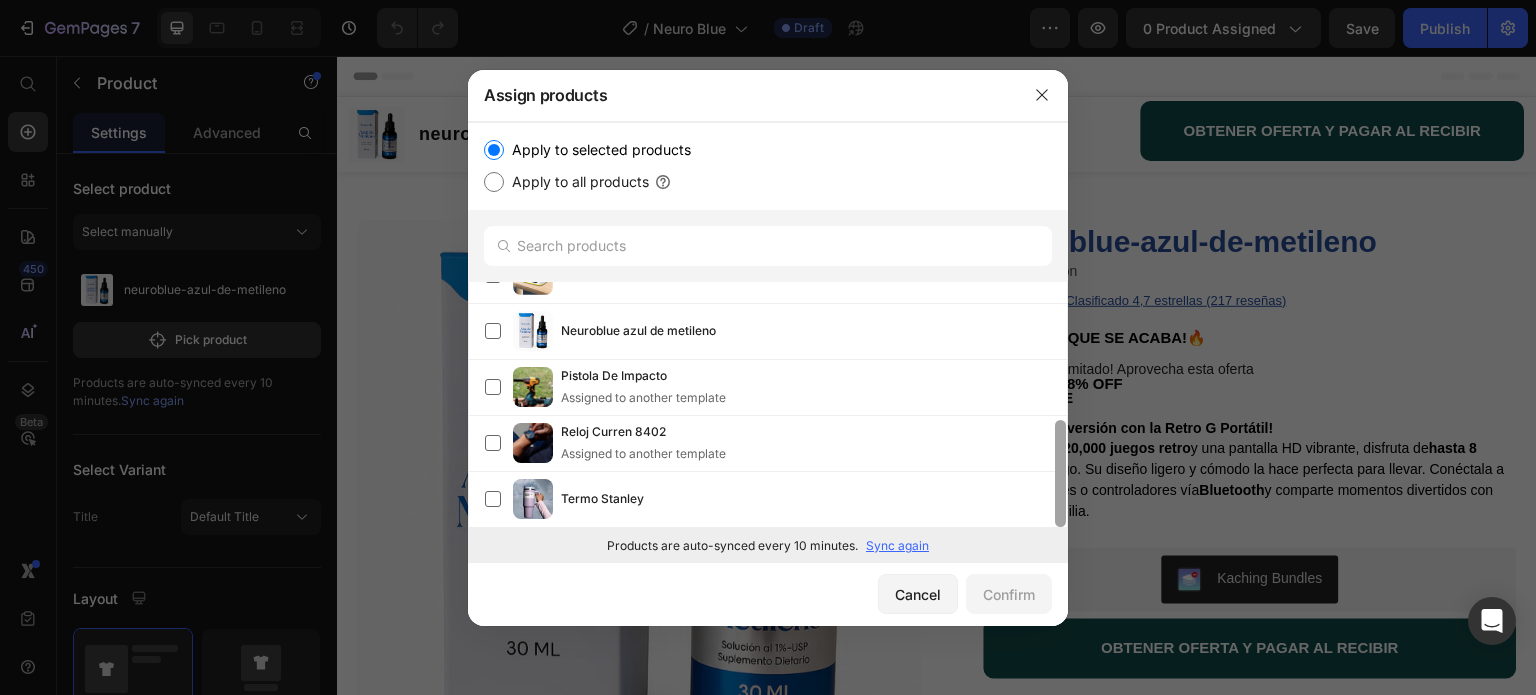drag, startPoint x: 1063, startPoint y: 338, endPoint x: 1068, endPoint y: 494, distance: 156.08011 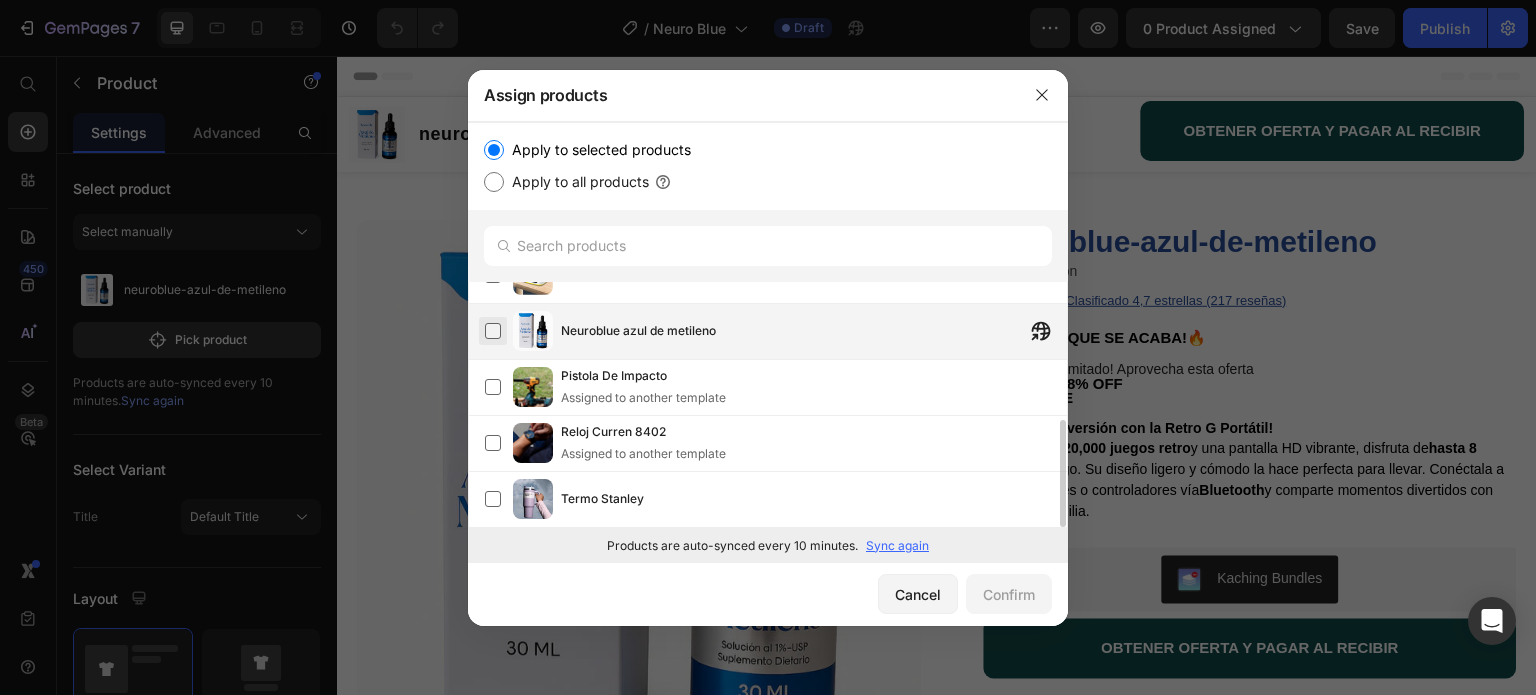 click at bounding box center [493, 331] 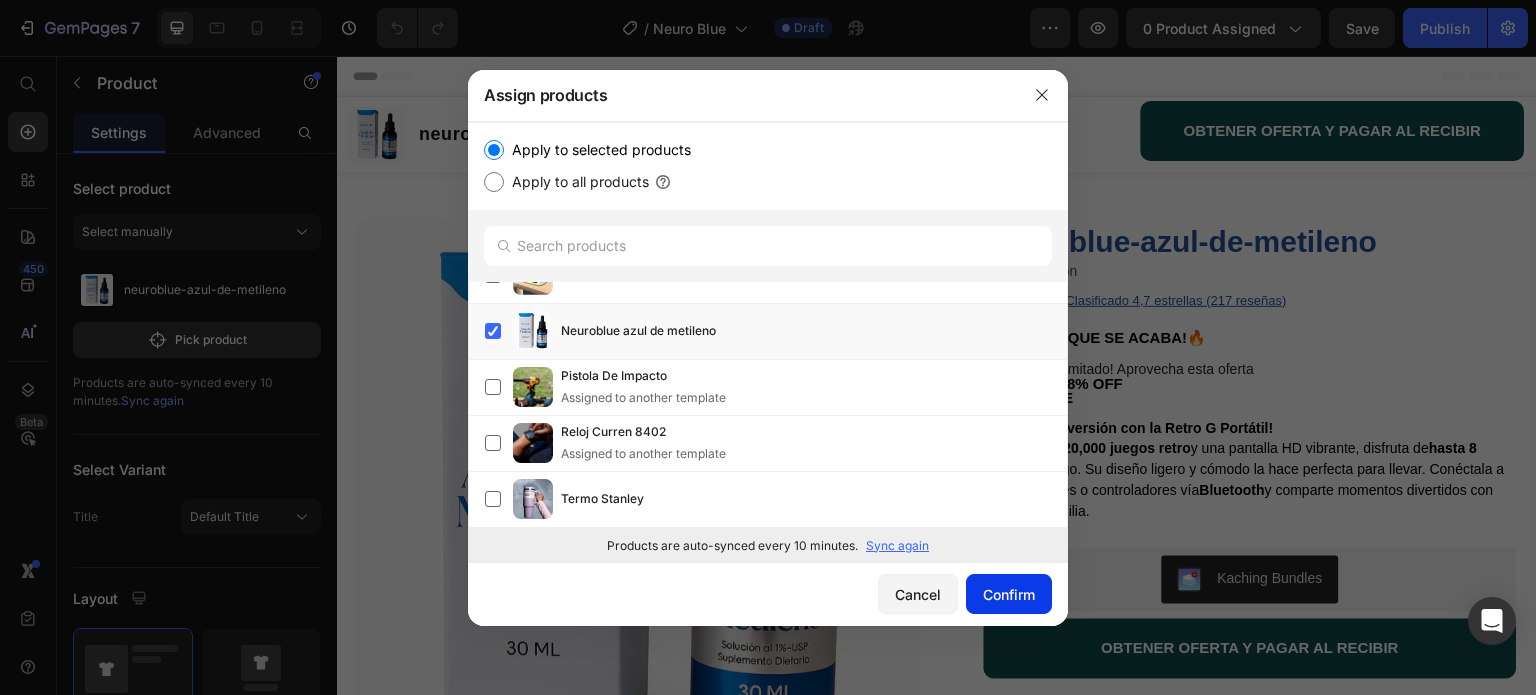click on "Confirm" at bounding box center [1009, 594] 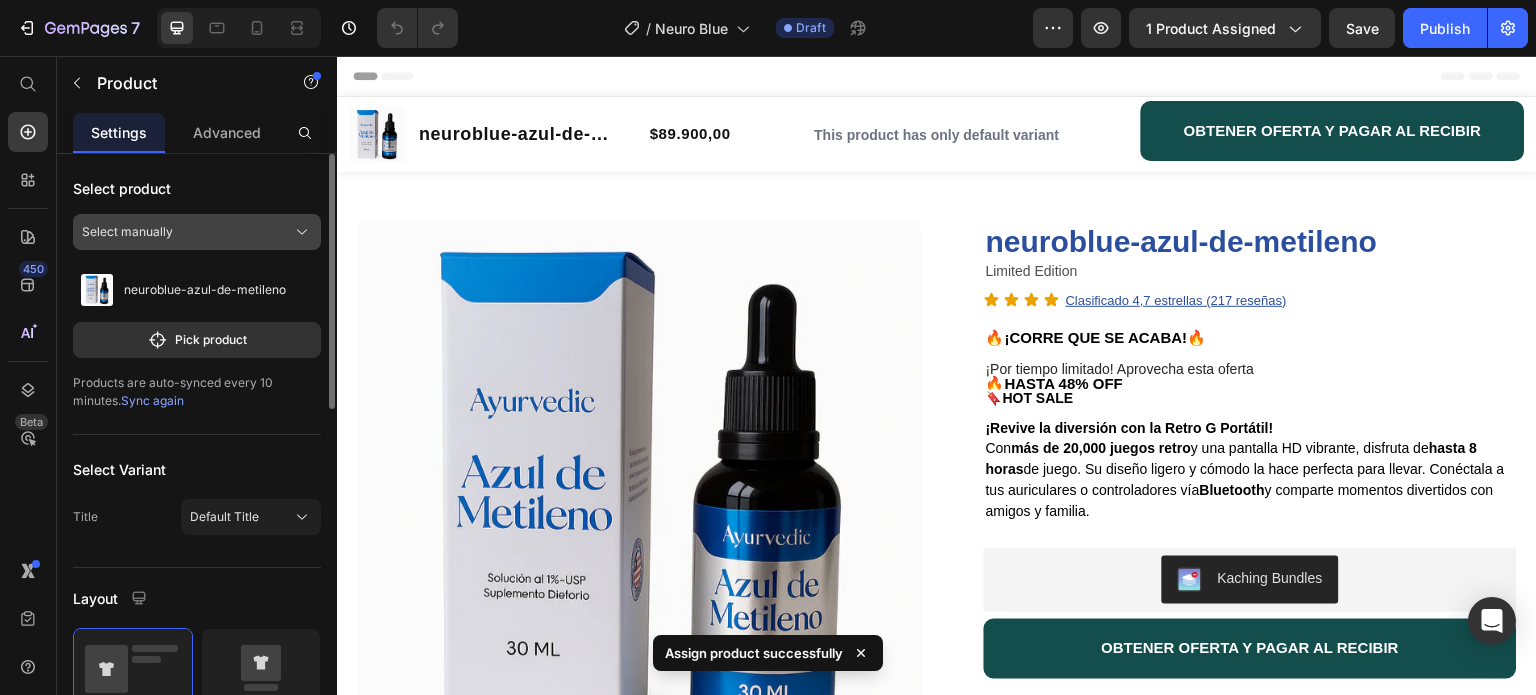 click on "Select manually" at bounding box center (197, 232) 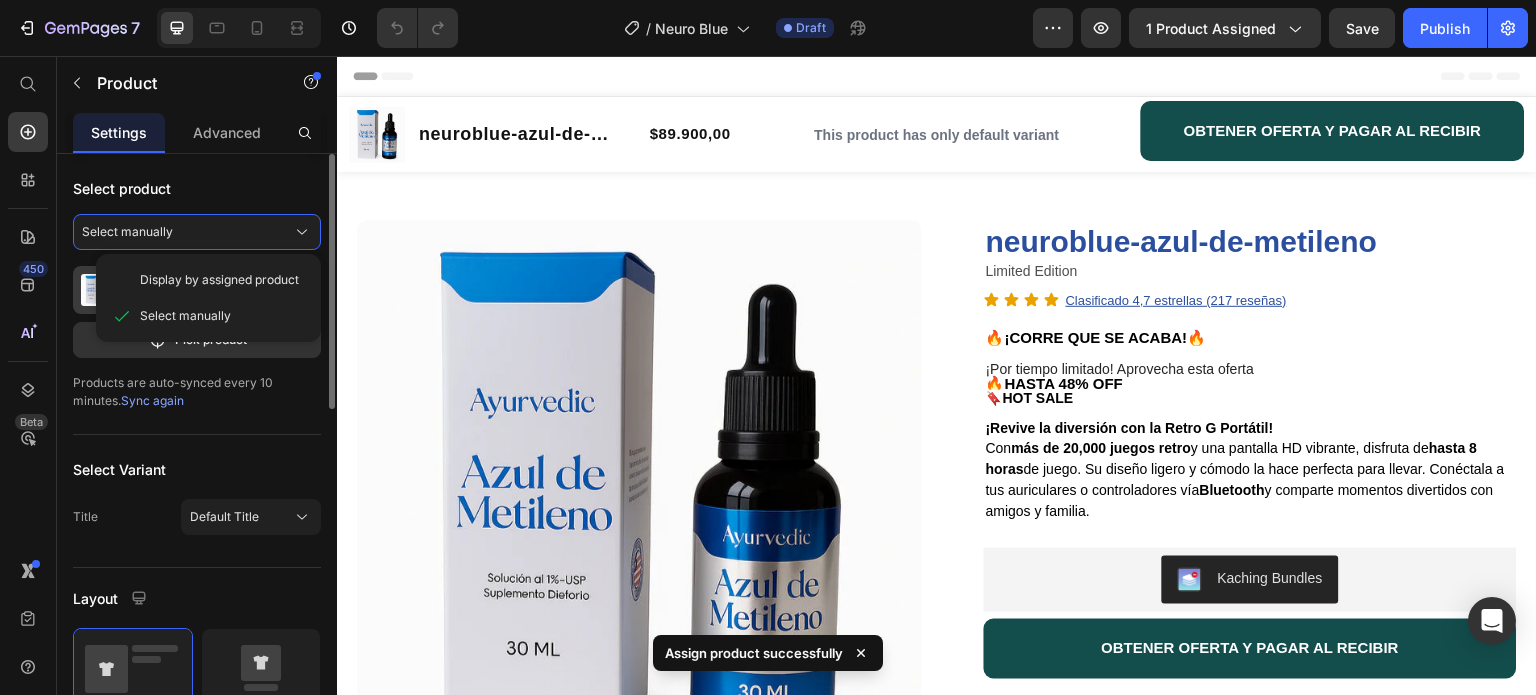click on "Display by assigned product" at bounding box center (219, 280) 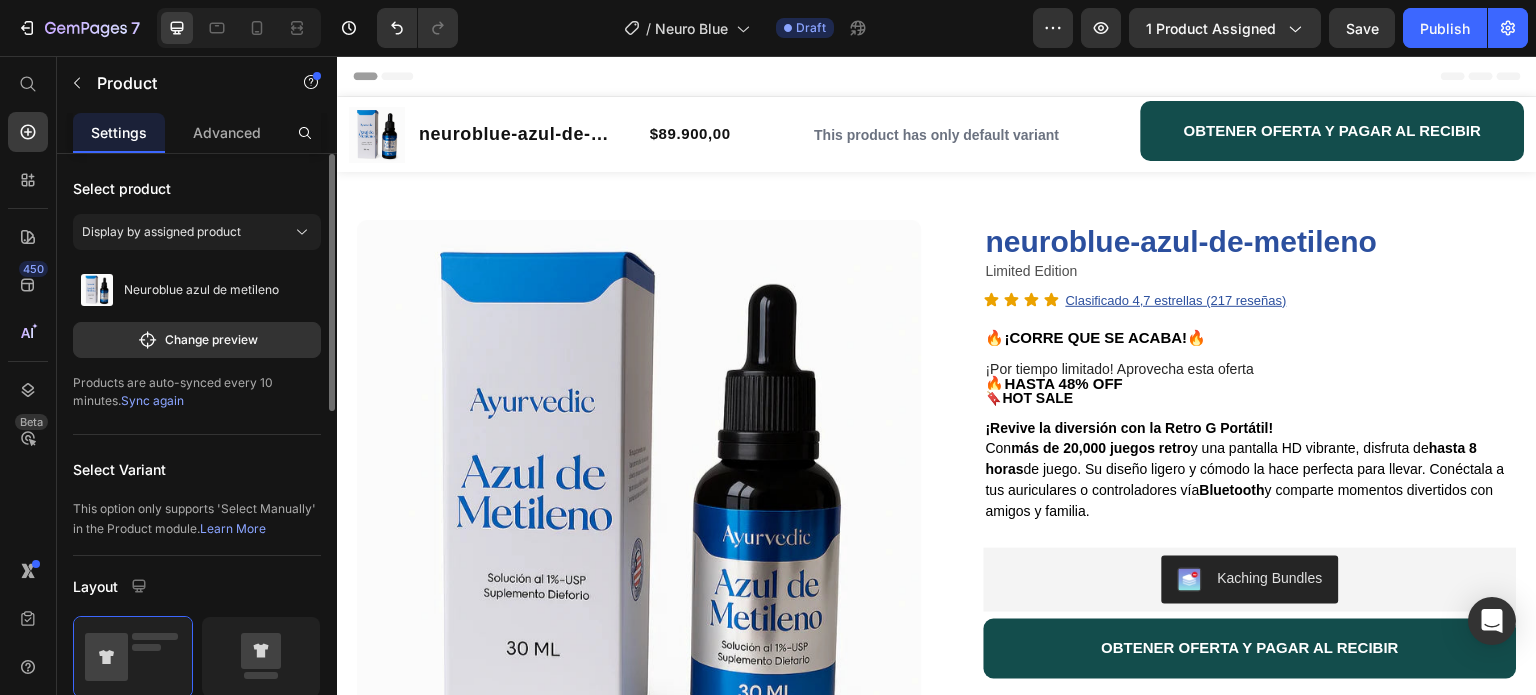 click on "Sync again" at bounding box center [152, 400] 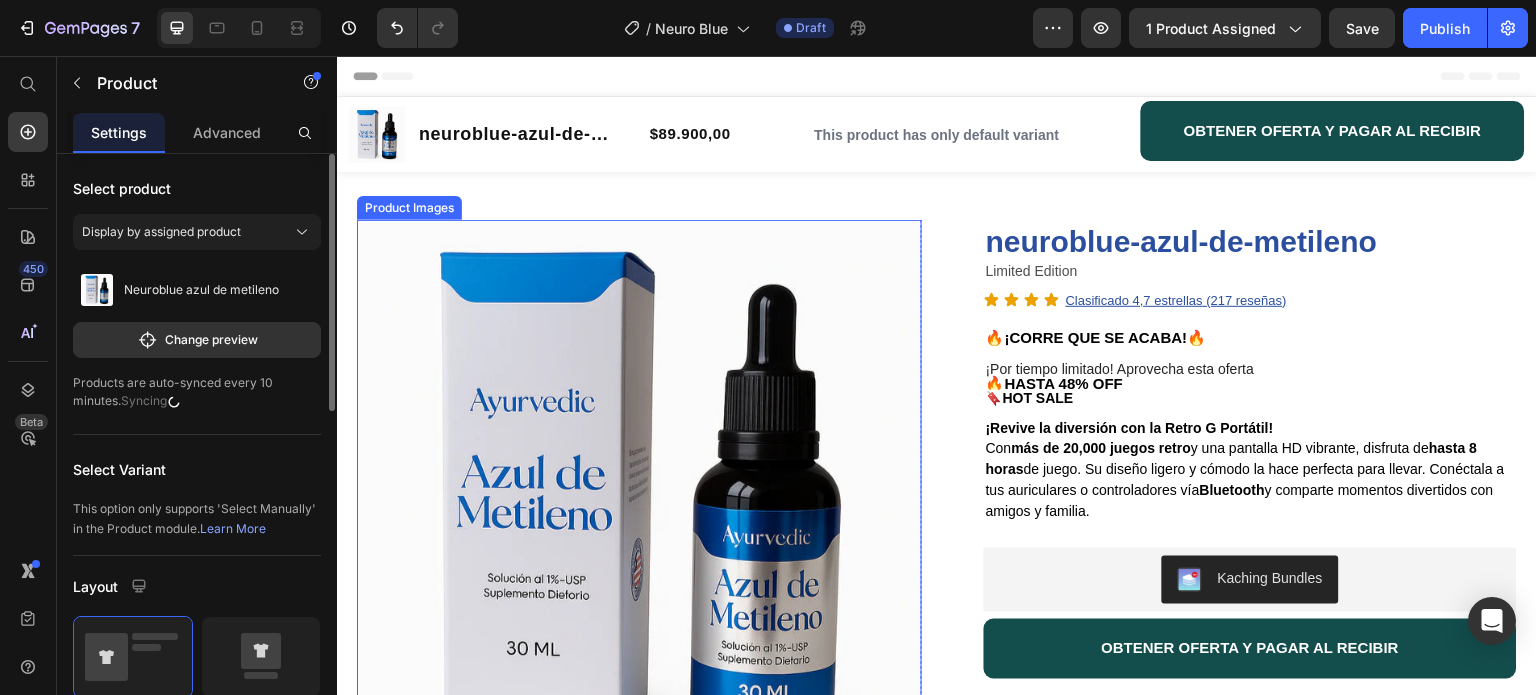 click at bounding box center [639, 502] 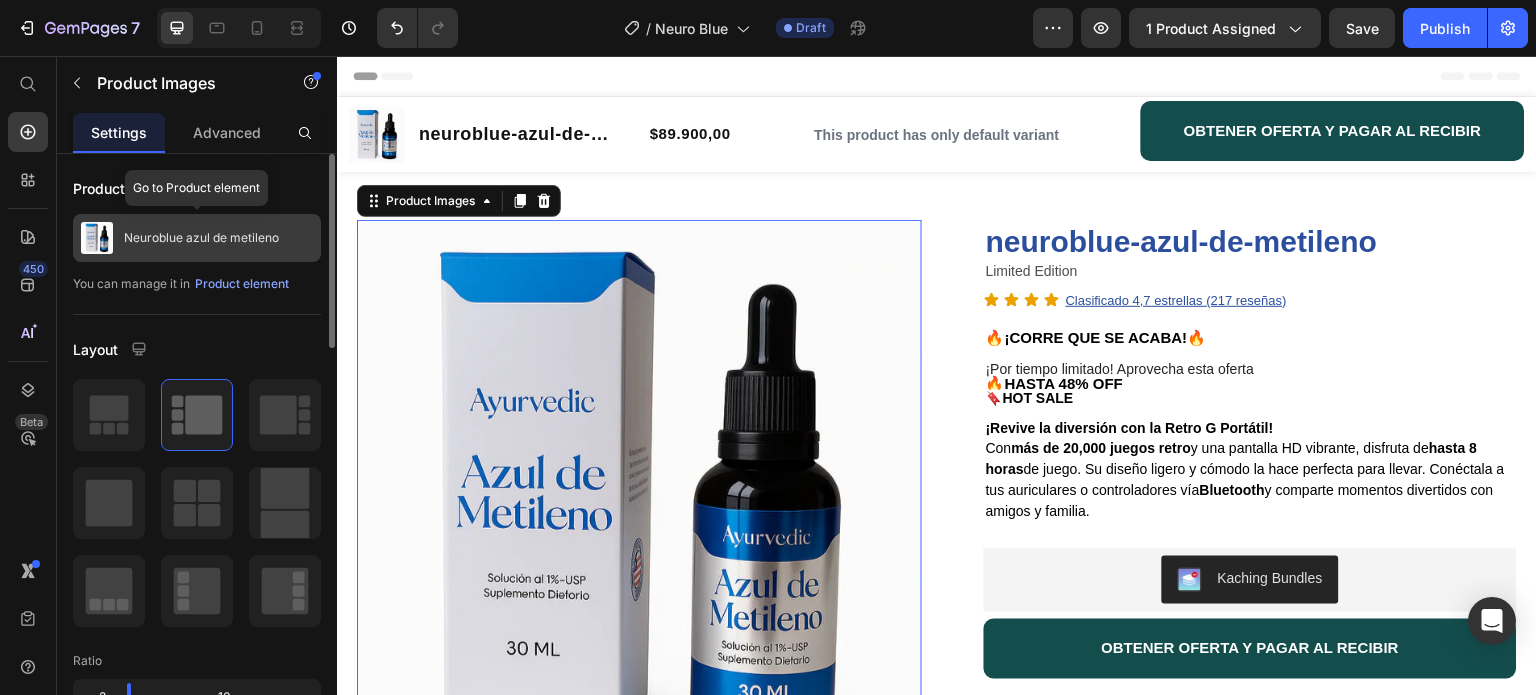 click on "Neuroblue azul de metileno" 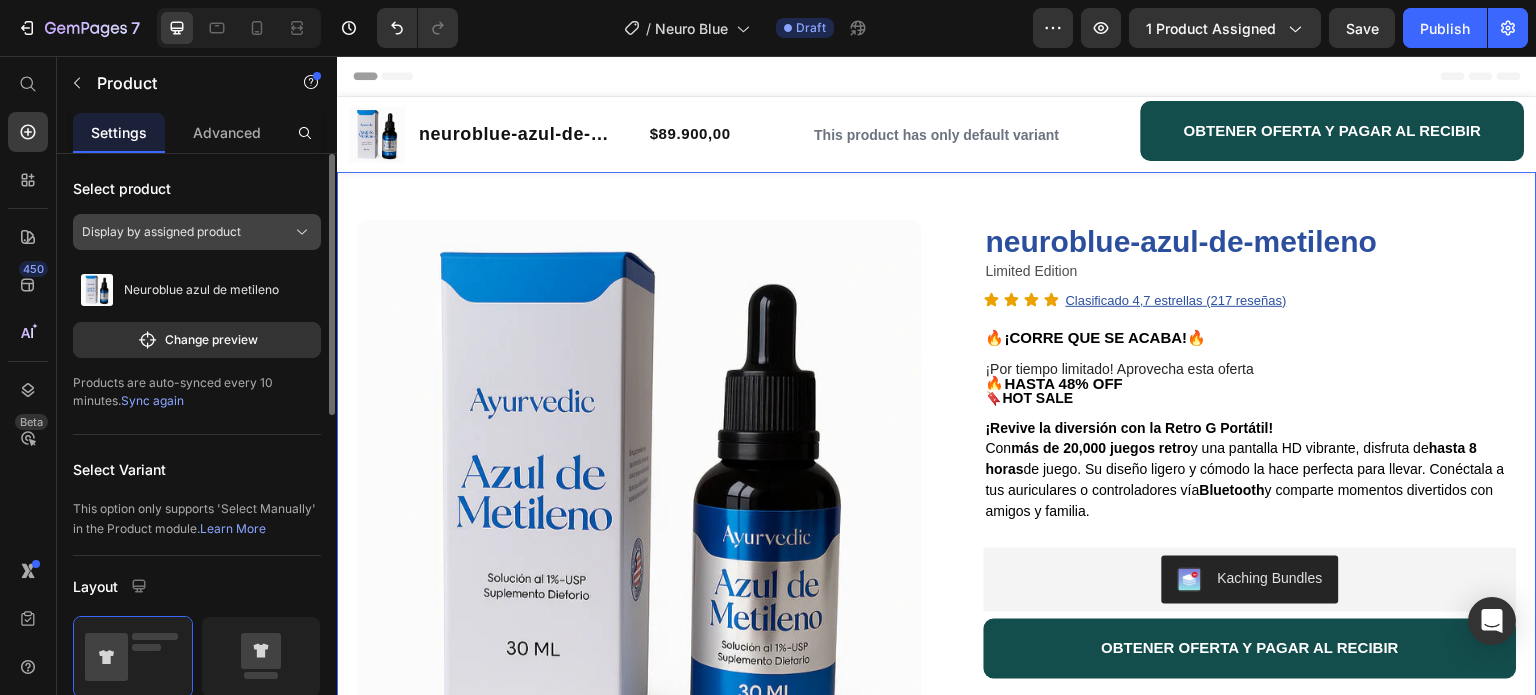 click on "Display by assigned product" at bounding box center (161, 232) 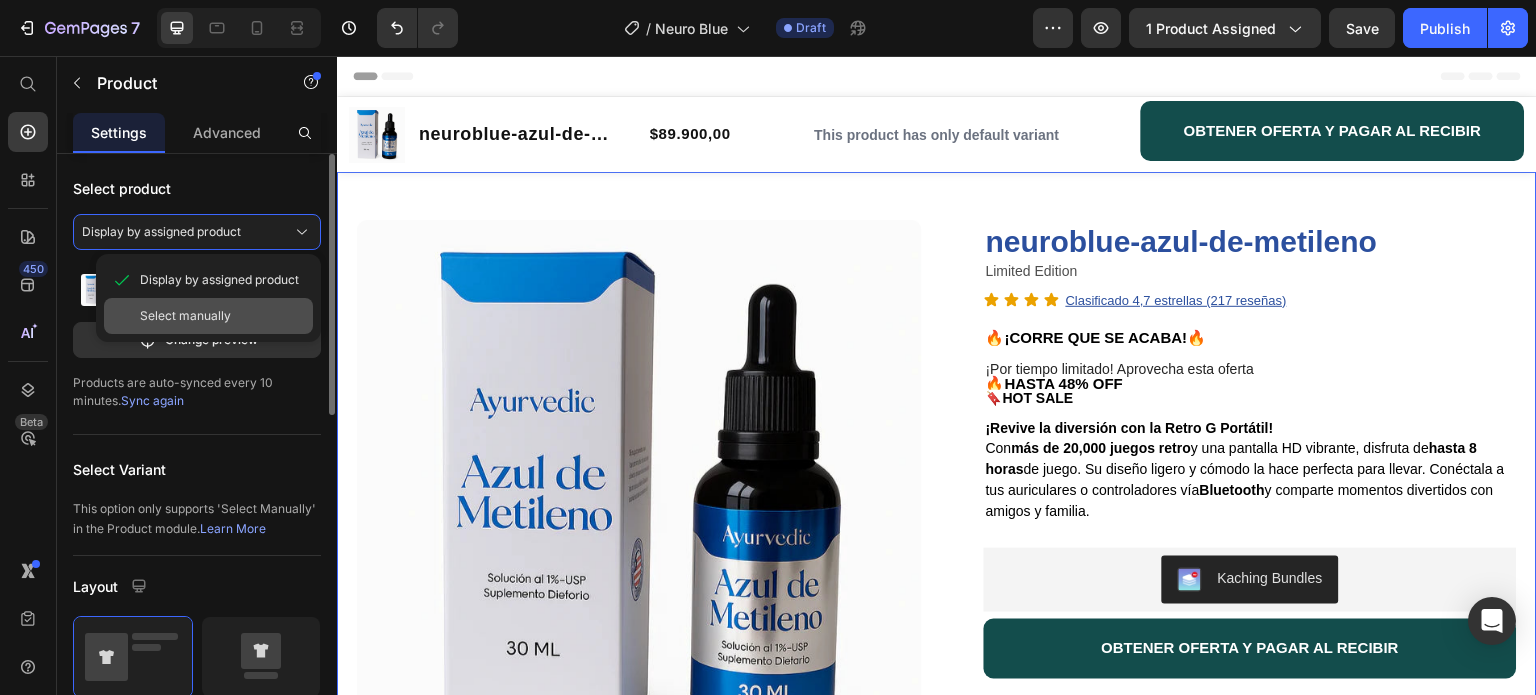 click on "Select manually" at bounding box center (185, 316) 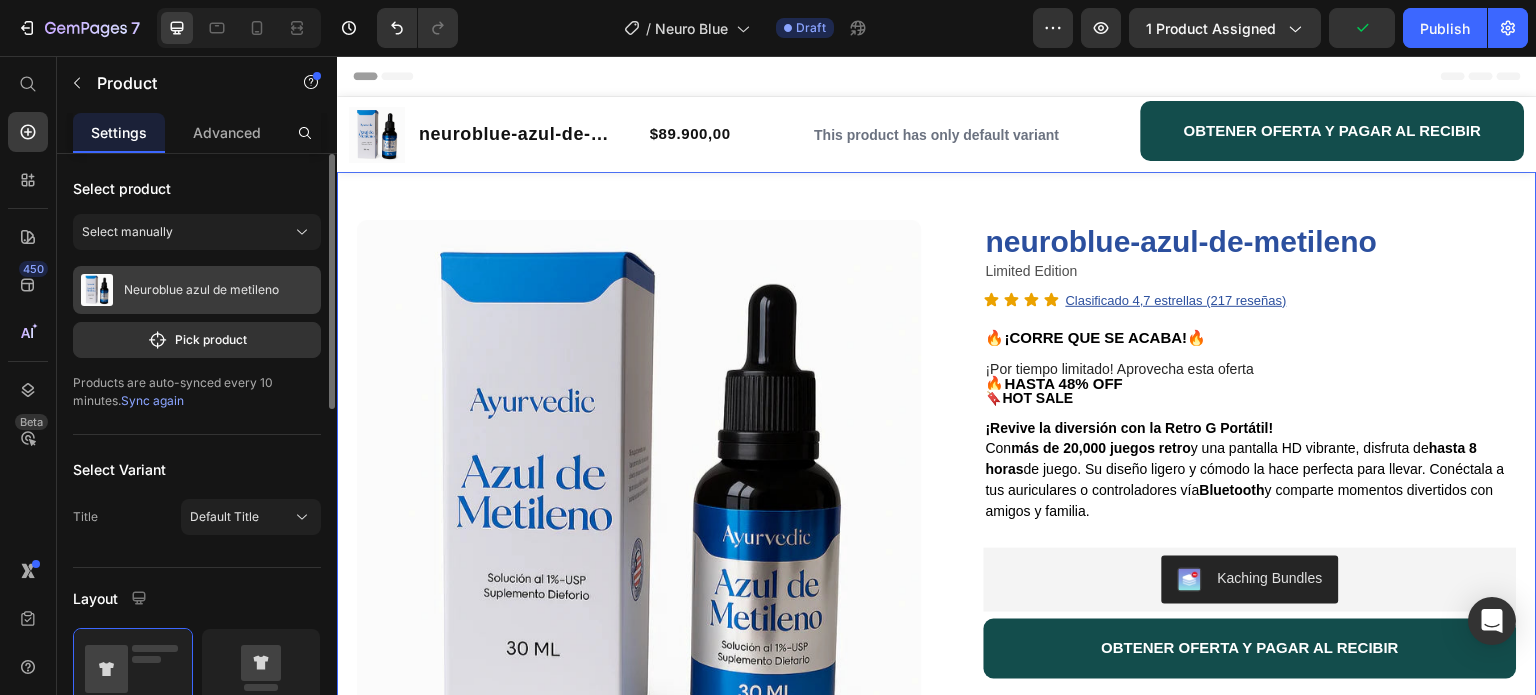 click on "Neuroblue azul de metileno" at bounding box center (201, 290) 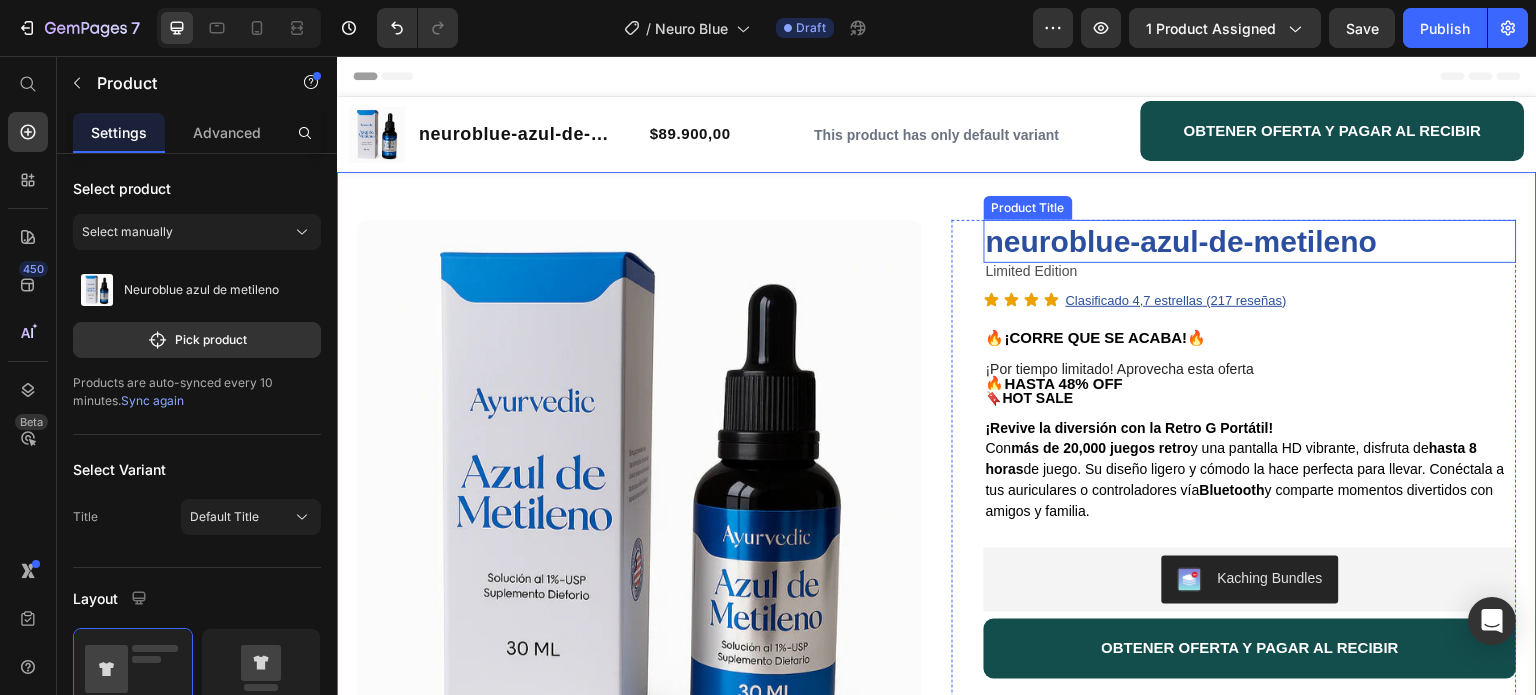 click on "neuroblue-azul-de-metileno" at bounding box center [1250, 241] 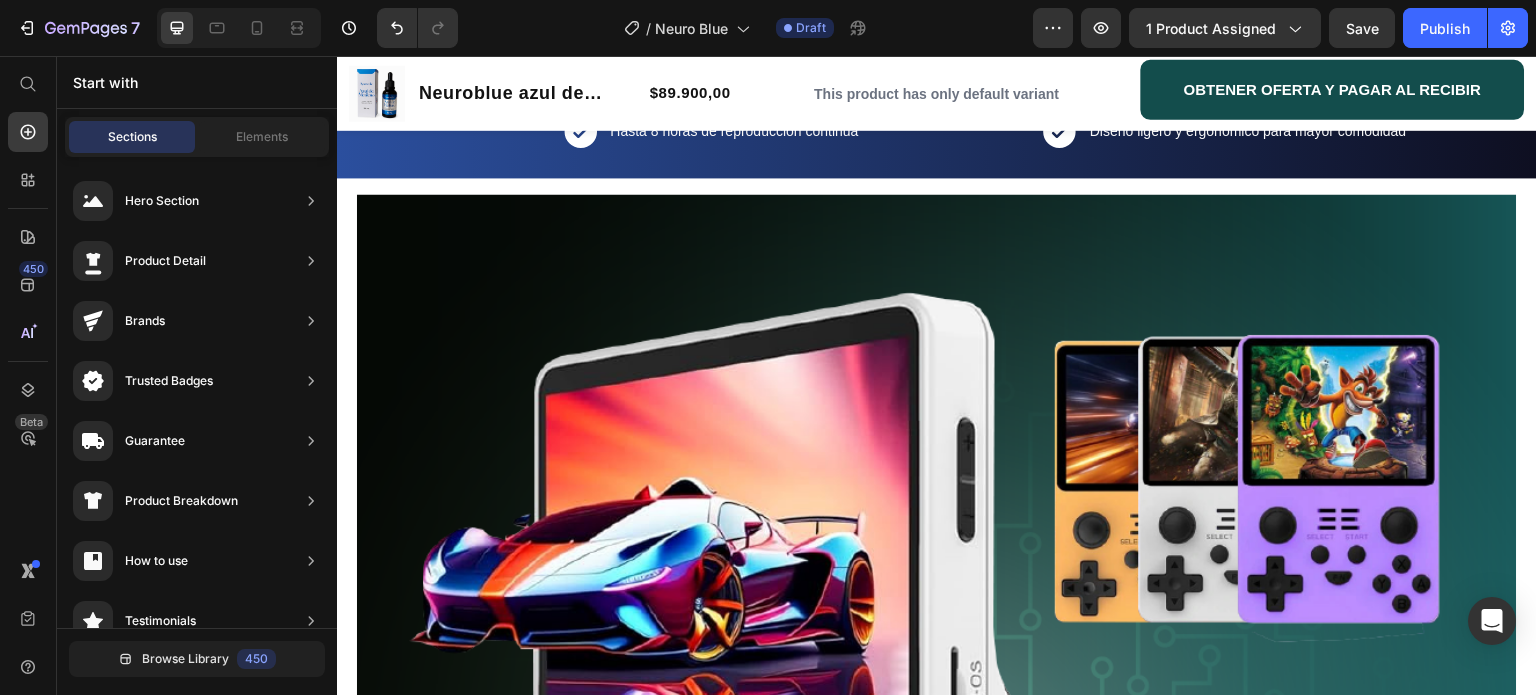 scroll, scrollTop: 1372, scrollLeft: 0, axis: vertical 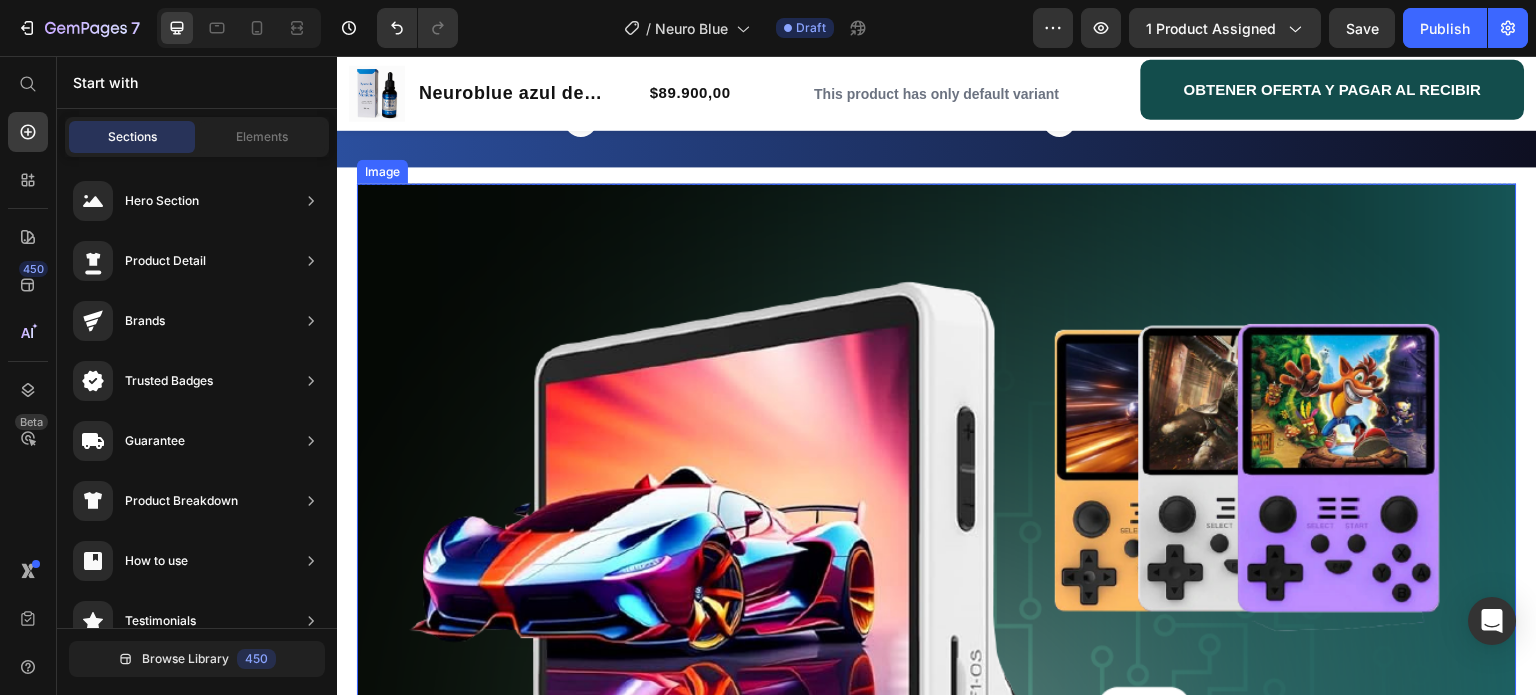 click at bounding box center [937, 764] 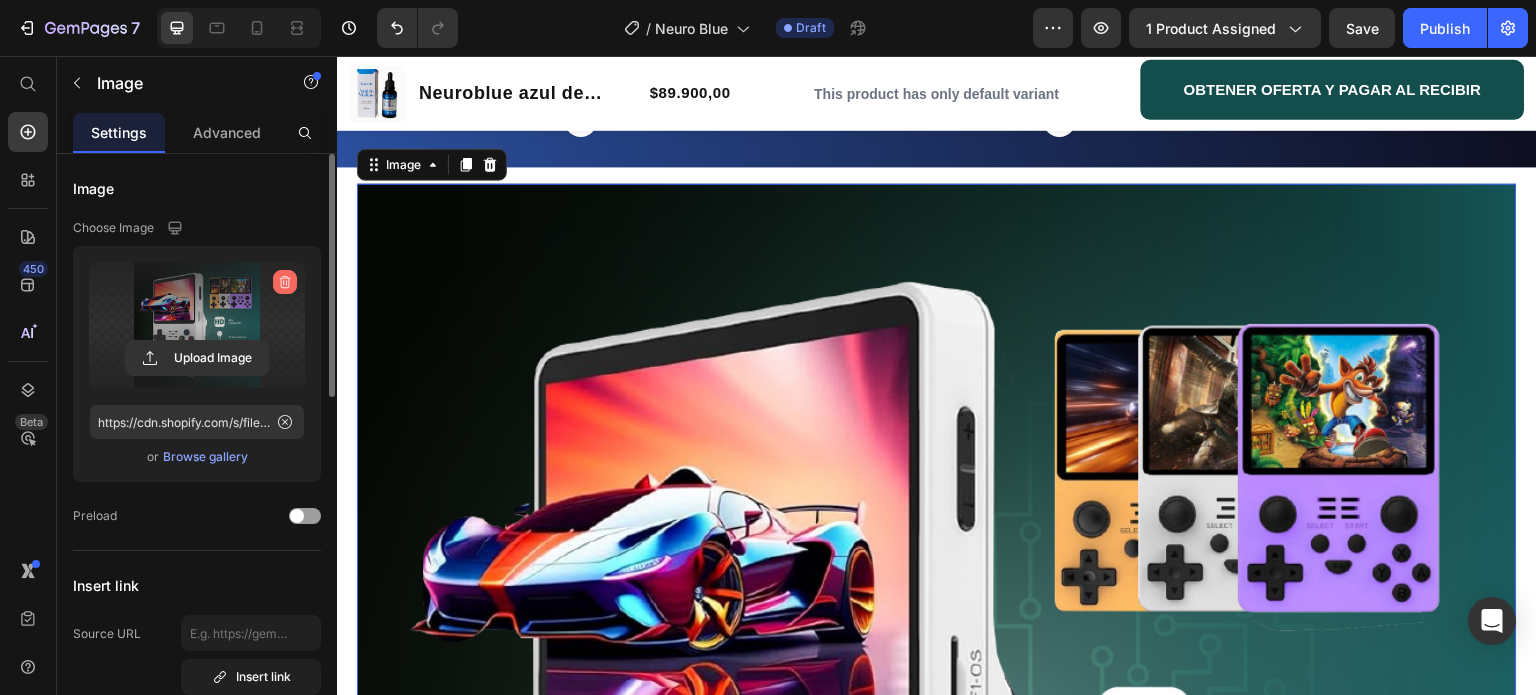 click 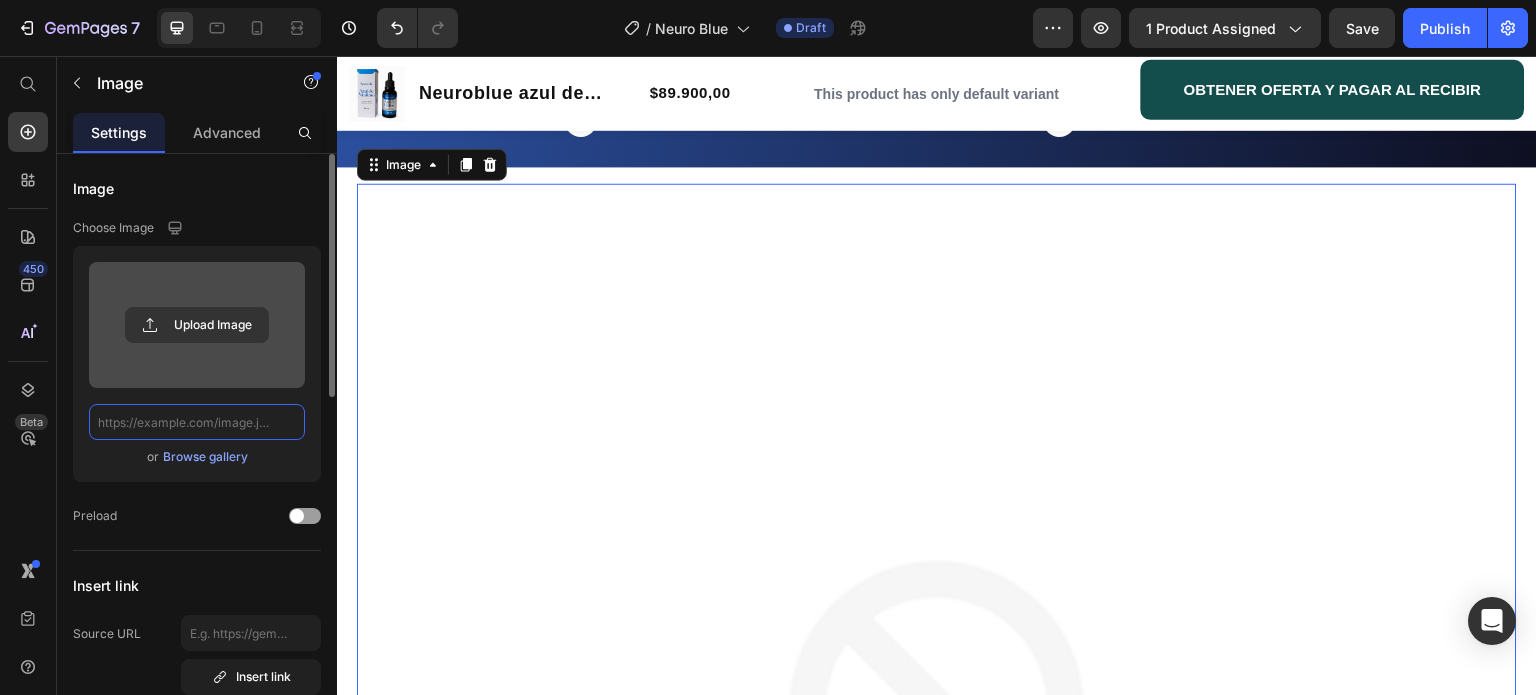 scroll, scrollTop: 0, scrollLeft: 0, axis: both 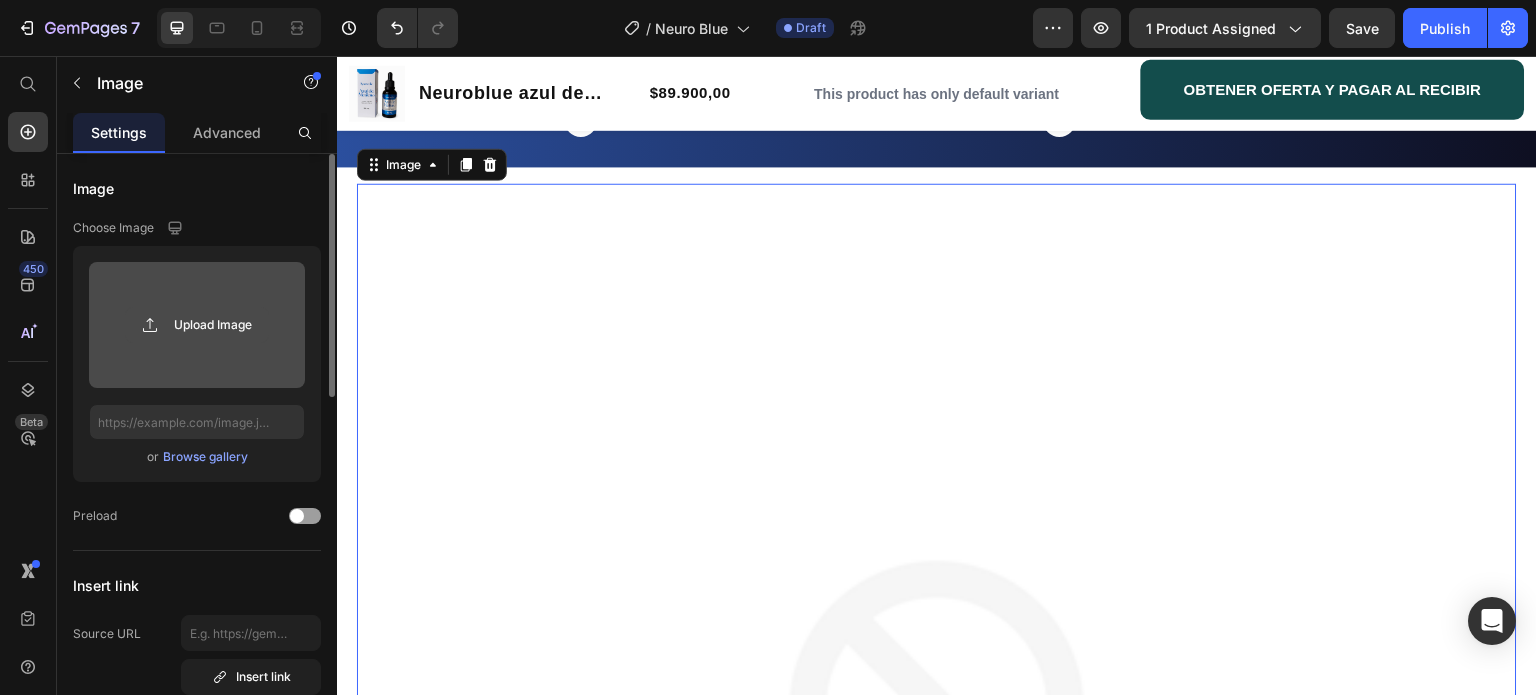 click 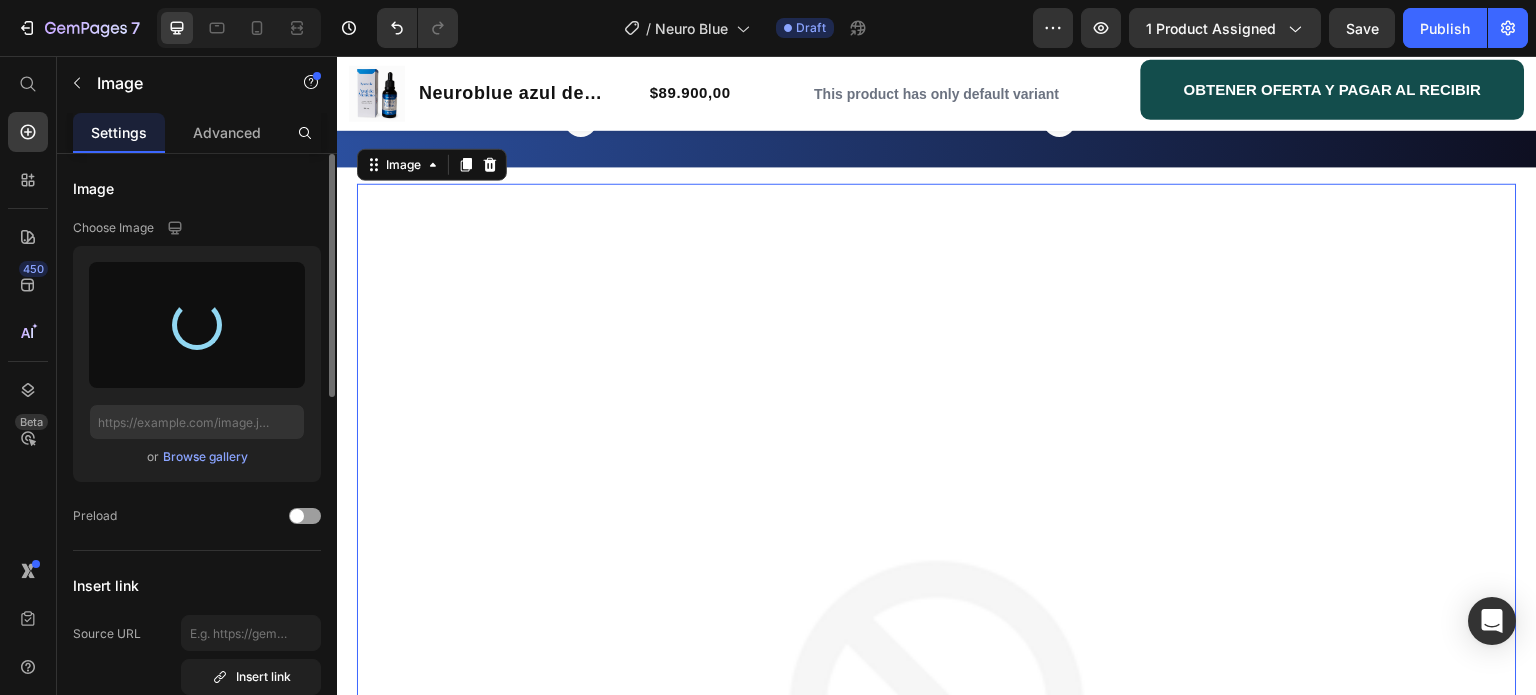type on "https://cdn.shopify.com/s/files/1/0948/7410/8185/files/gempages_572874527827035008-d4c751c3-ad56-494d-8f0f-d44a5b555fd3.webp" 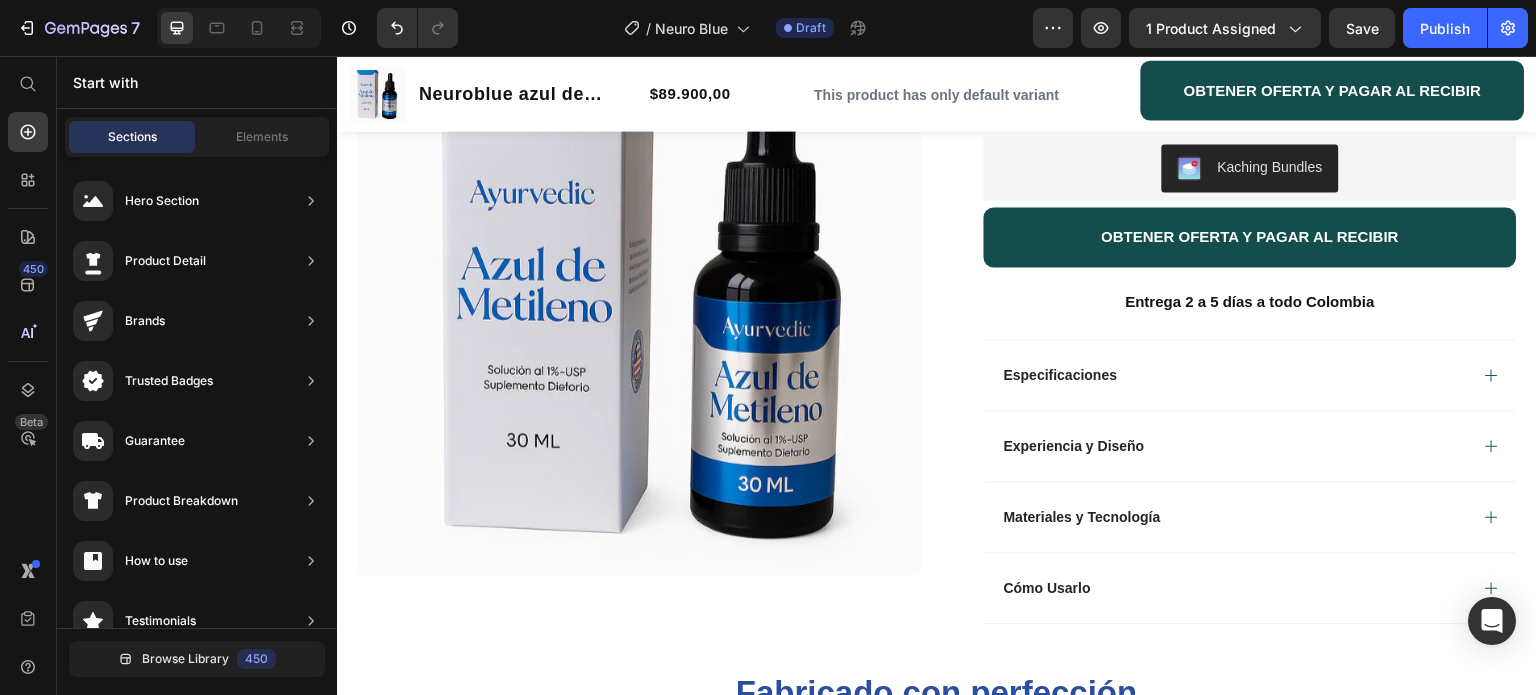 scroll, scrollTop: 396, scrollLeft: 0, axis: vertical 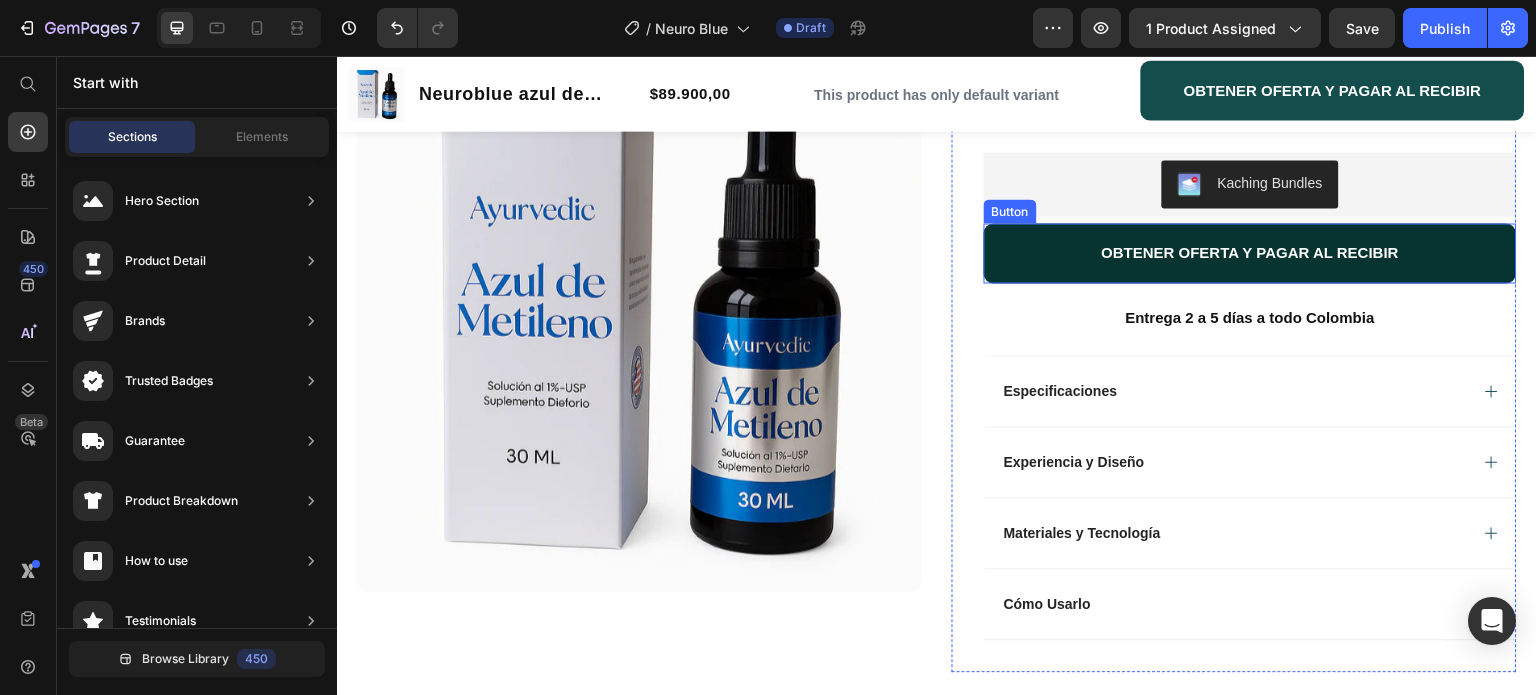 click on "OBTENER OFERTA Y PAGAR AL RECIBIR" at bounding box center (1250, 253) 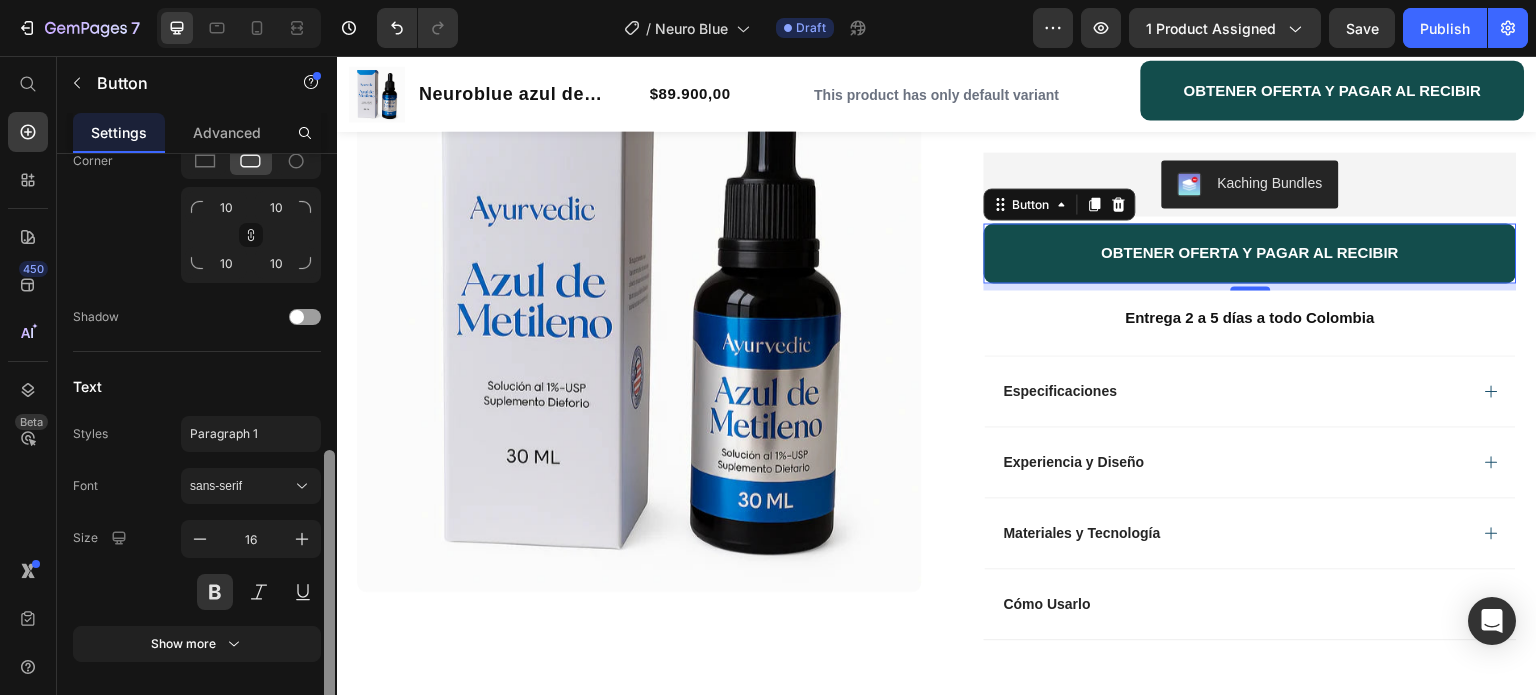 scroll, scrollTop: 780, scrollLeft: 0, axis: vertical 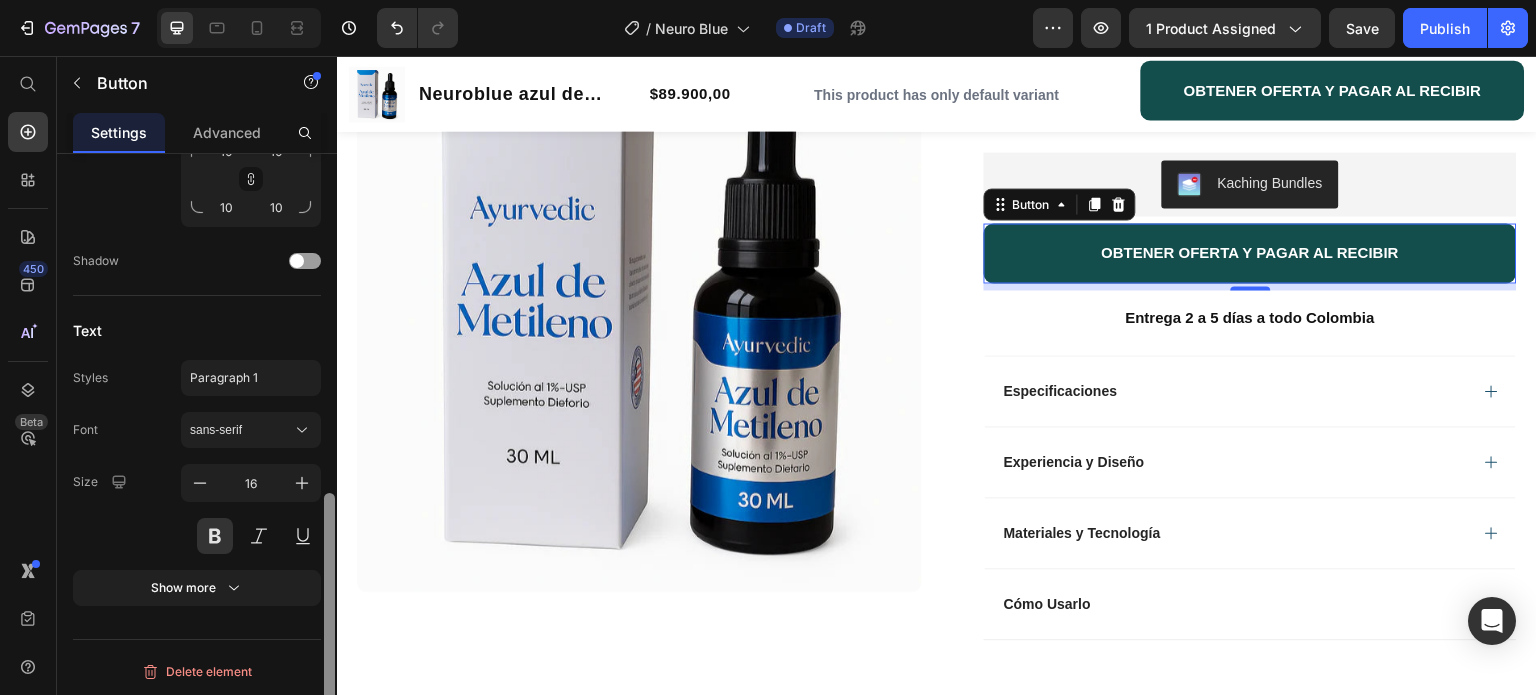 drag, startPoint x: 328, startPoint y: 194, endPoint x: 332, endPoint y: 576, distance: 382.02094 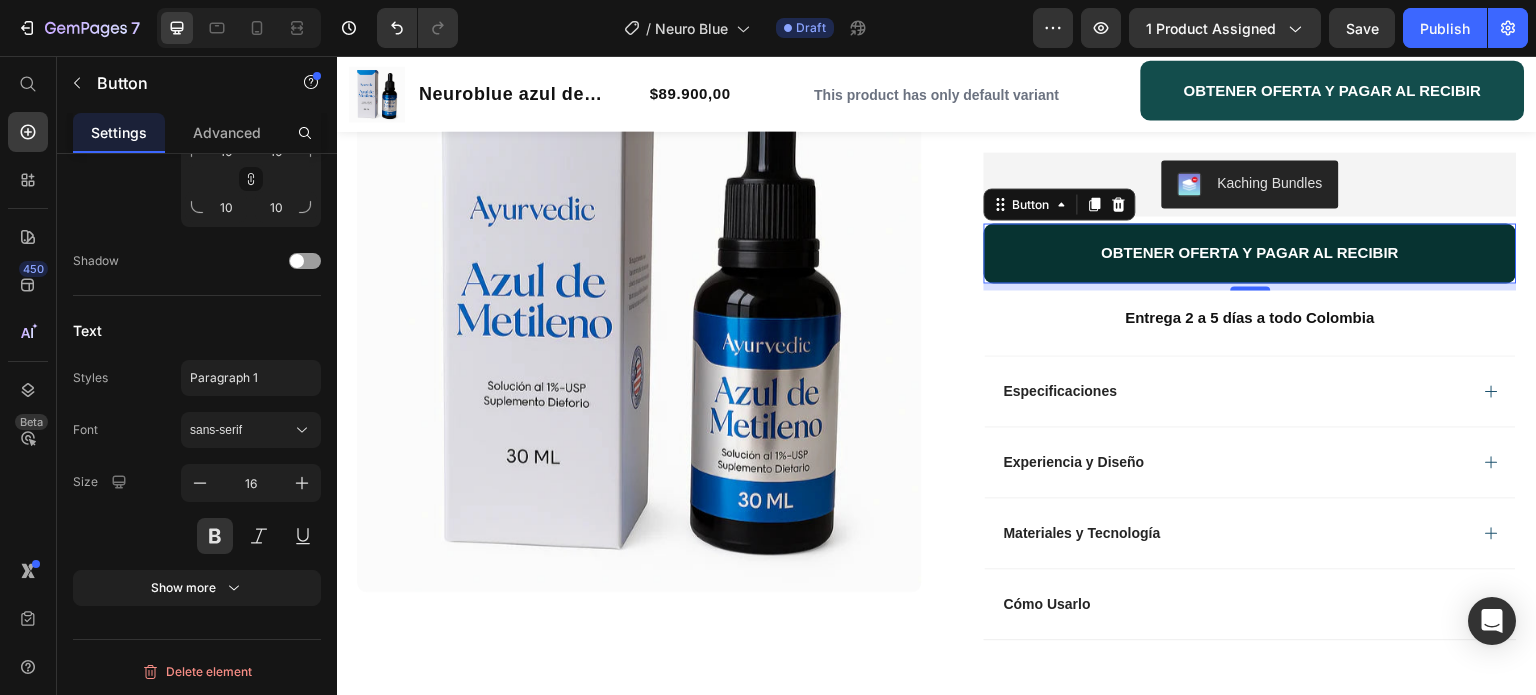 click on "OBTENER OFERTA Y PAGAR AL RECIBIR" at bounding box center [1250, 253] 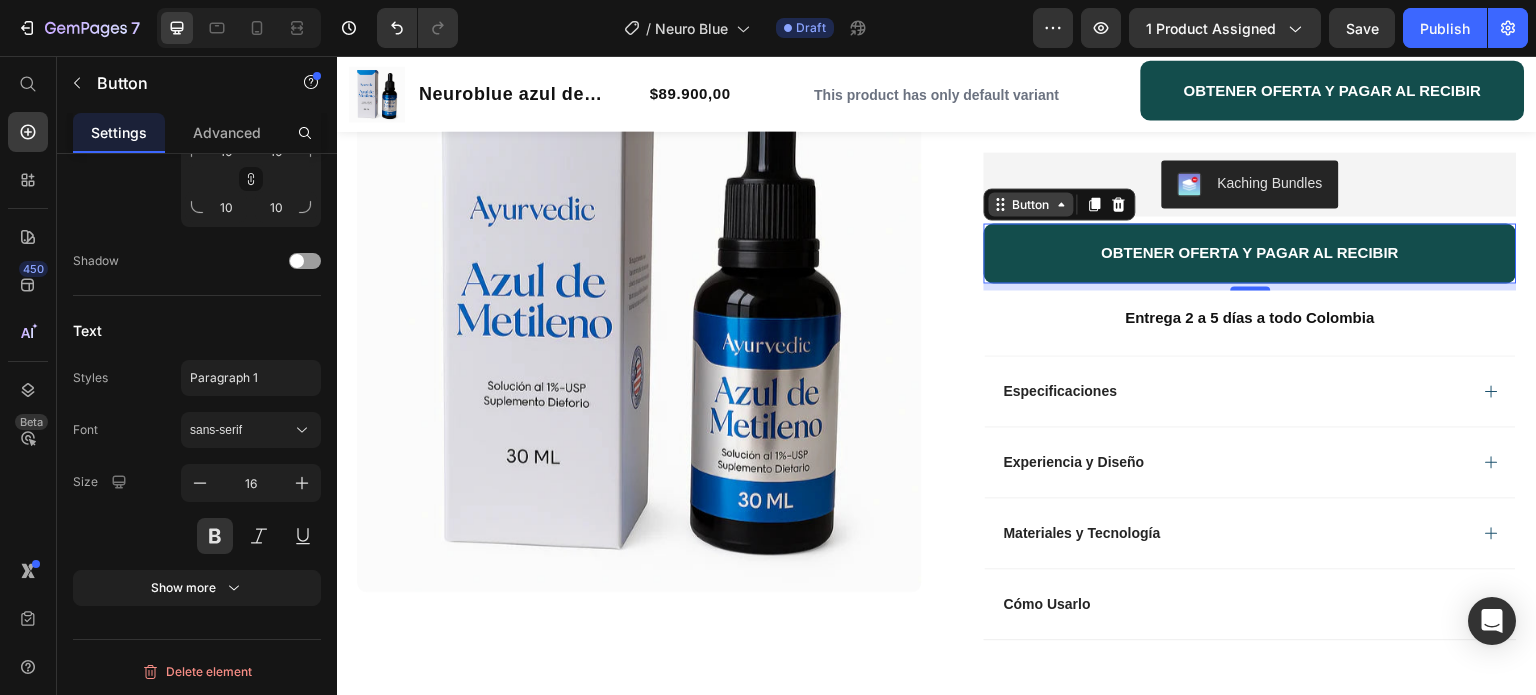click on "Button" at bounding box center [1031, 204] 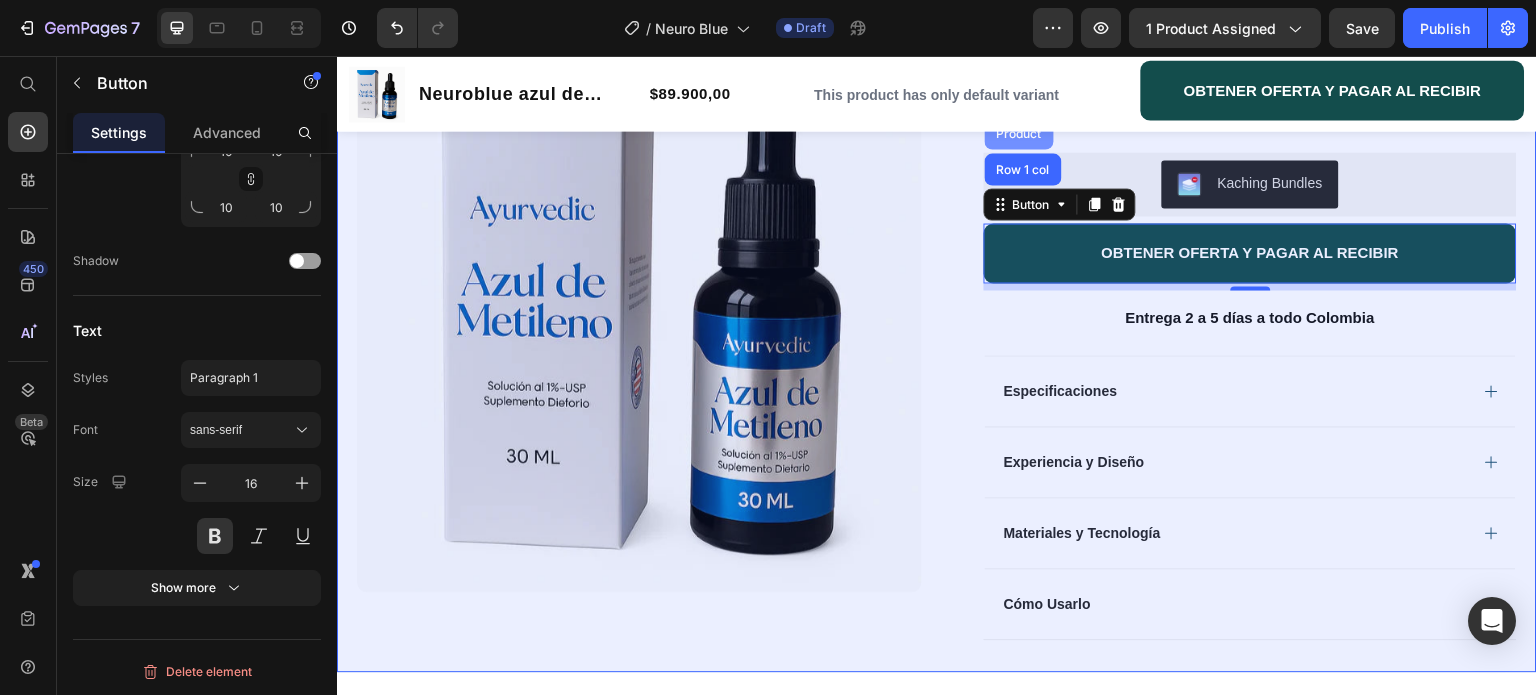 click on "Product" at bounding box center (1019, 133) 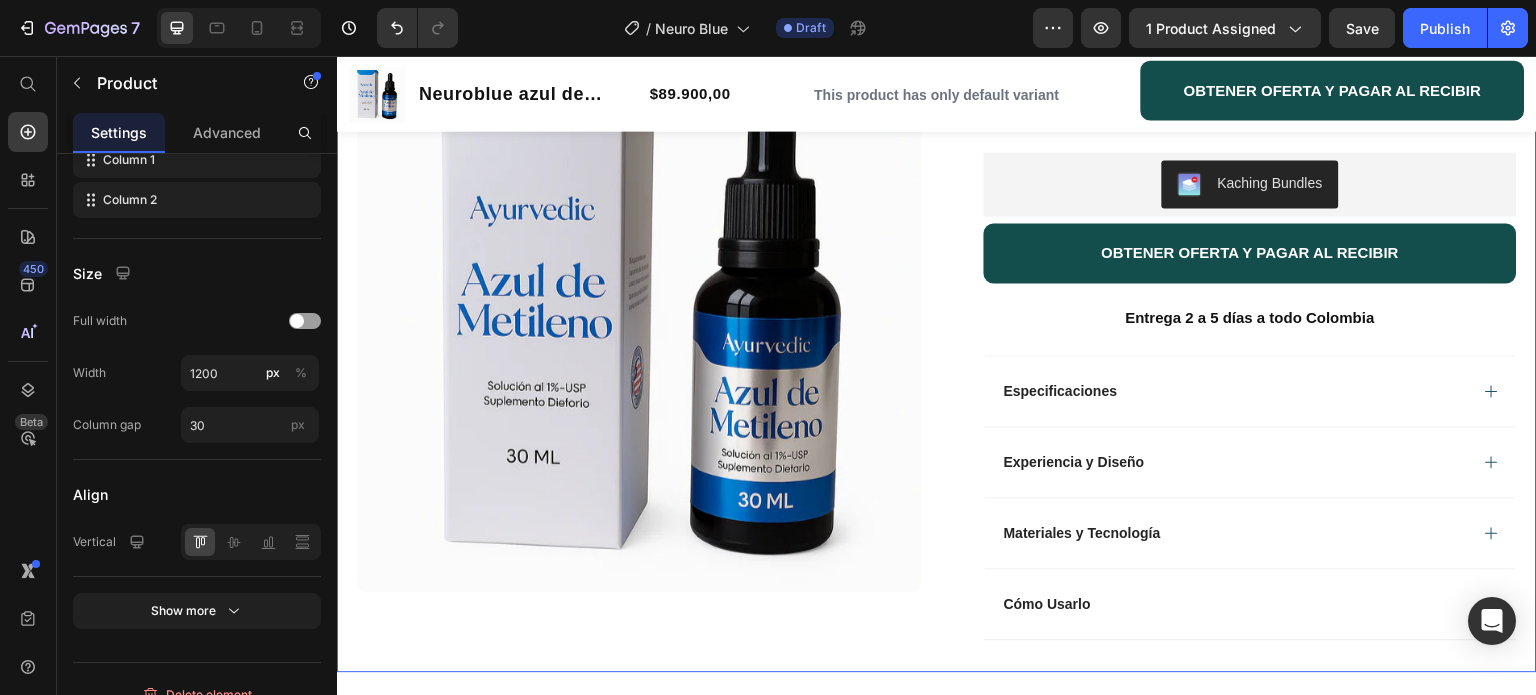 scroll, scrollTop: 0, scrollLeft: 0, axis: both 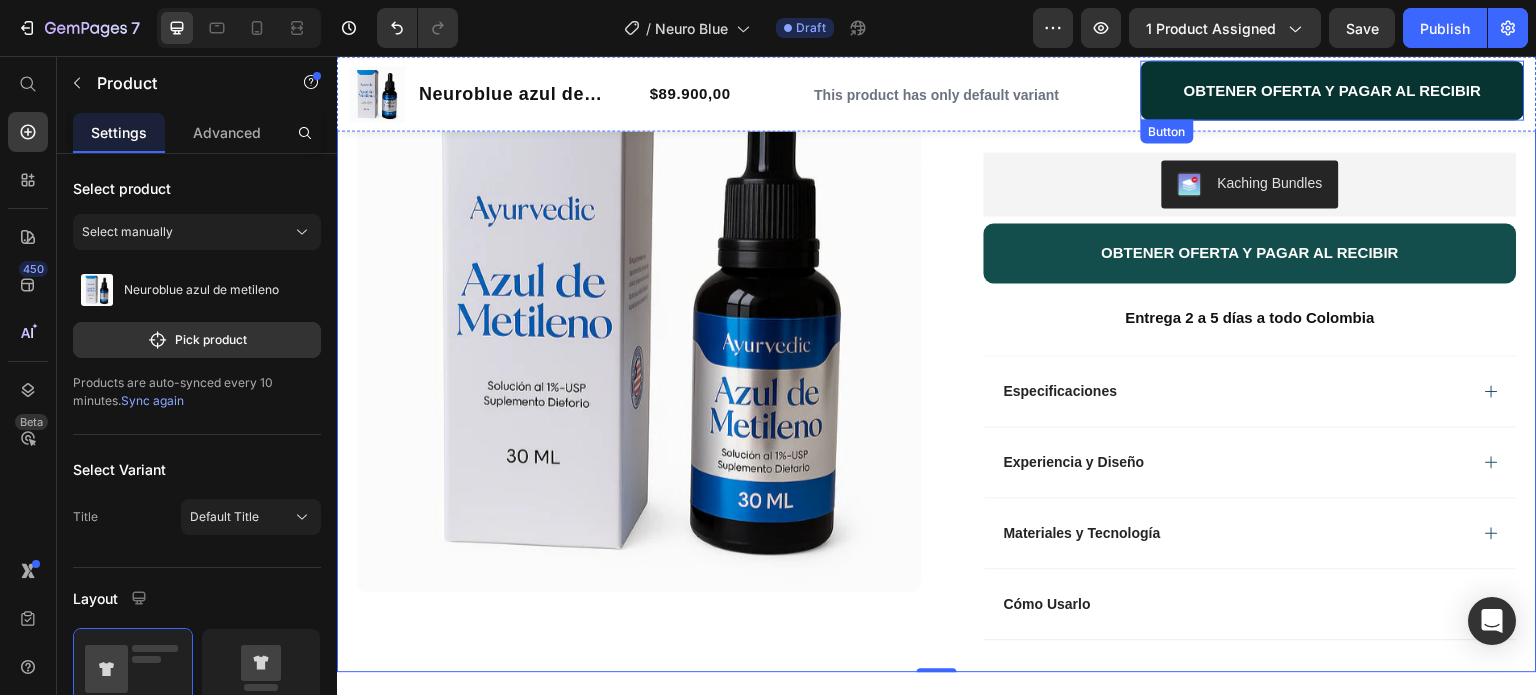 click on "OBTENER OFERTA Y PAGAR AL RECIBIR" at bounding box center (1333, 90) 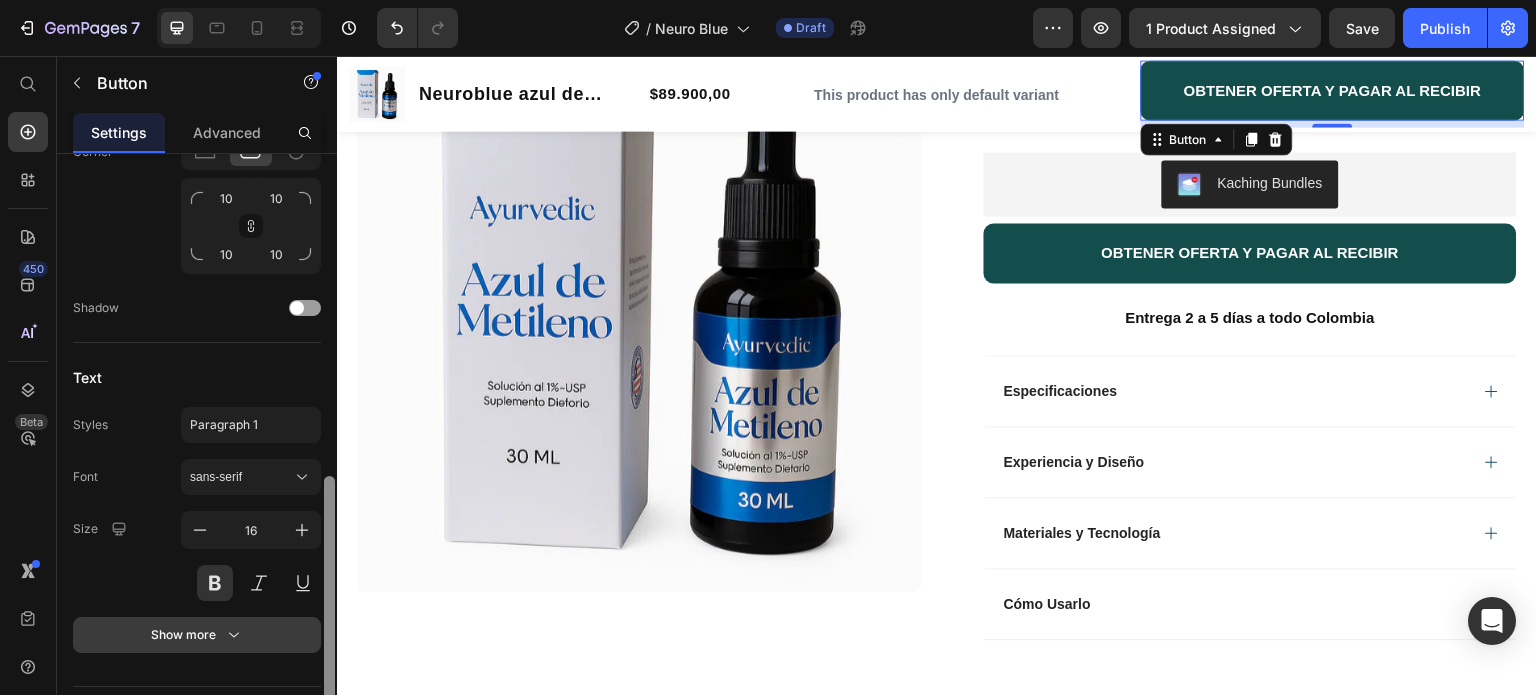 scroll, scrollTop: 736, scrollLeft: 0, axis: vertical 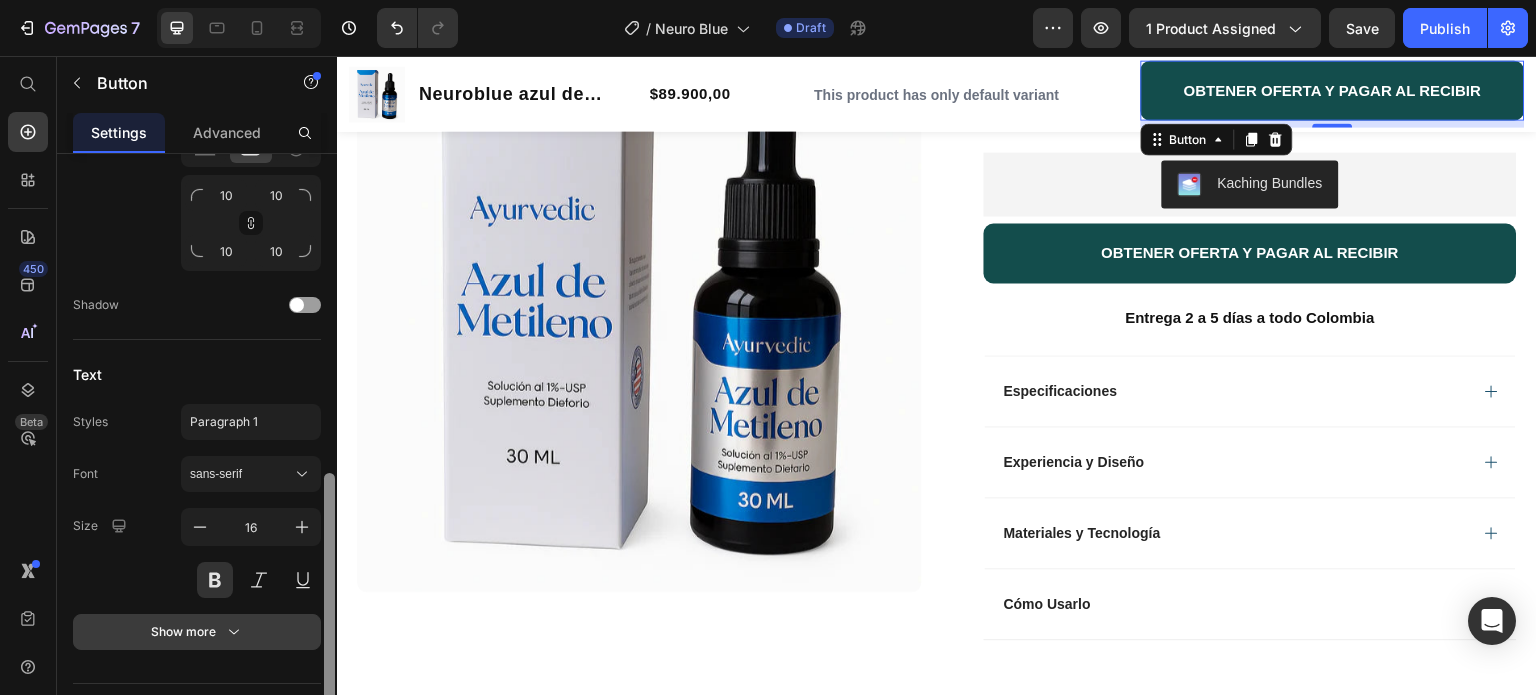 drag, startPoint x: 331, startPoint y: 299, endPoint x: 320, endPoint y: 619, distance: 320.189 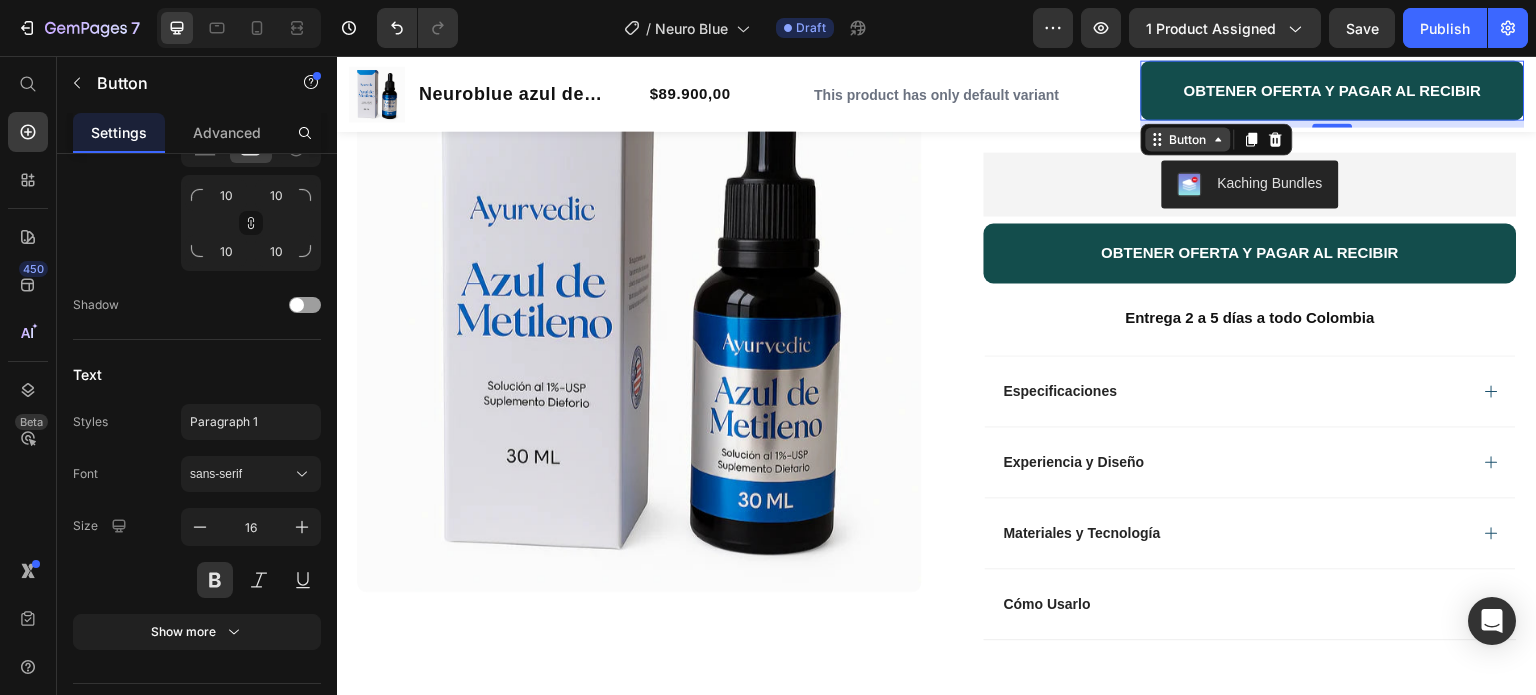 click on "Button" at bounding box center (1188, 139) 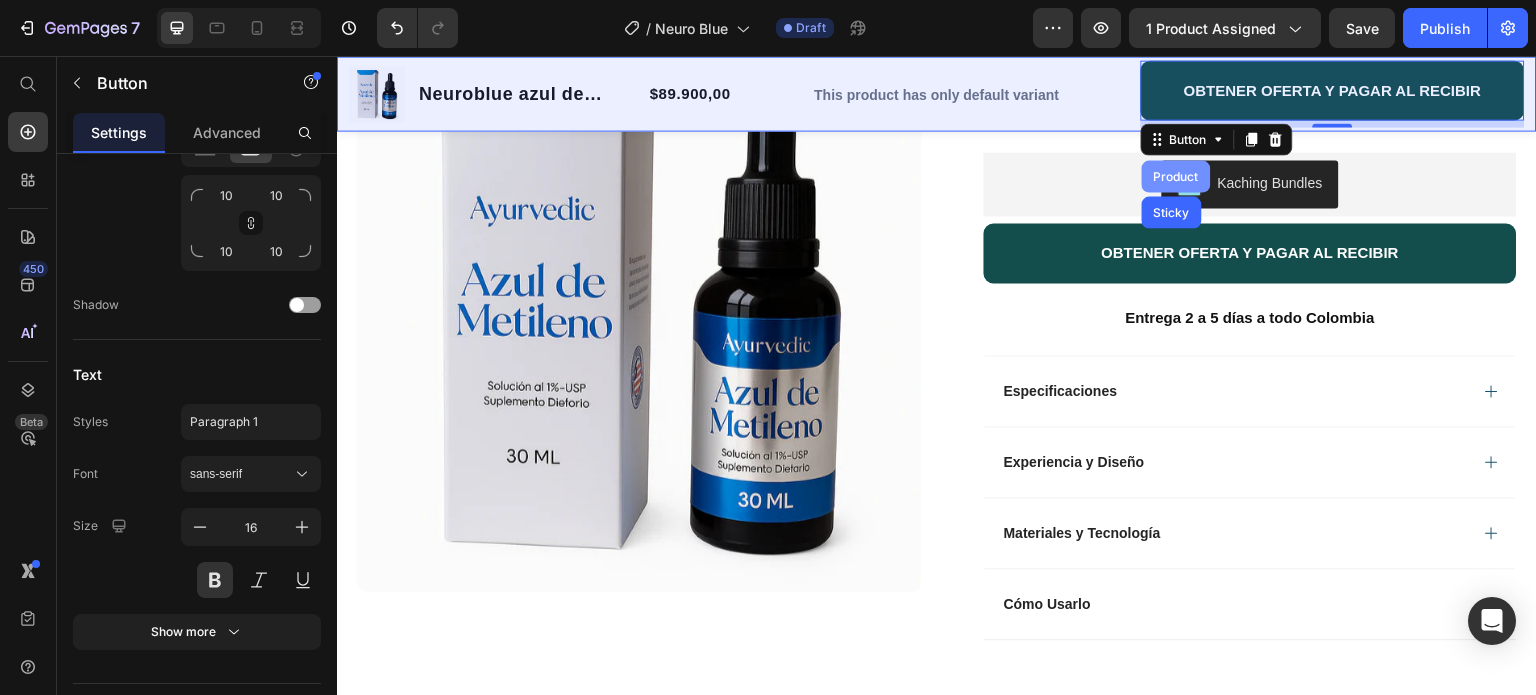 click on "Product" at bounding box center [1176, 176] 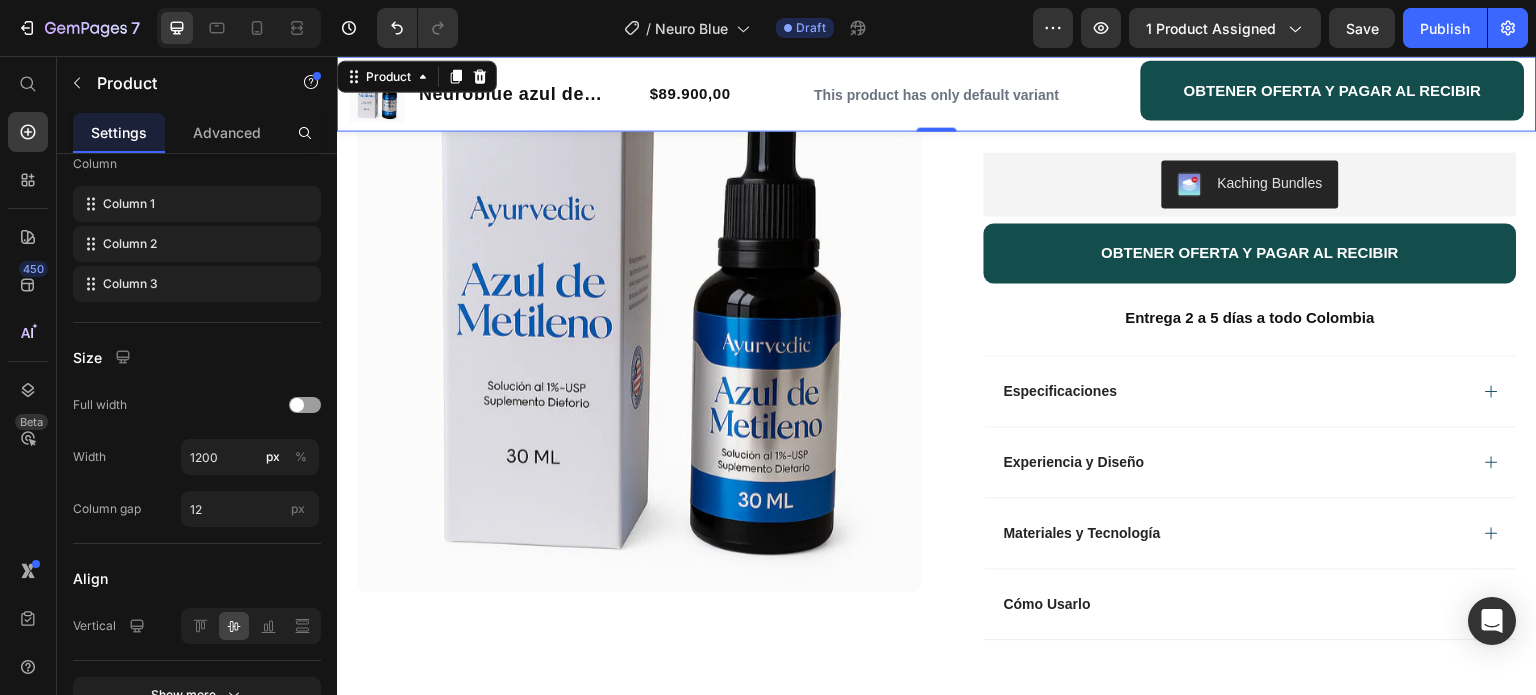 scroll, scrollTop: 0, scrollLeft: 0, axis: both 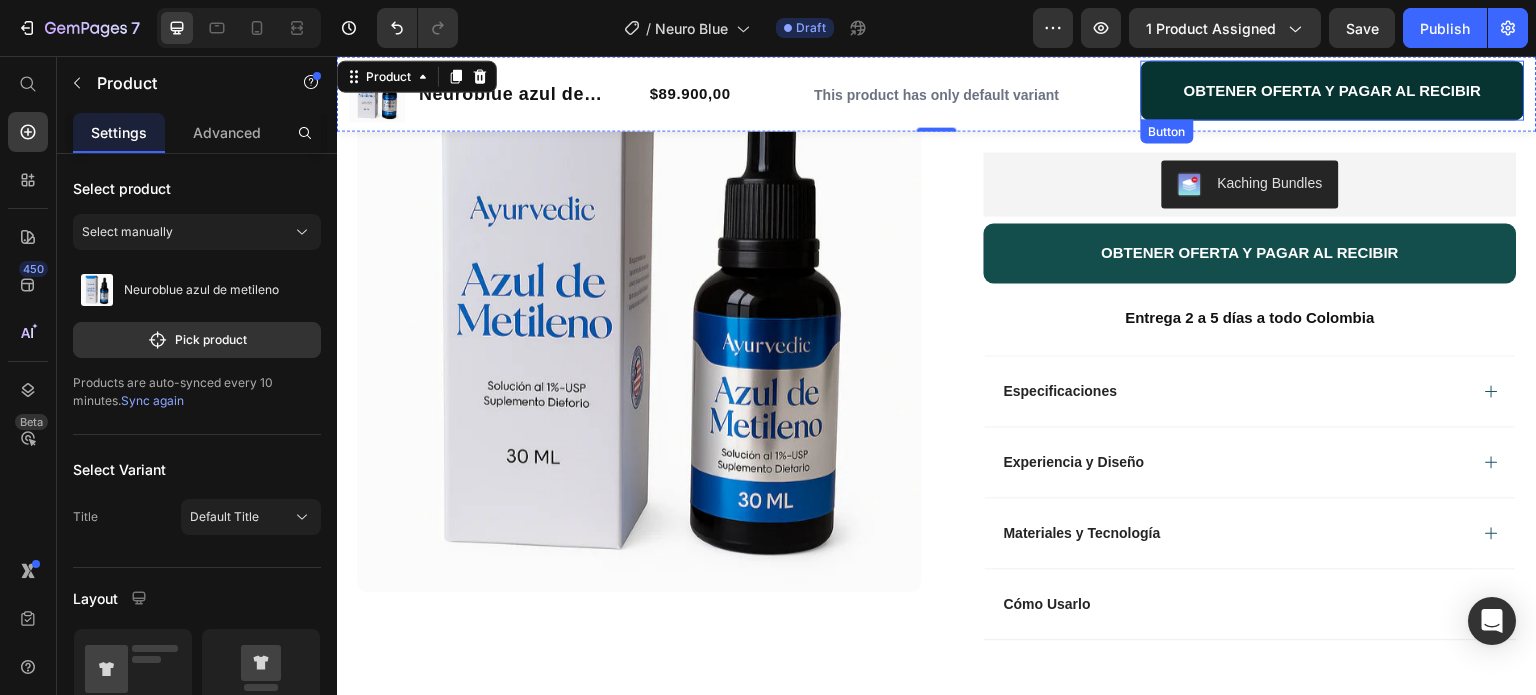 click on "OBTENER OFERTA Y PAGAR AL RECIBIR" at bounding box center (1333, 90) 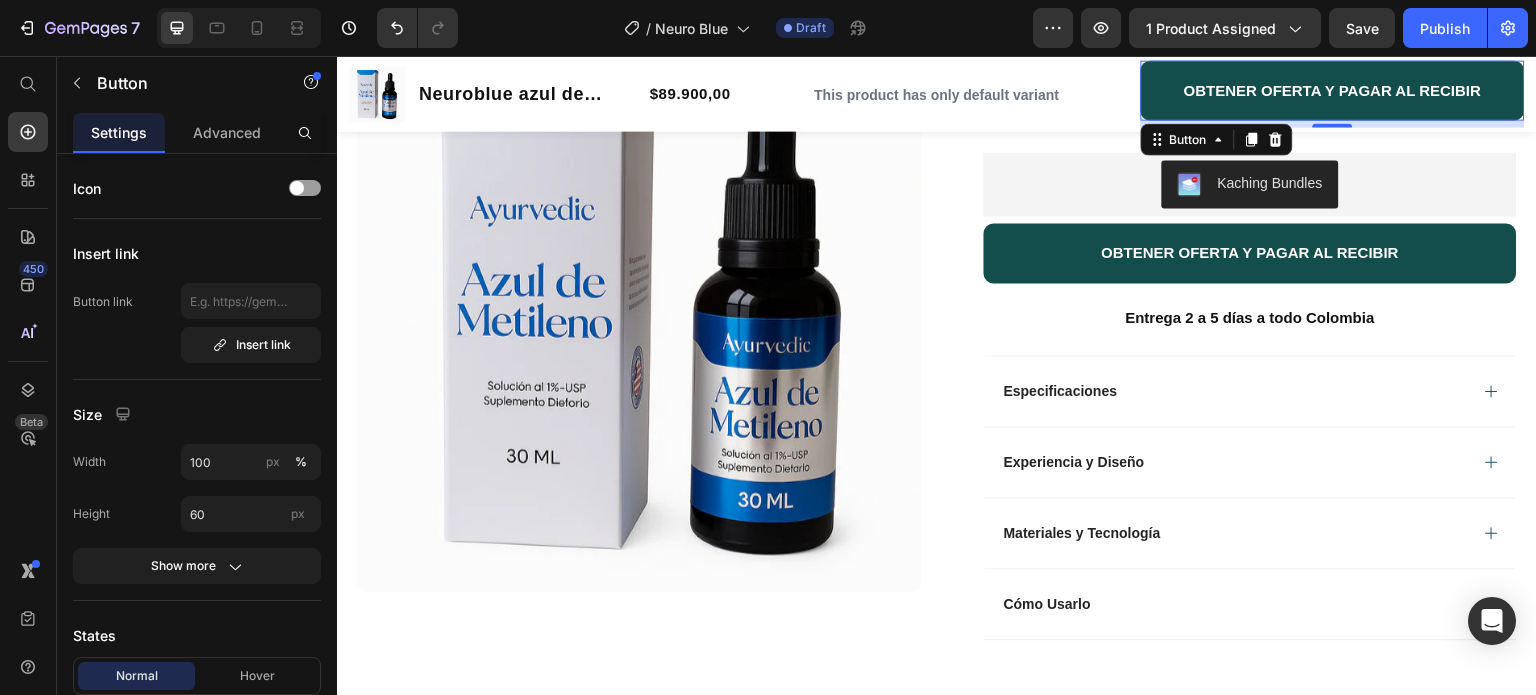 scroll, scrollTop: 598, scrollLeft: 0, axis: vertical 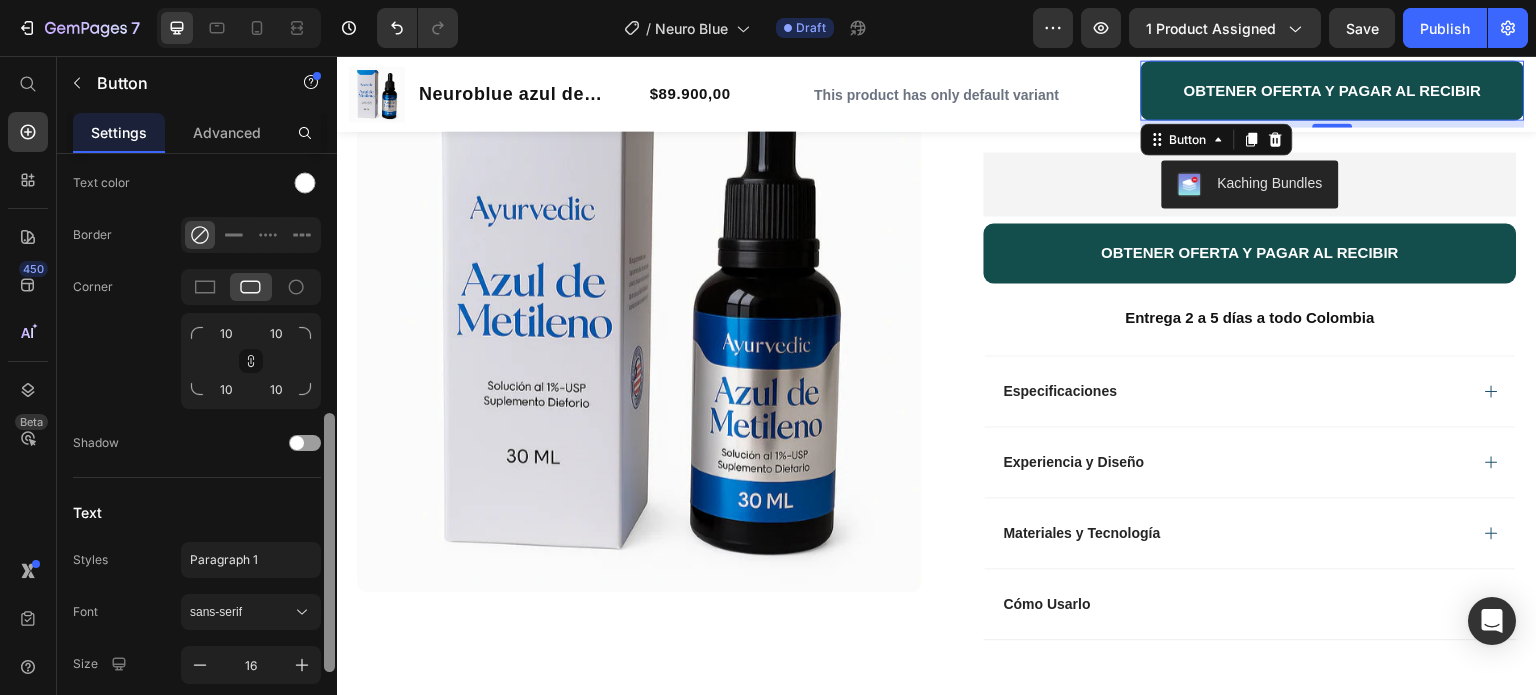 click at bounding box center (329, 453) 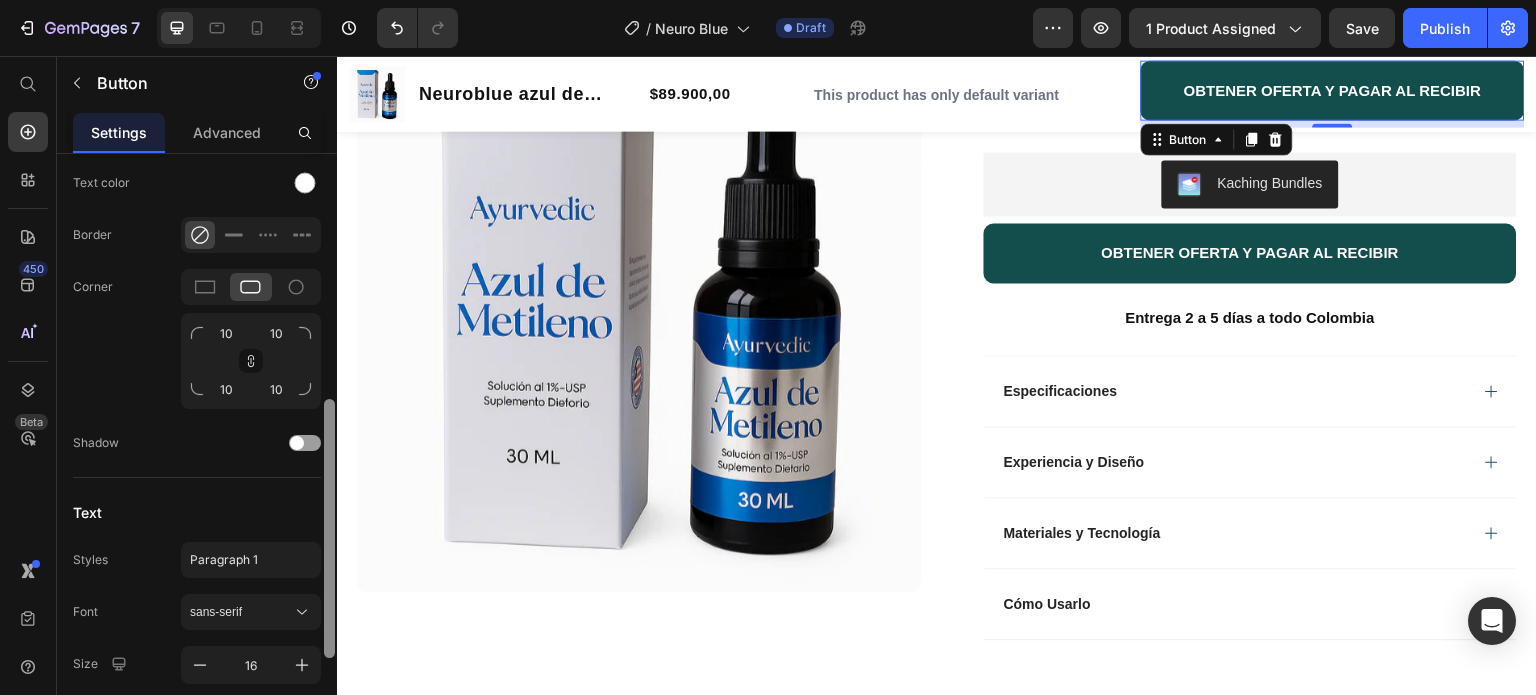 scroll, scrollTop: 588, scrollLeft: 0, axis: vertical 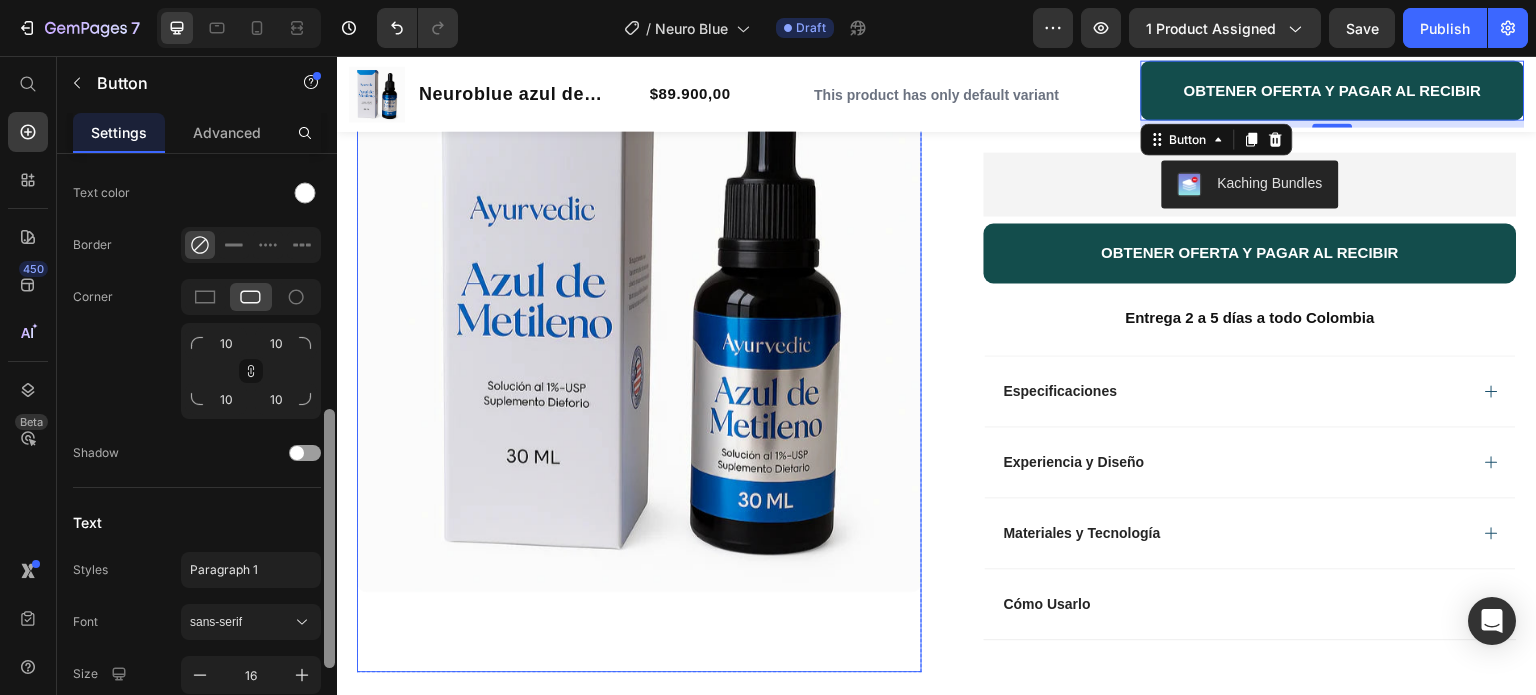 drag, startPoint x: 665, startPoint y: 528, endPoint x: 398, endPoint y: 251, distance: 384.73108 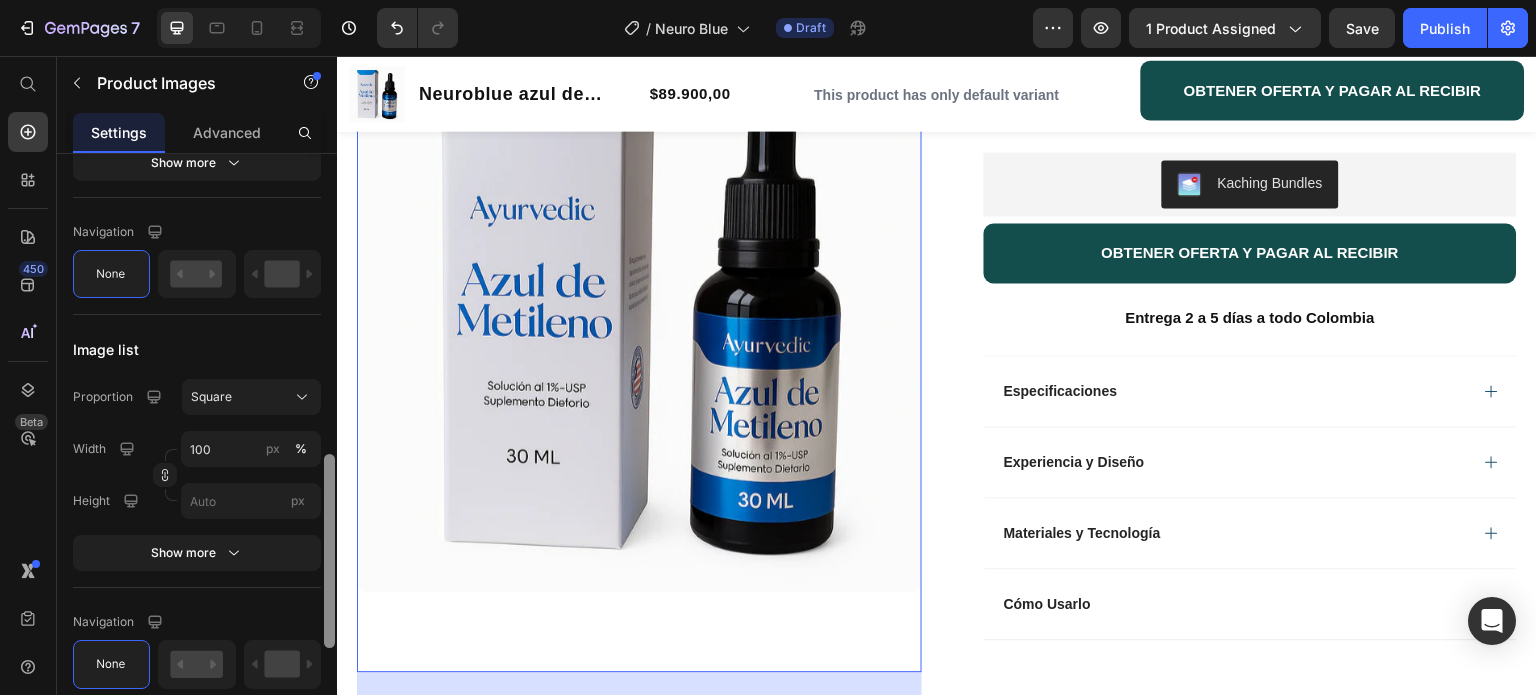scroll, scrollTop: 843, scrollLeft: 0, axis: vertical 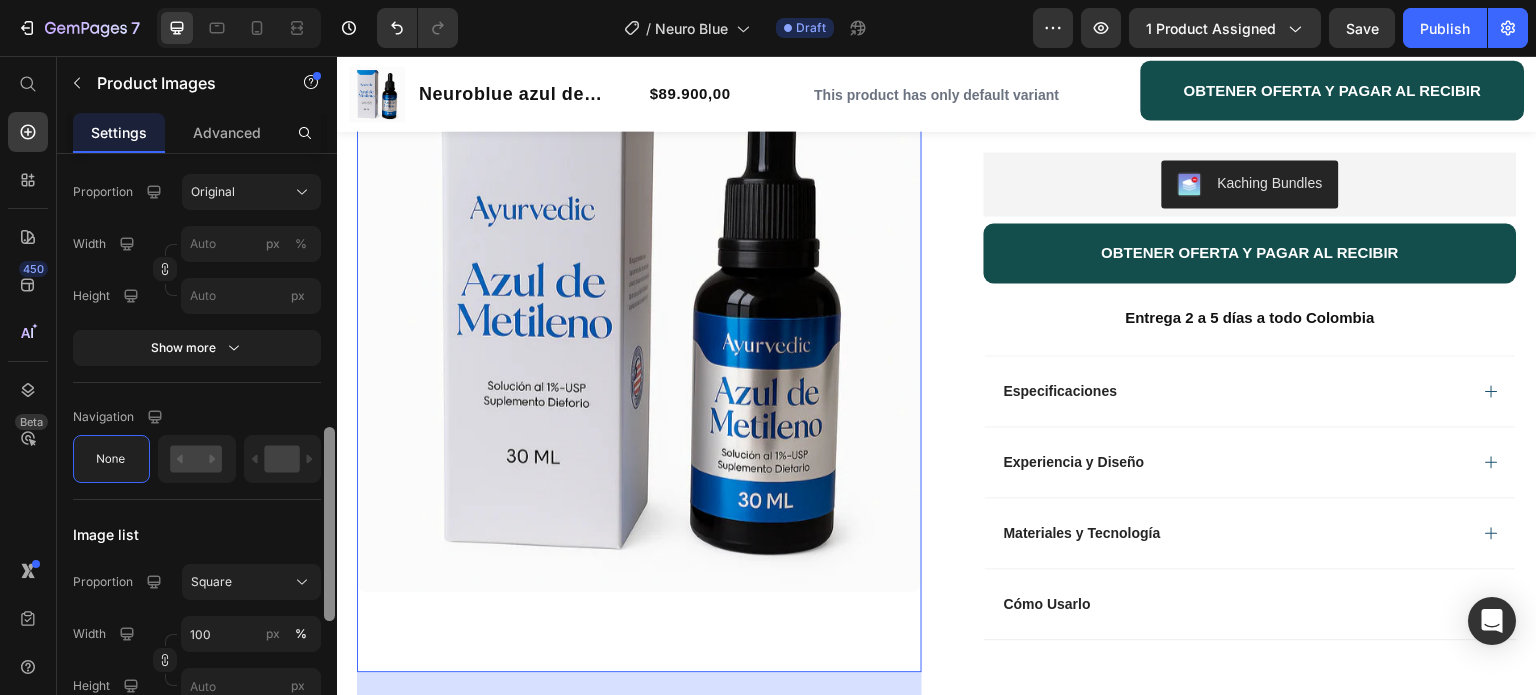 drag, startPoint x: 668, startPoint y: 495, endPoint x: 360, endPoint y: 310, distance: 359.28958 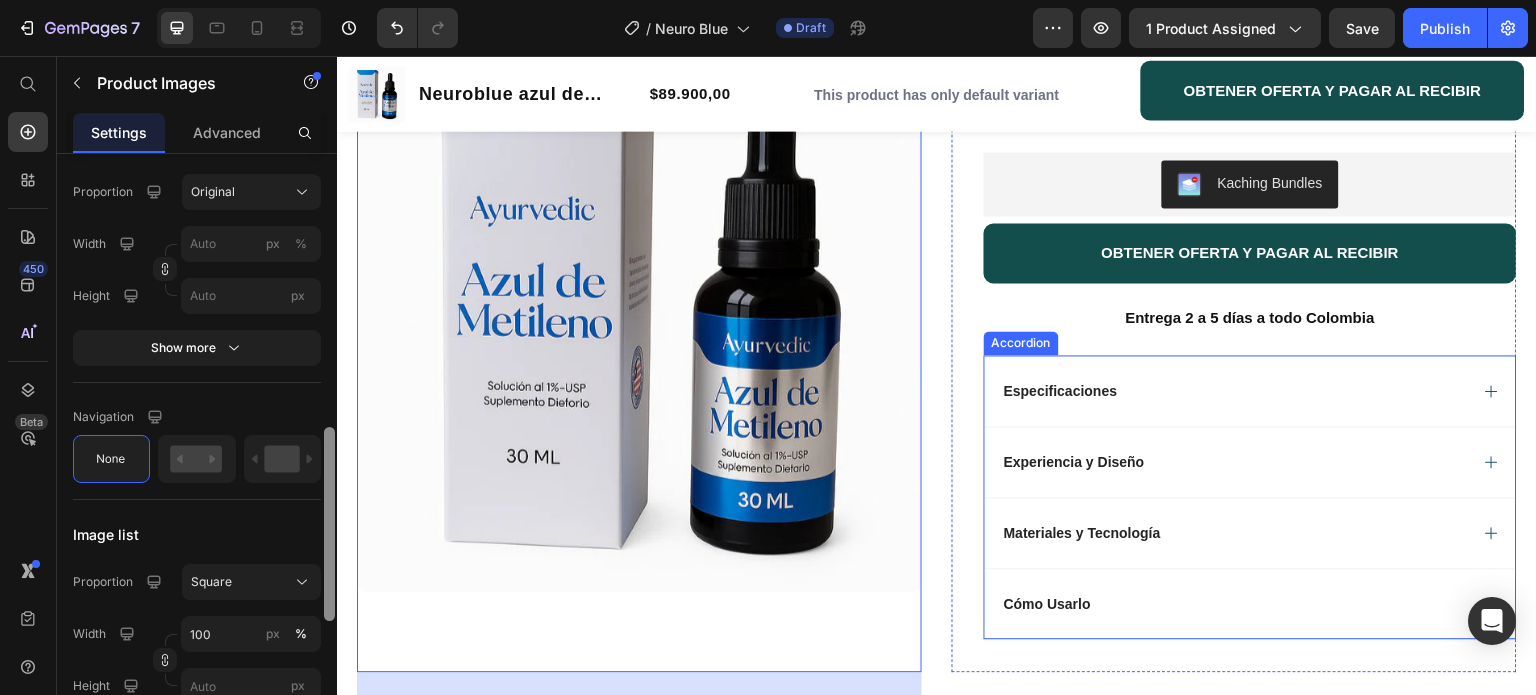 click 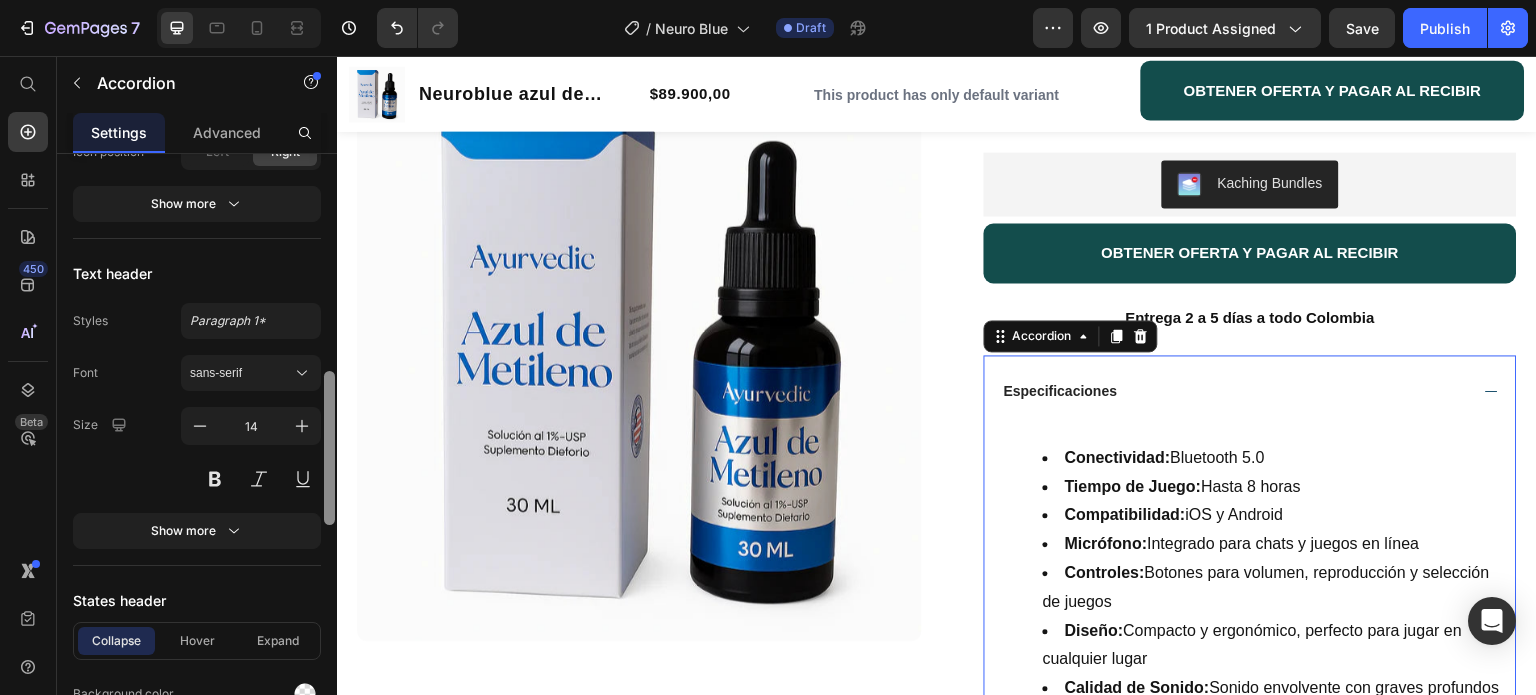 scroll, scrollTop: 0, scrollLeft: 0, axis: both 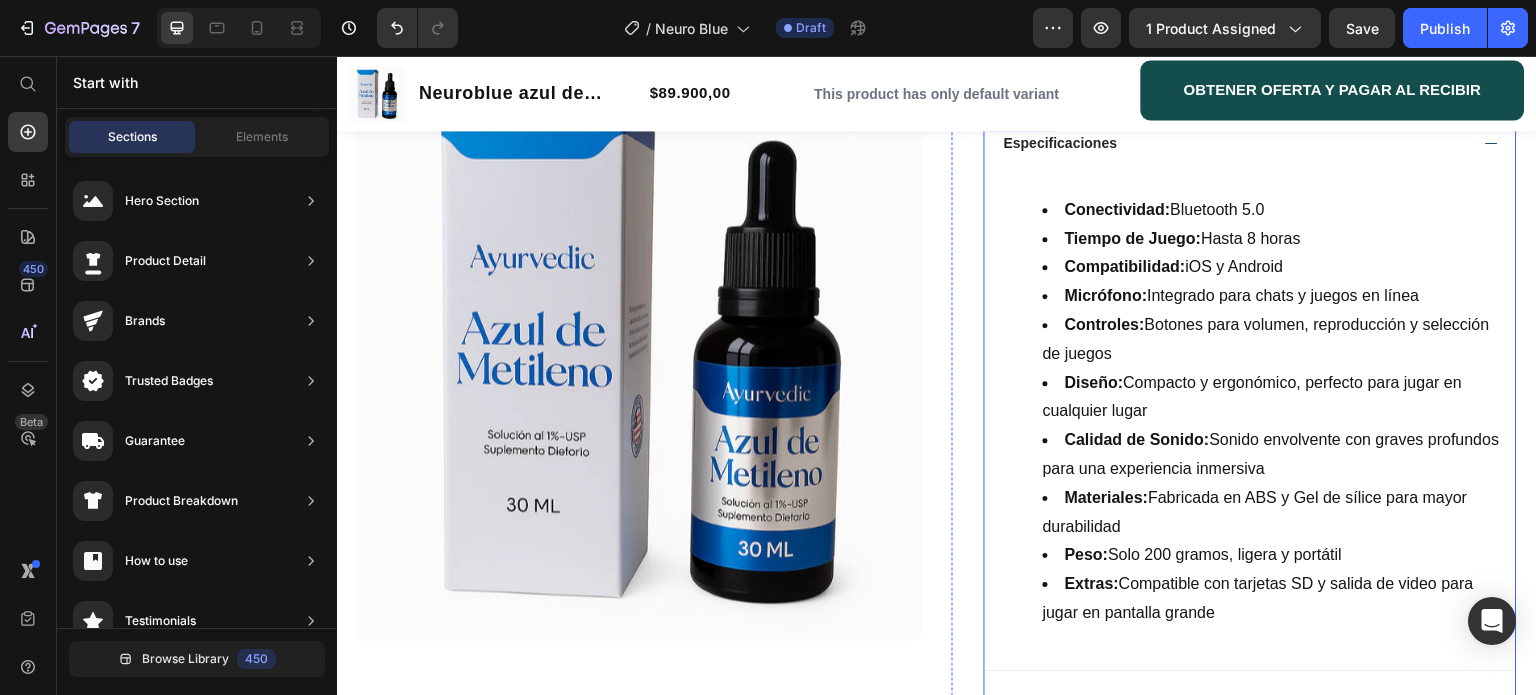 click on "Especificaciones" at bounding box center [1250, 142] 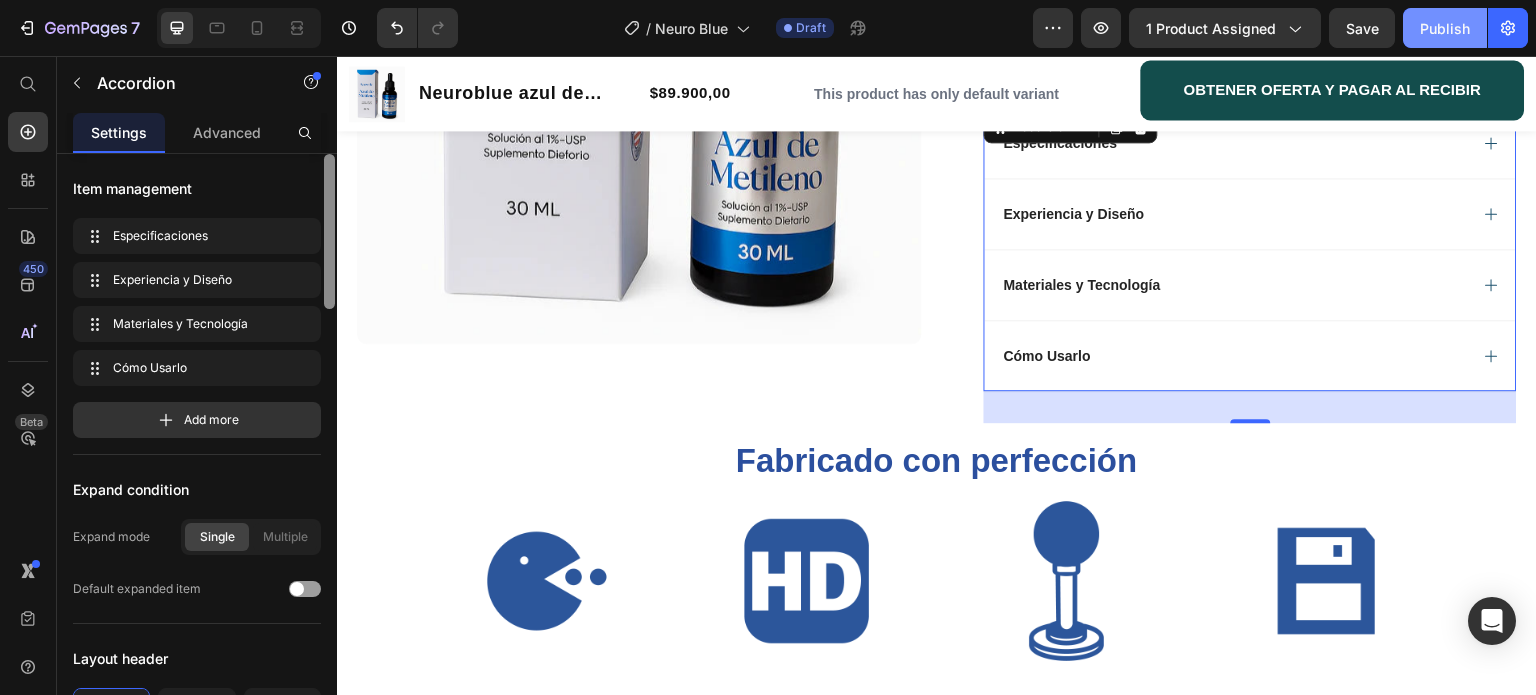click on "Publish" at bounding box center [1445, 28] 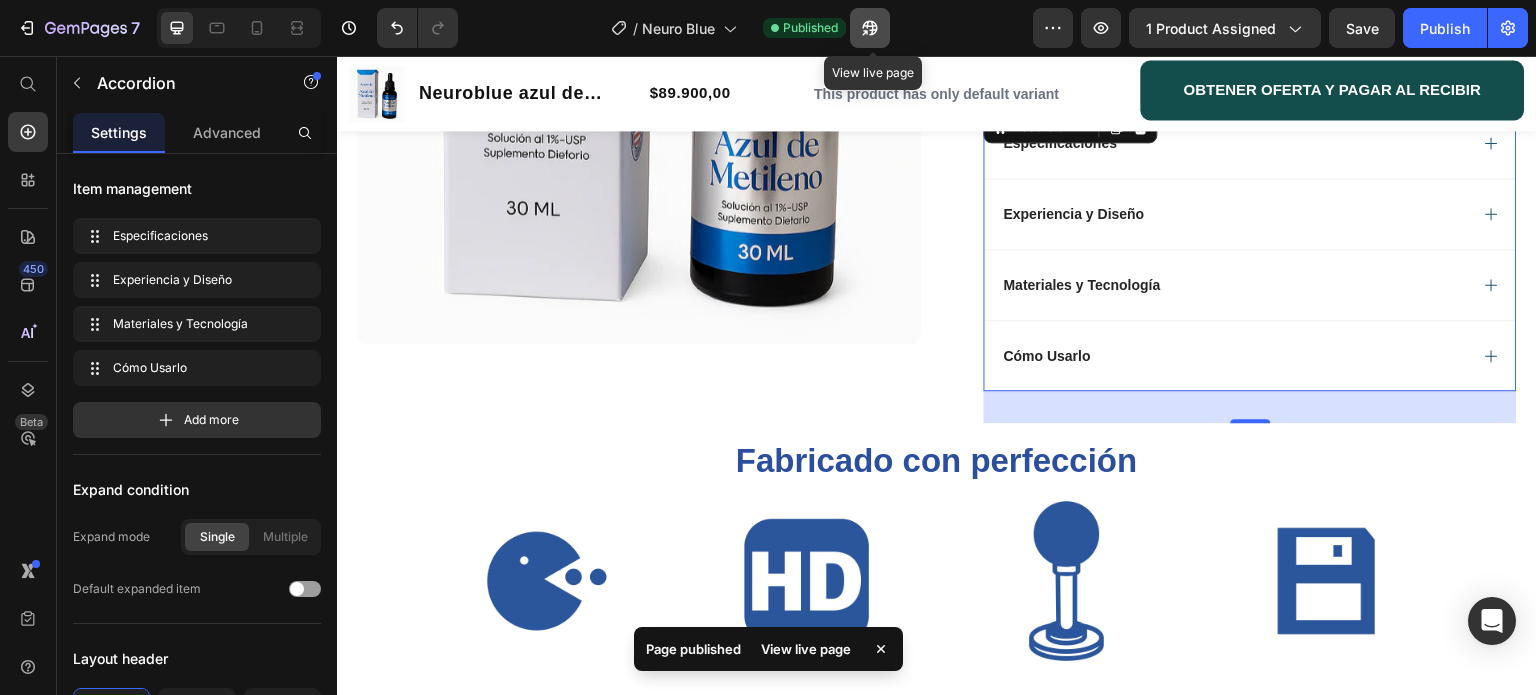 click 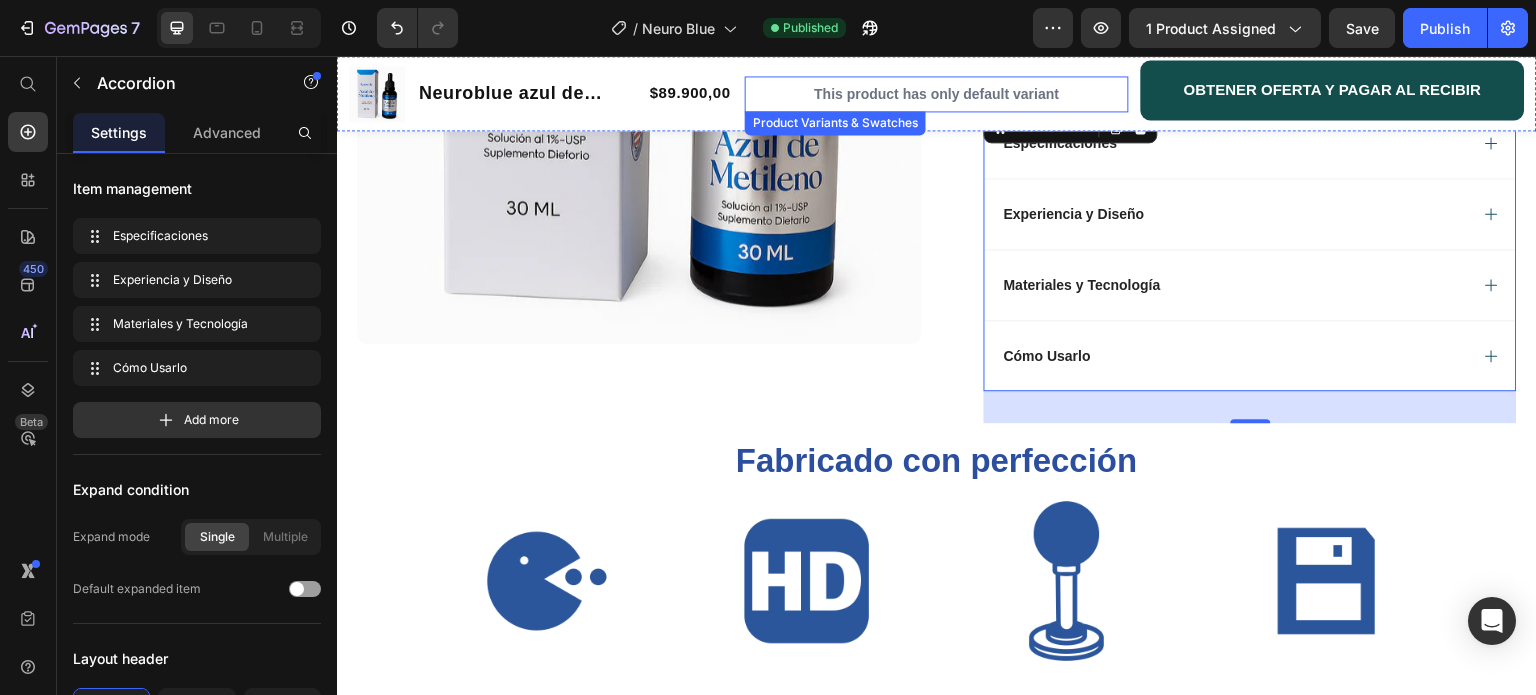 click on "This product has only default variant" at bounding box center [937, 94] 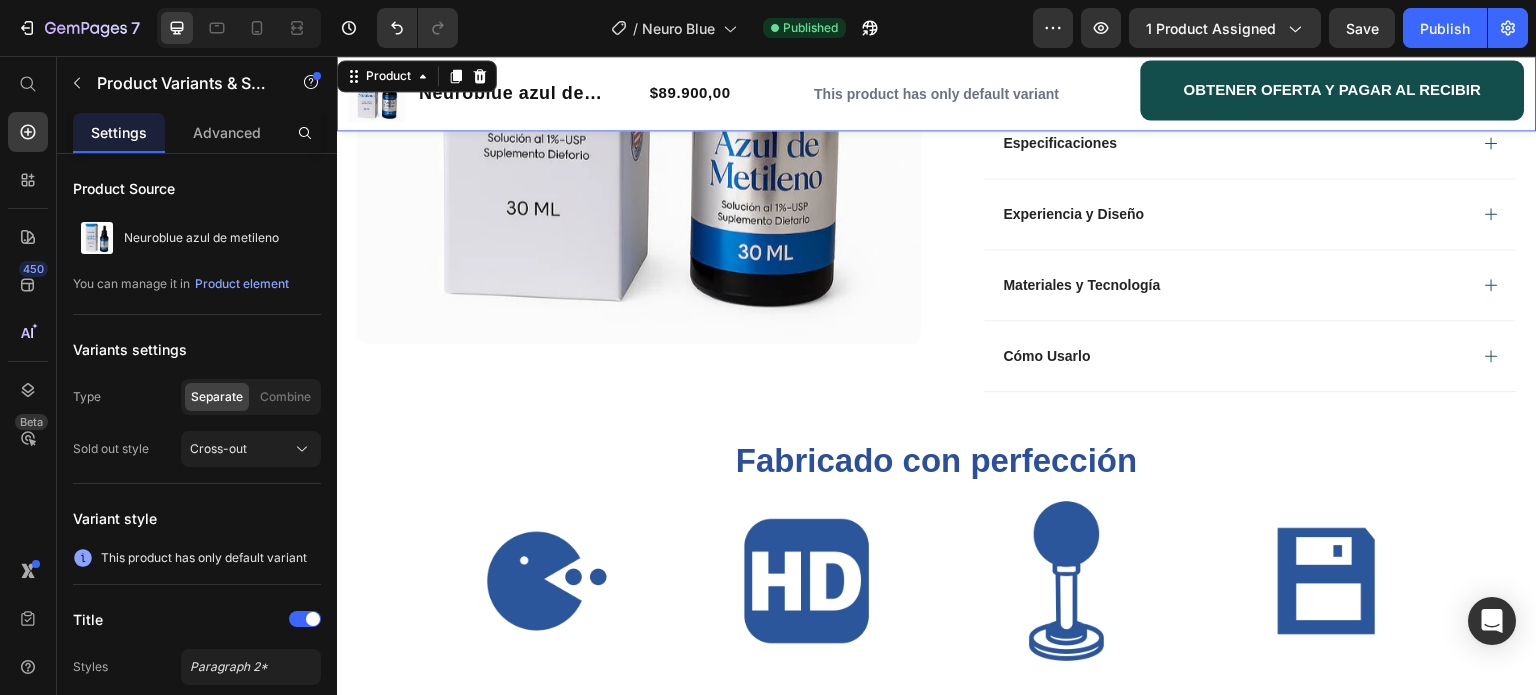 click on "This product has only default variant Product Variants & Swatches OBTENER OFERTA Y PAGAR AL RECIBIR Button" at bounding box center (937, 93) 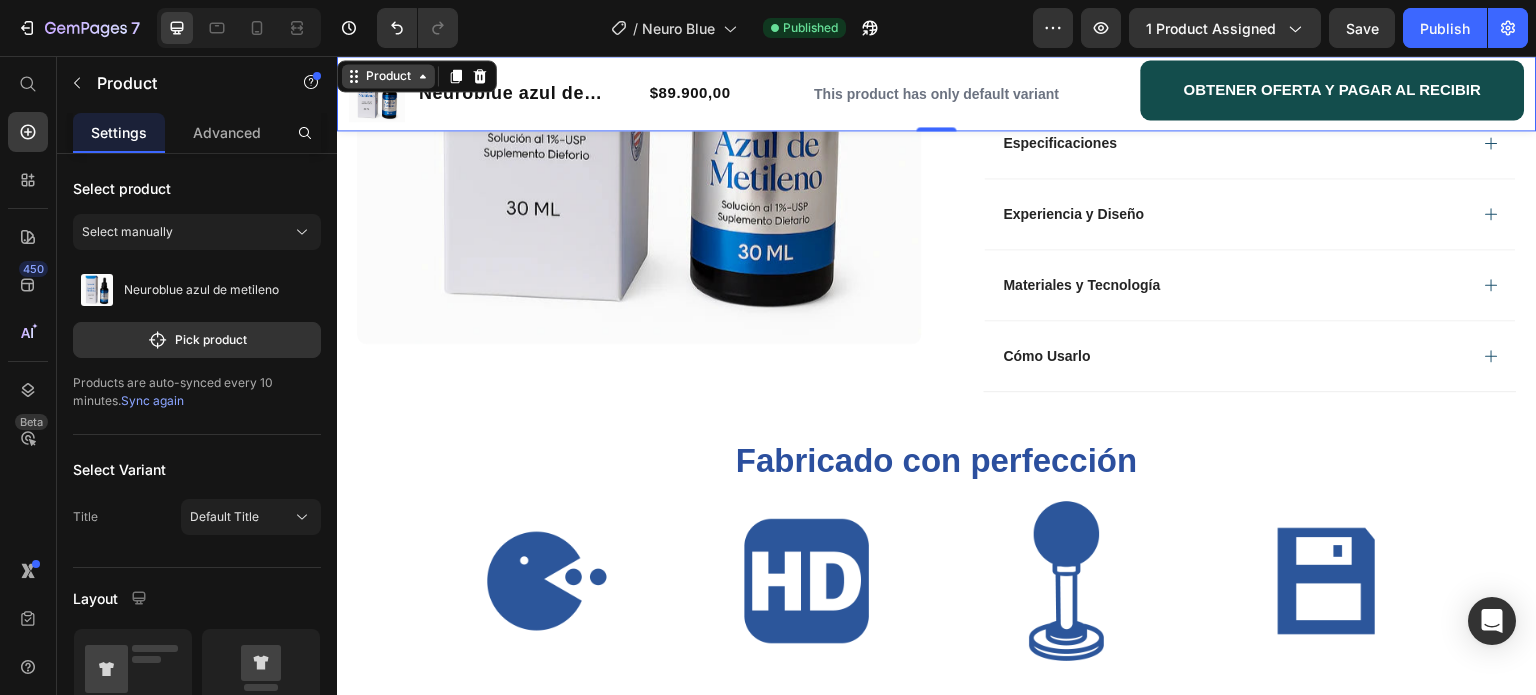 click on "Product" at bounding box center (388, 76) 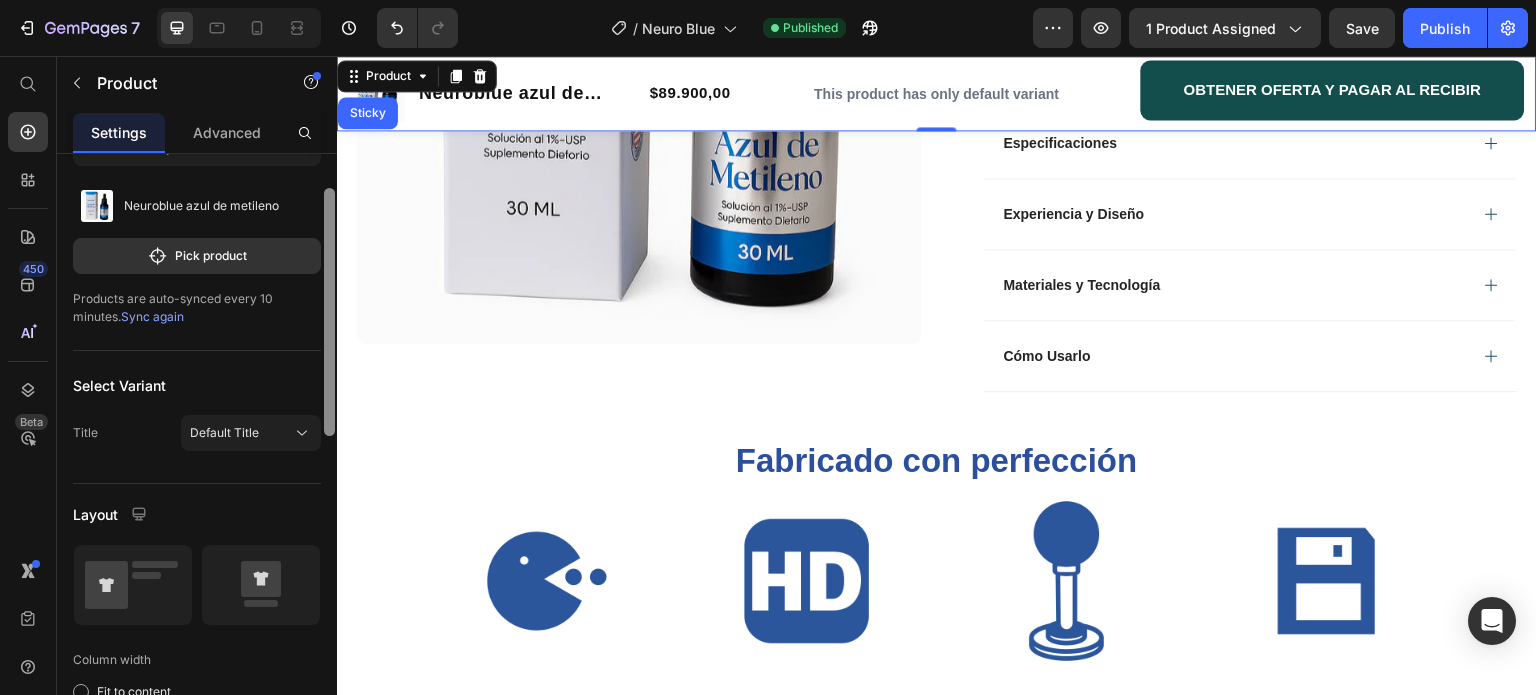 scroll, scrollTop: 113, scrollLeft: 0, axis: vertical 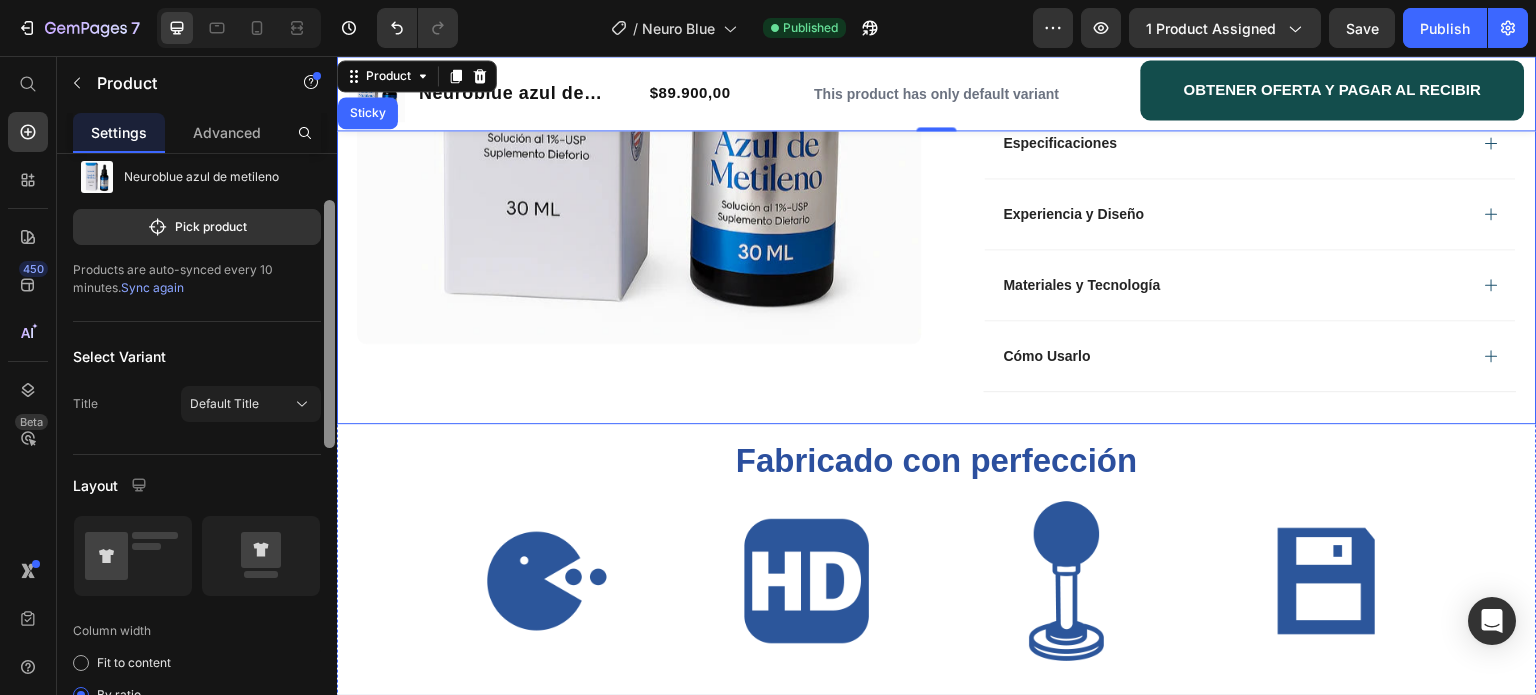 drag, startPoint x: 666, startPoint y: 293, endPoint x: 348, endPoint y: 414, distance: 340.24255 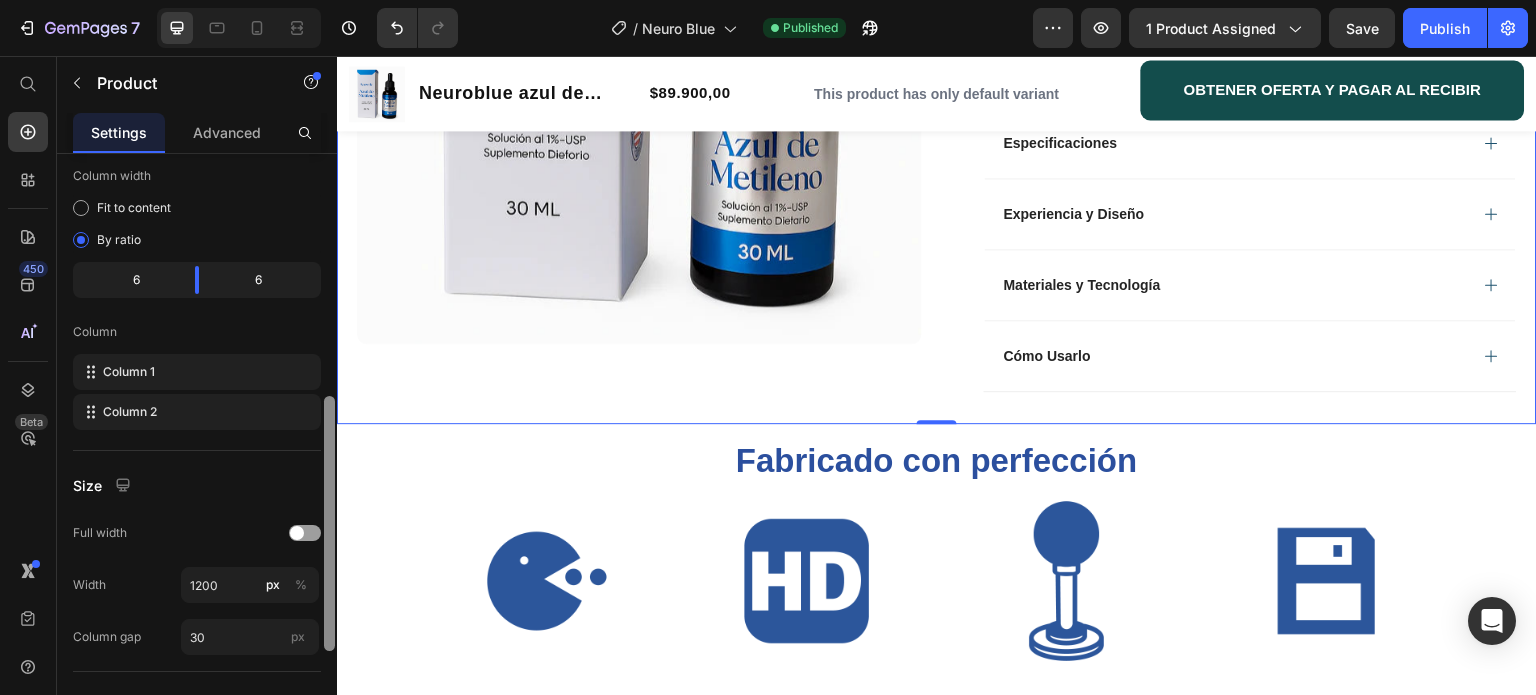 drag, startPoint x: 328, startPoint y: 393, endPoint x: 336, endPoint y: 475, distance: 82.38932 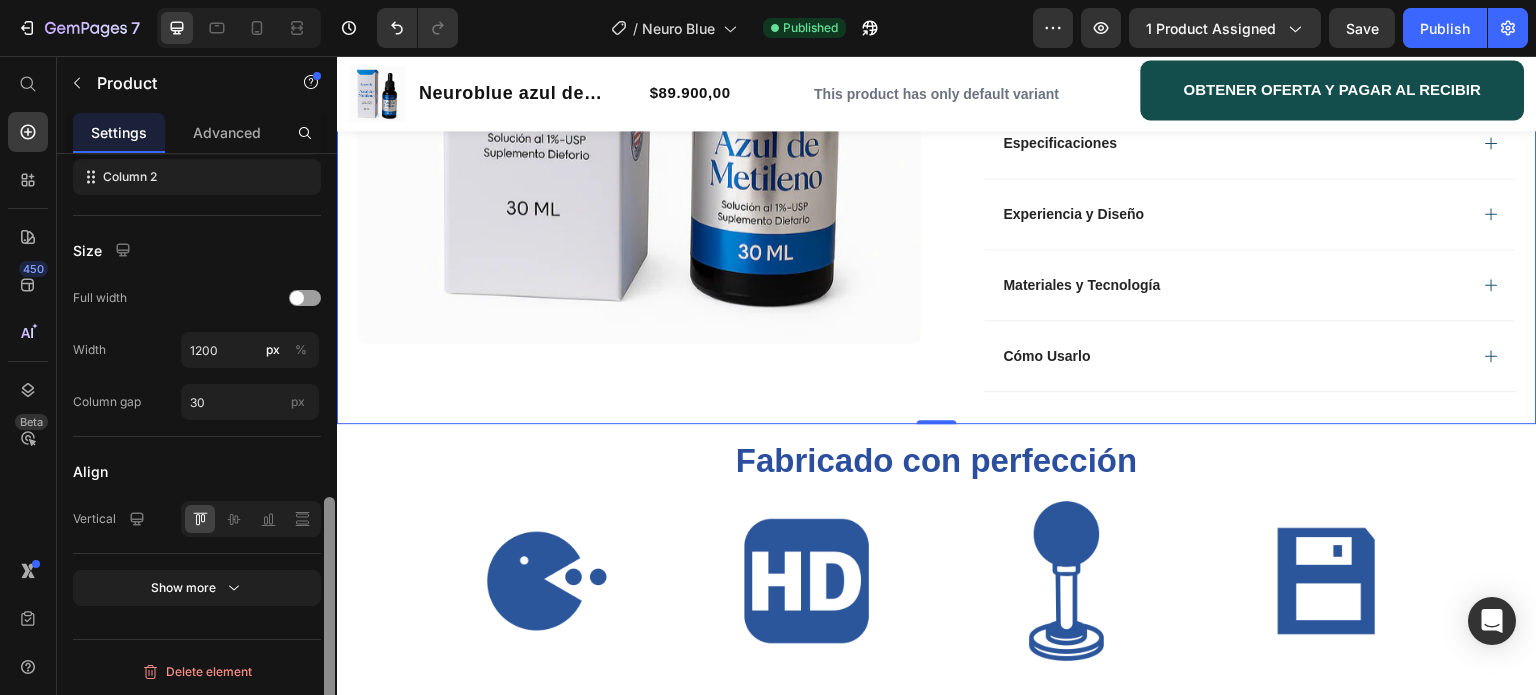 click at bounding box center [329, 453] 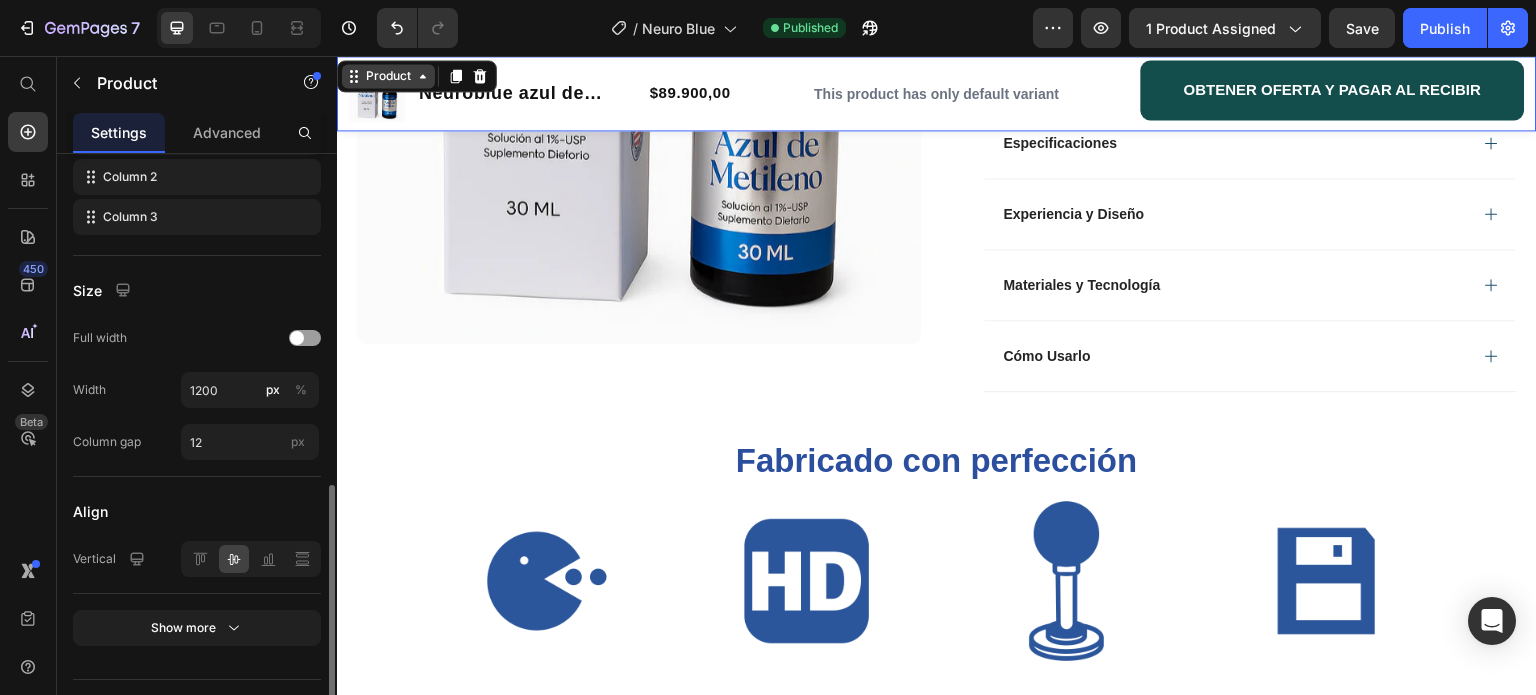 scroll, scrollTop: 802, scrollLeft: 0, axis: vertical 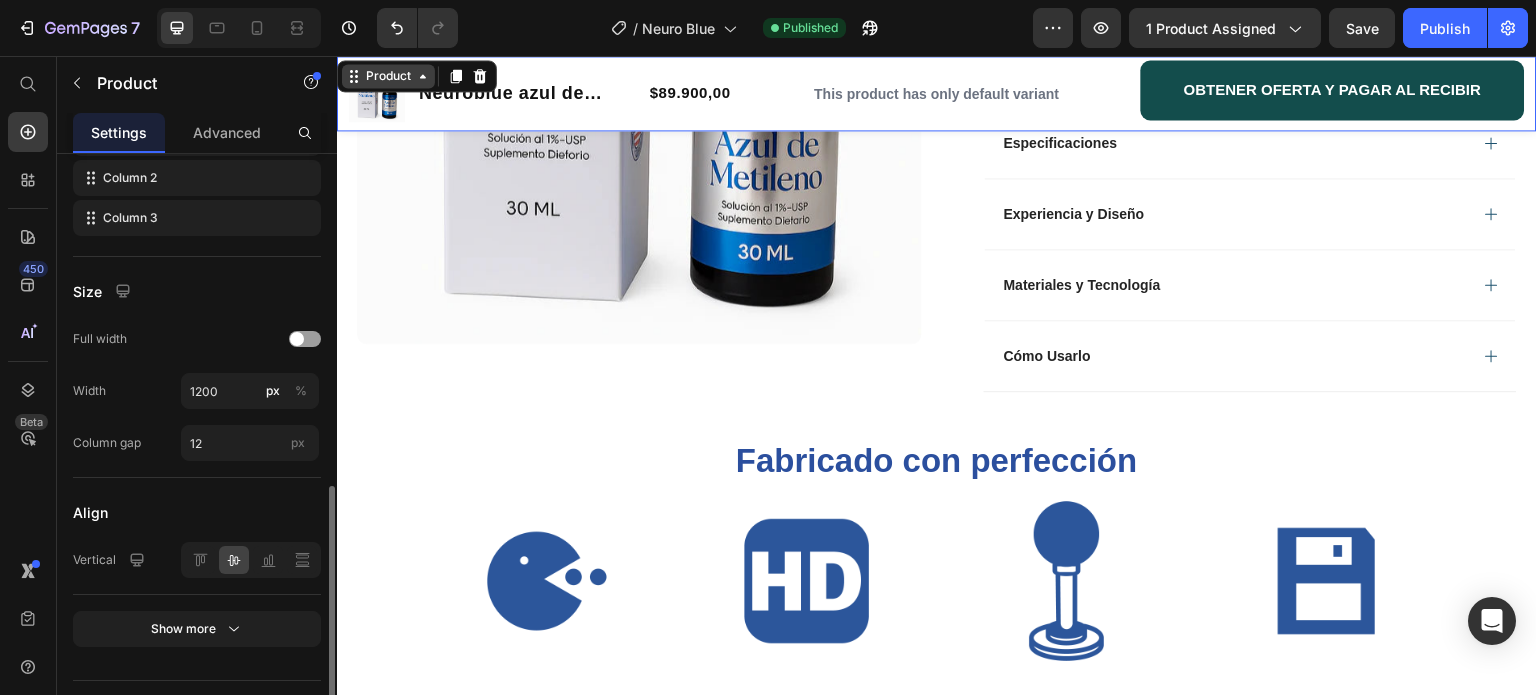 click on "Product" at bounding box center [388, 76] 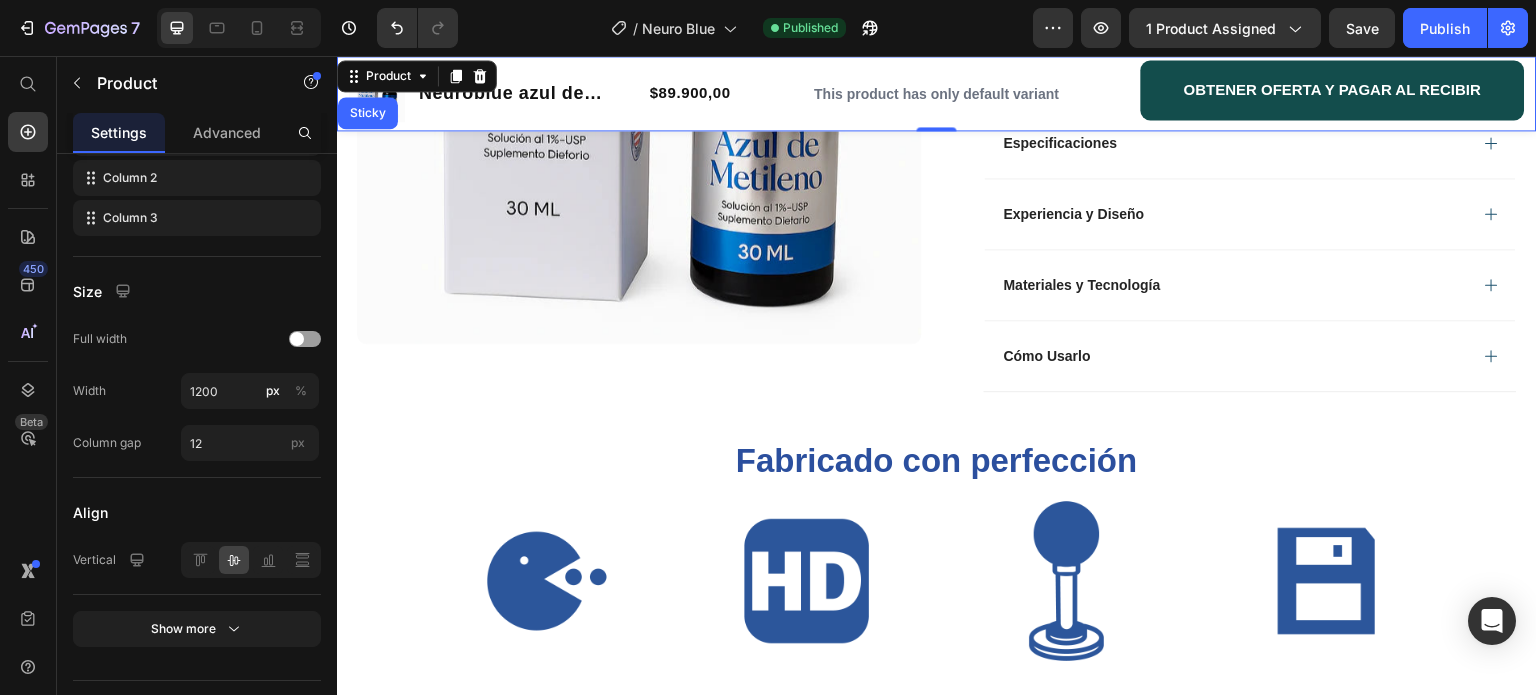 click on "This product has only default variant Product Variants & Swatches OBTENER OFERTA Y PAGAR AL RECIBIR Button" at bounding box center (937, 93) 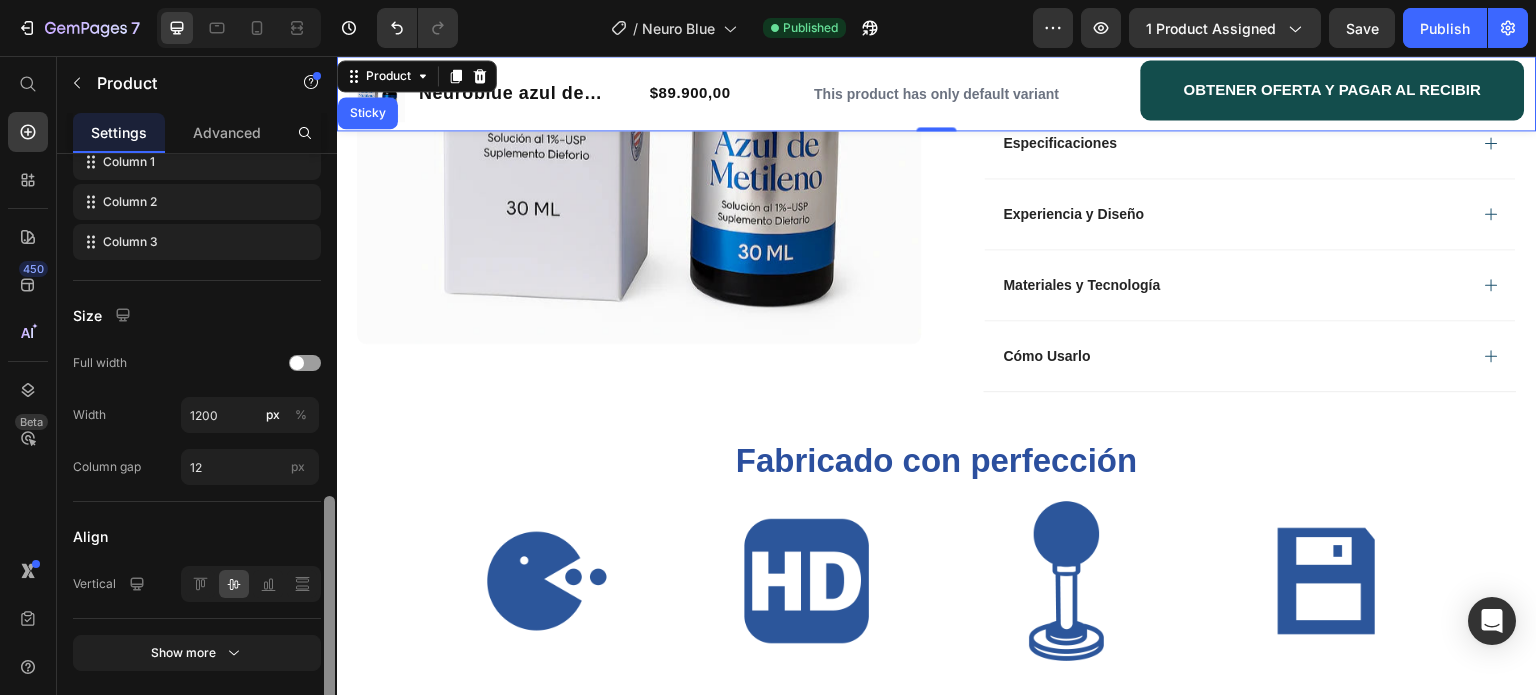 scroll, scrollTop: 718, scrollLeft: 0, axis: vertical 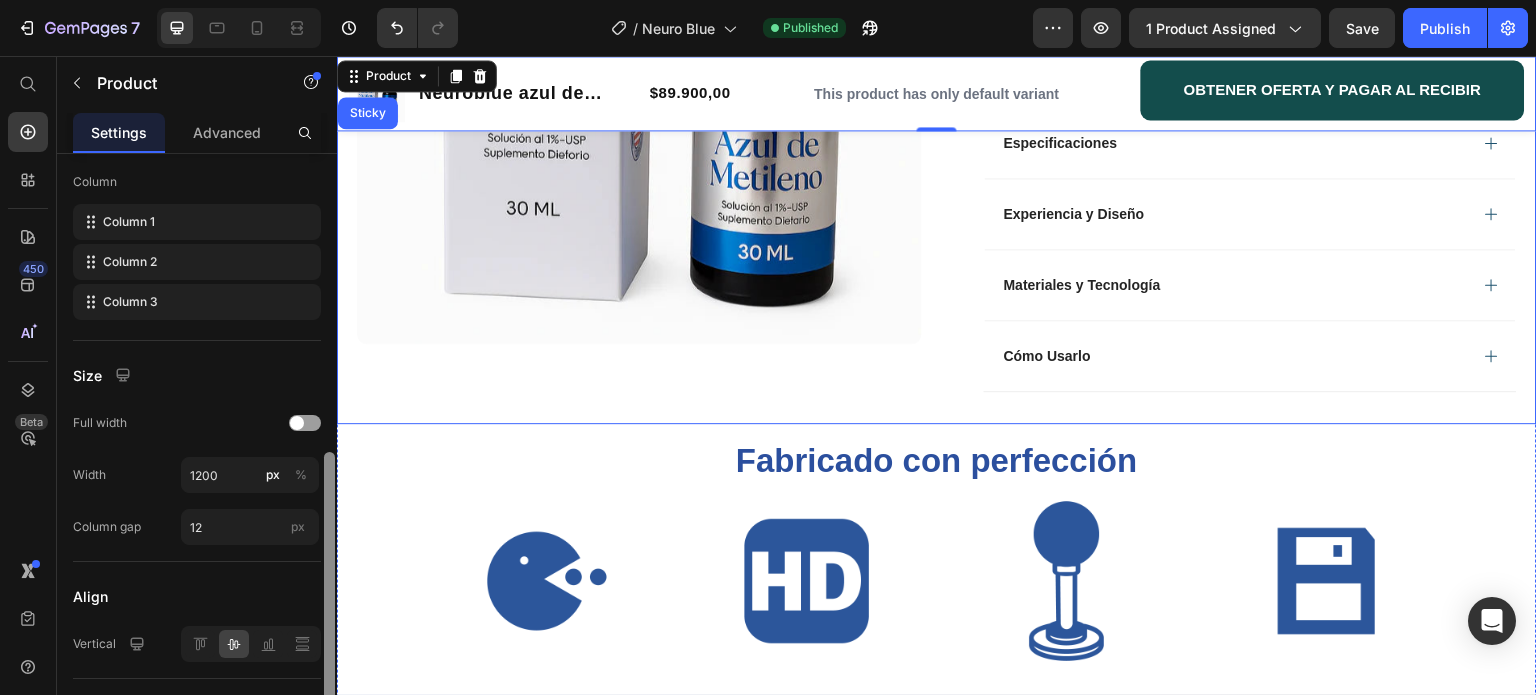 drag, startPoint x: 664, startPoint y: 555, endPoint x: 348, endPoint y: 261, distance: 431.61557 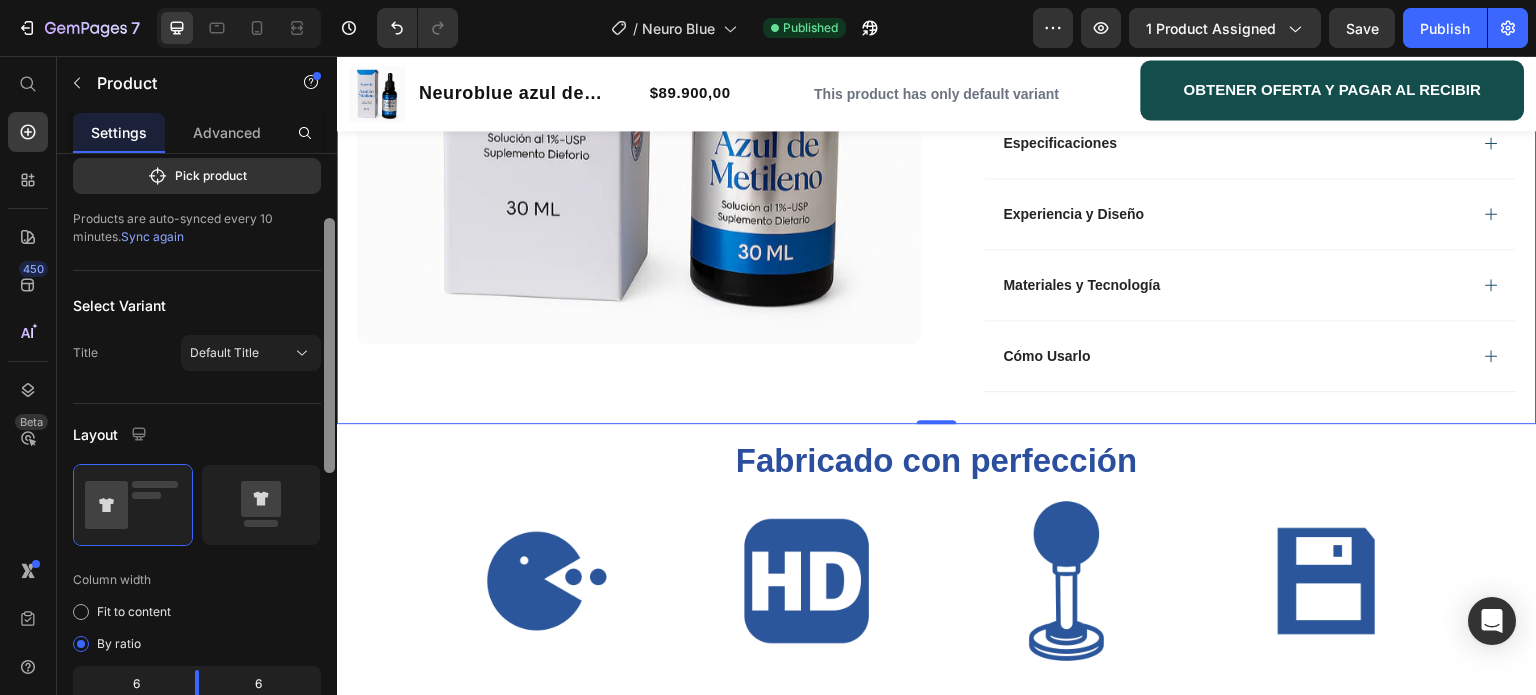 scroll, scrollTop: 192, scrollLeft: 0, axis: vertical 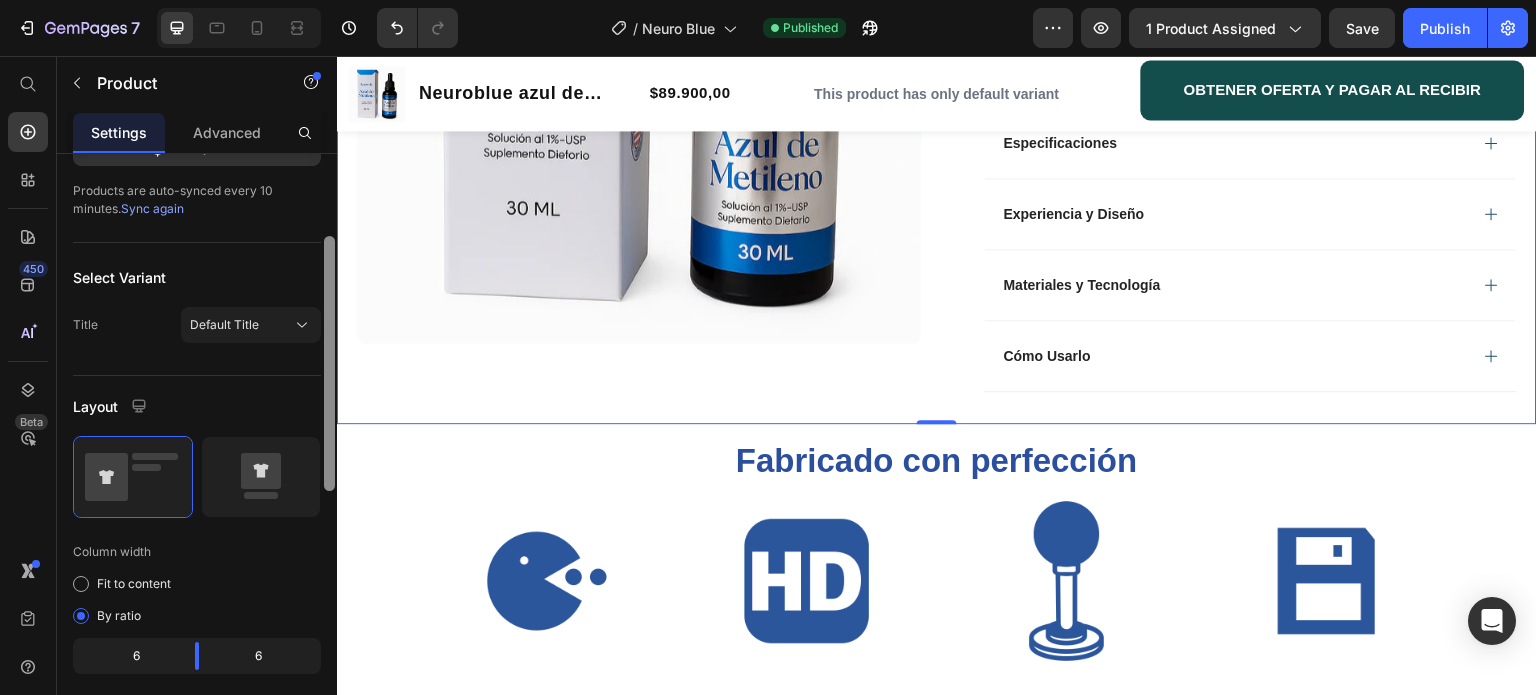 drag, startPoint x: 665, startPoint y: 546, endPoint x: 344, endPoint y: 297, distance: 406.2536 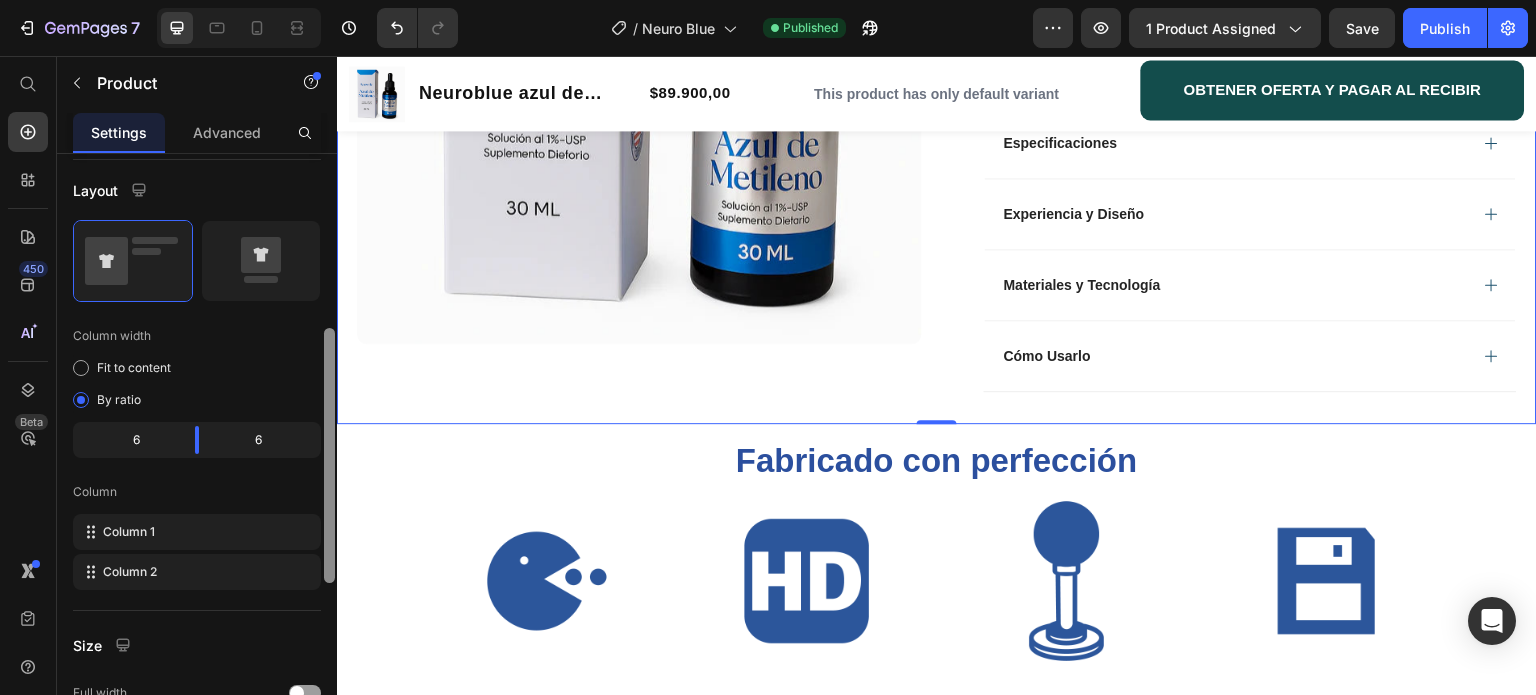 scroll, scrollTop: 411, scrollLeft: 0, axis: vertical 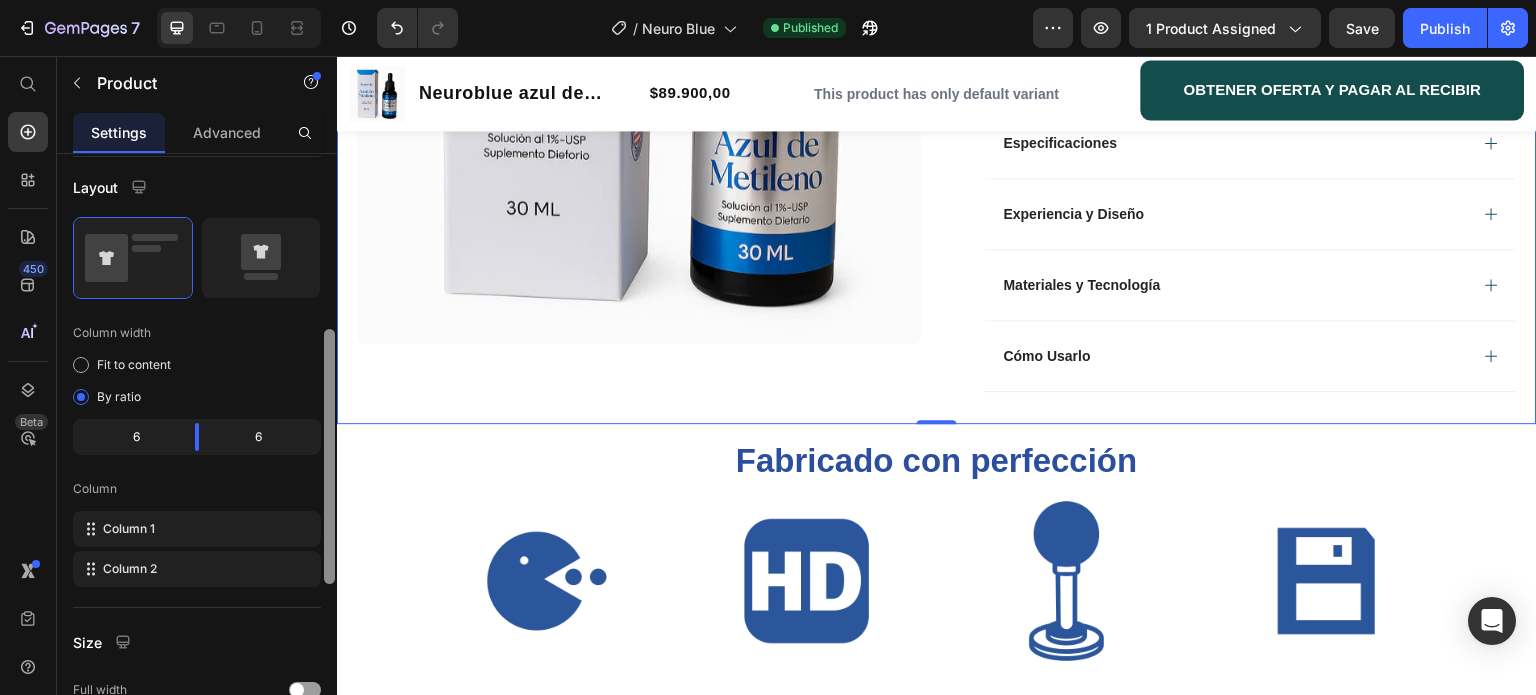 click on "Column width" at bounding box center [197, 333] 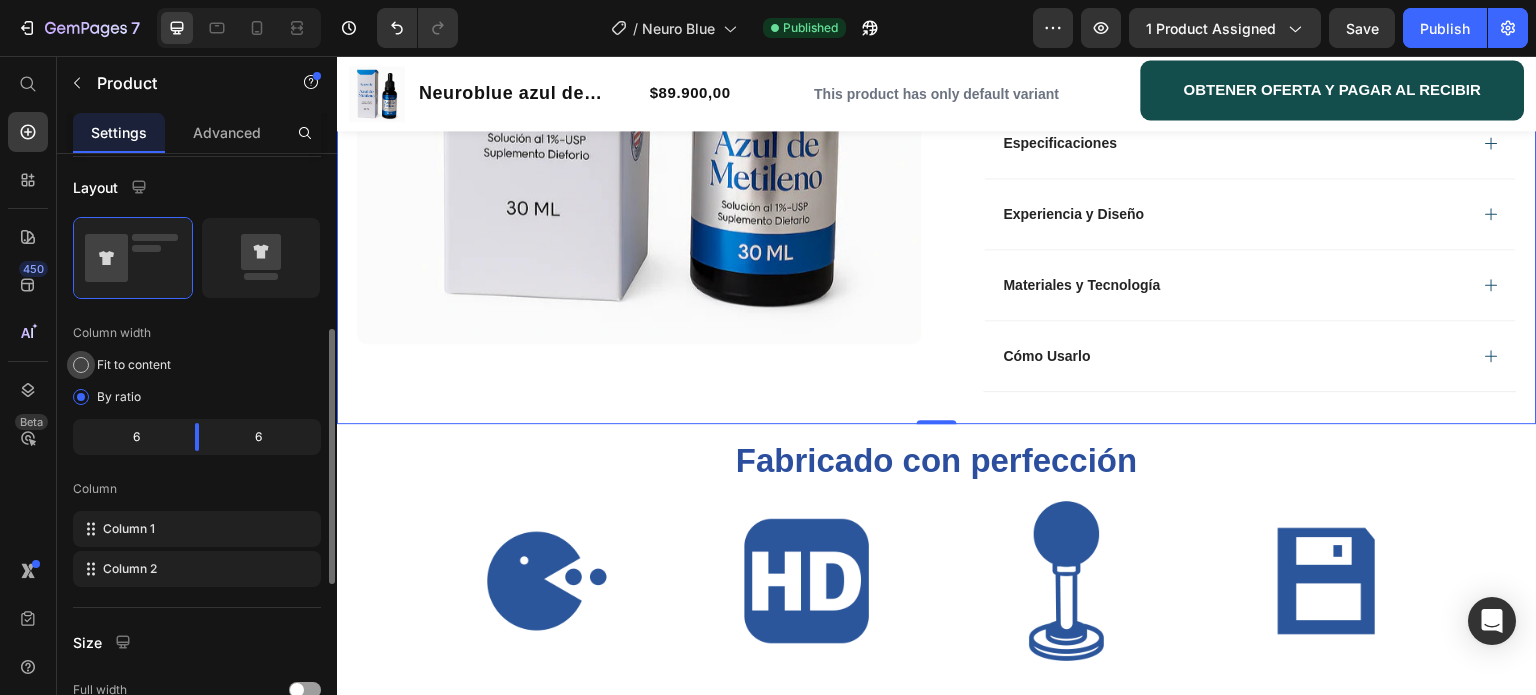 click at bounding box center [81, 365] 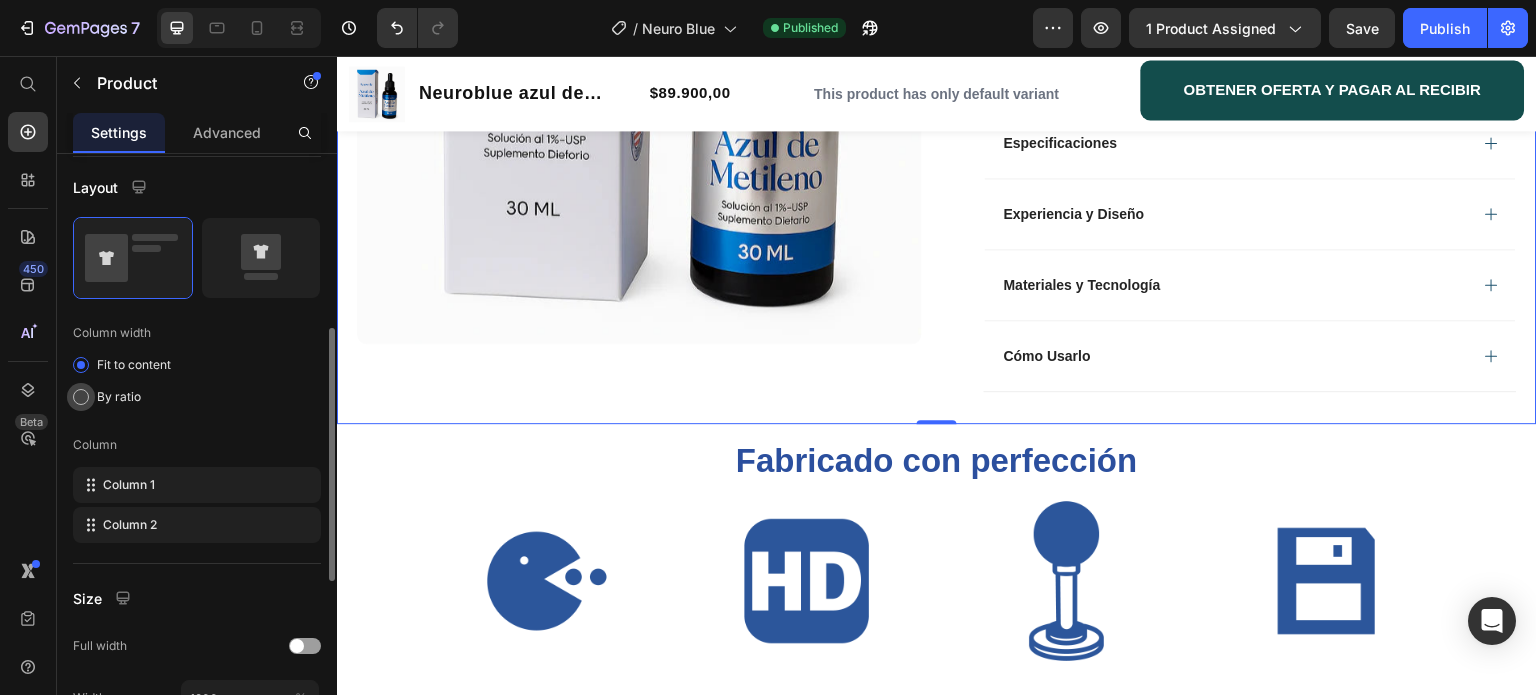 click at bounding box center [81, 397] 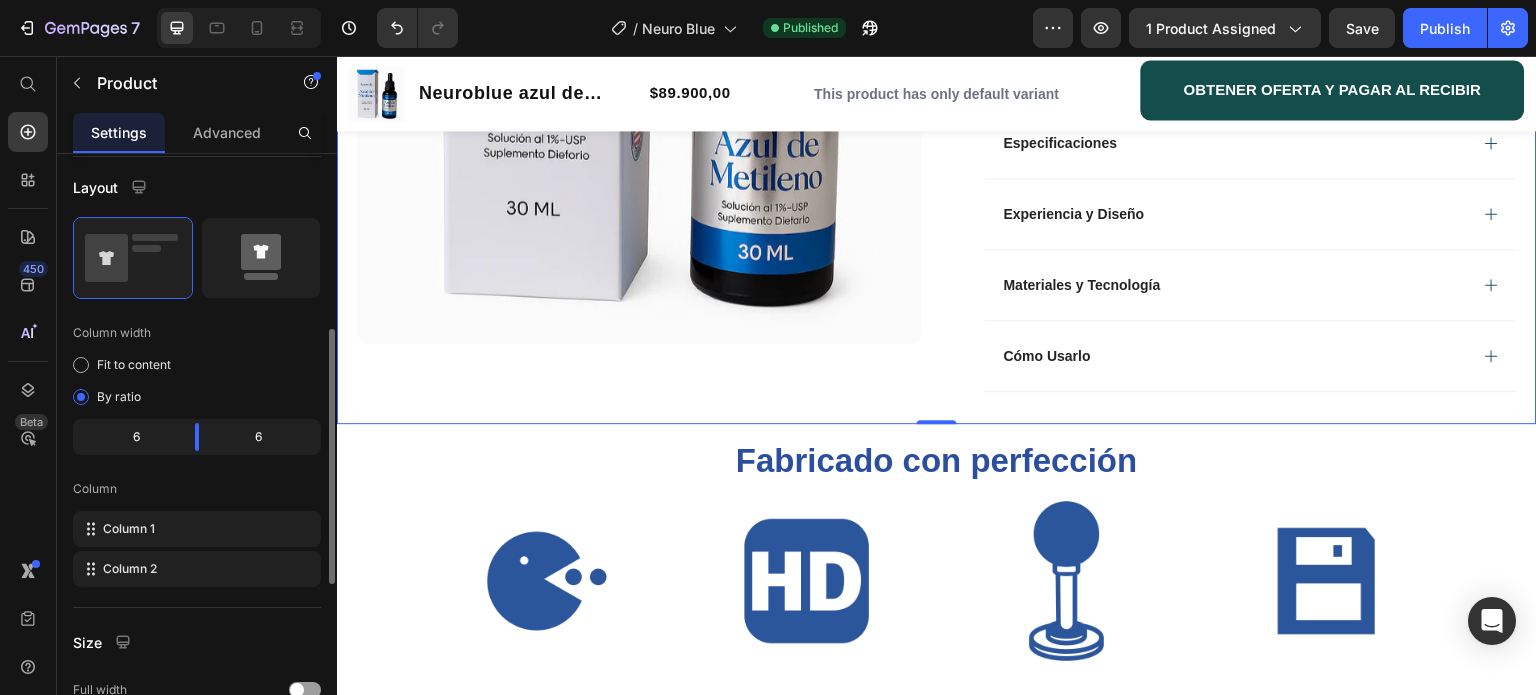 click at bounding box center (261, 258) 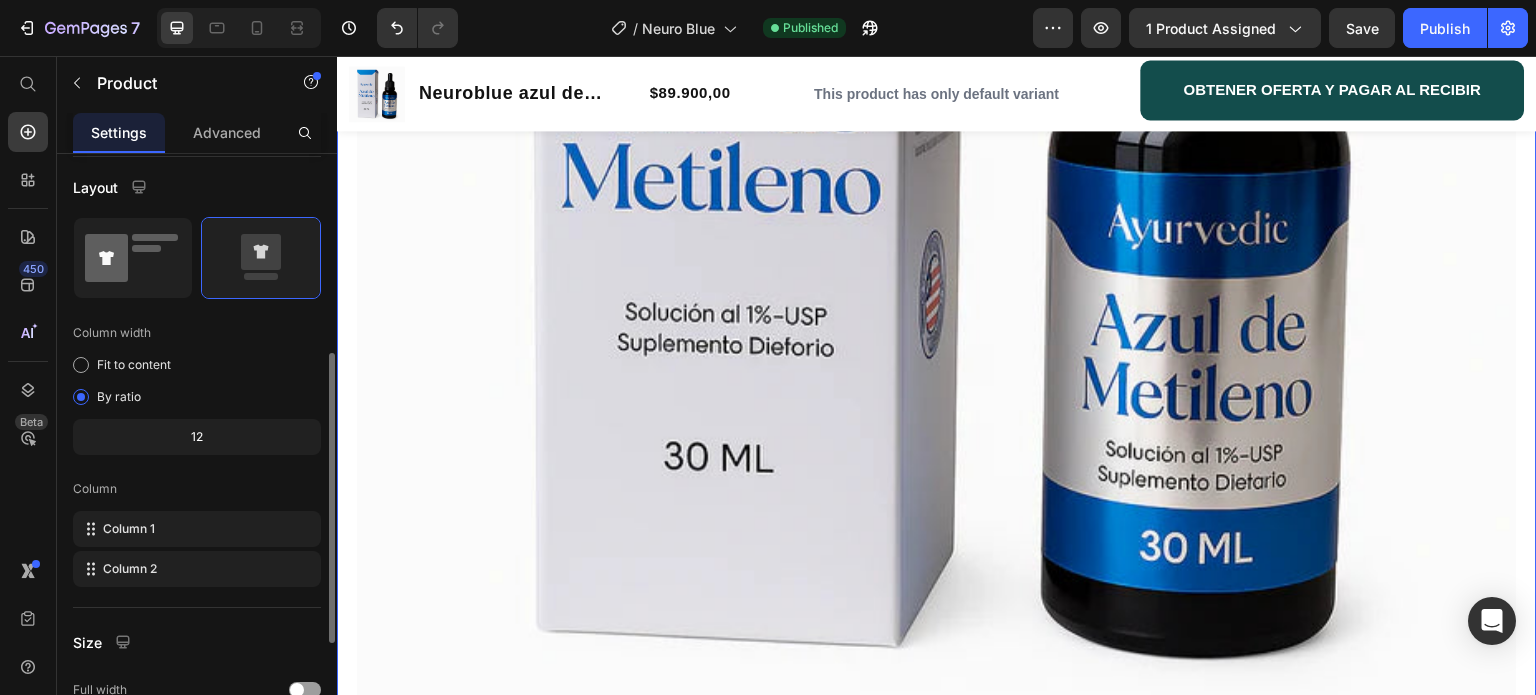 click 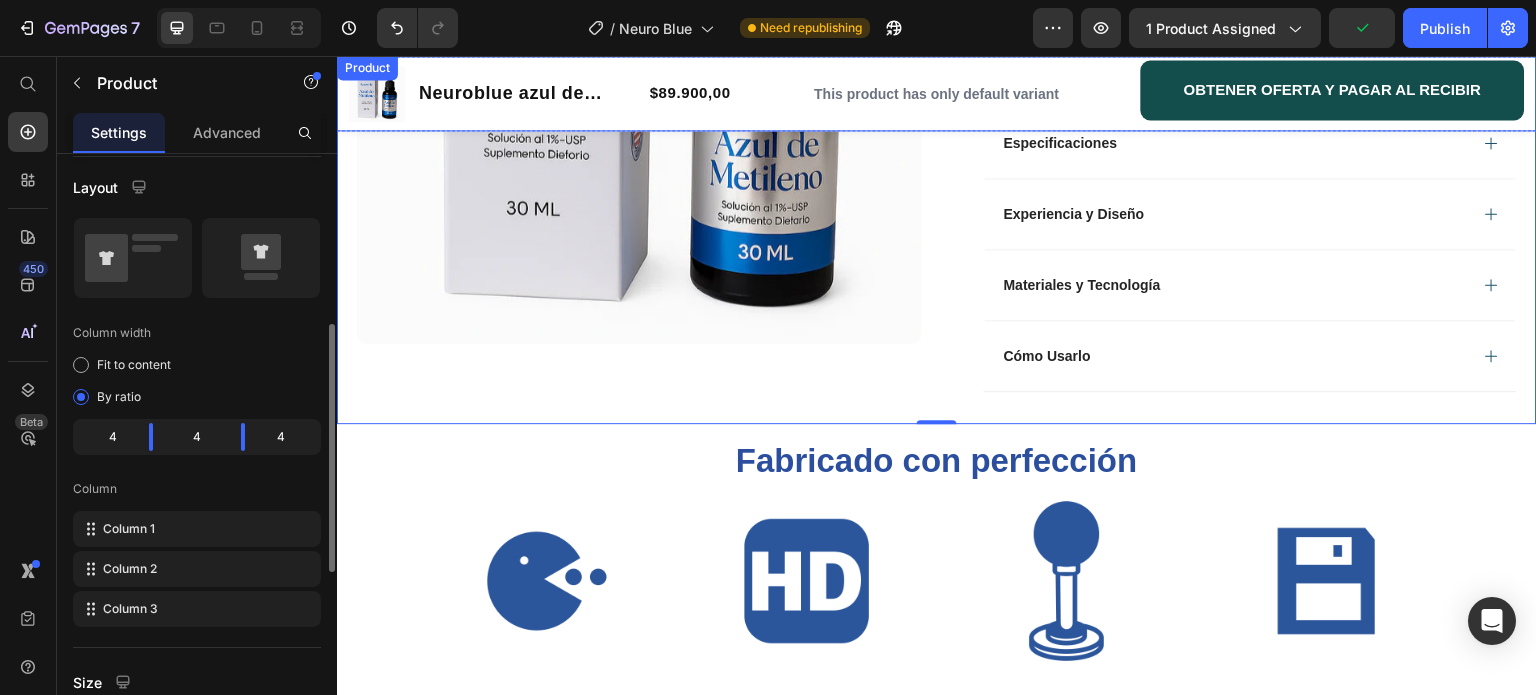 click on "This product has only default variant Product Variants & Swatches OBTENER OFERTA Y PAGAR AL RECIBIR Button" at bounding box center [937, 93] 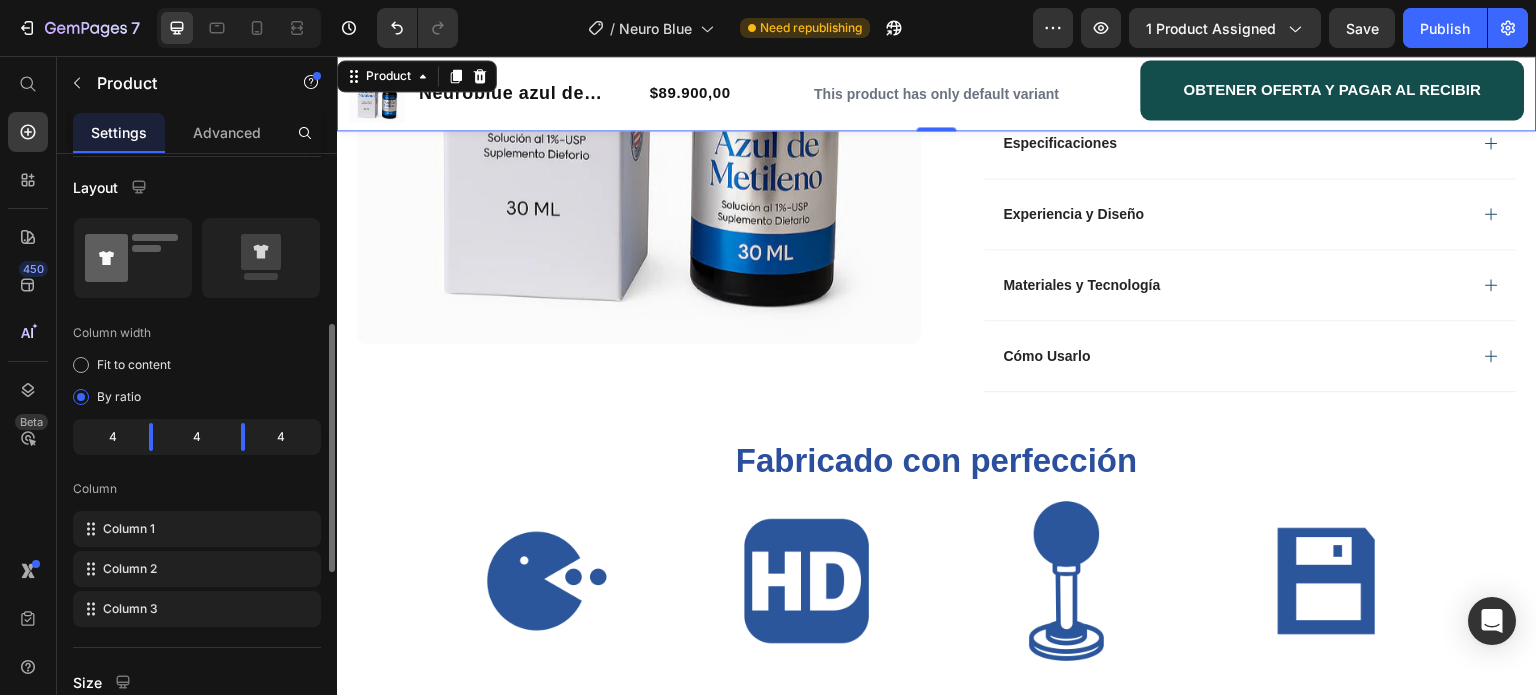 click 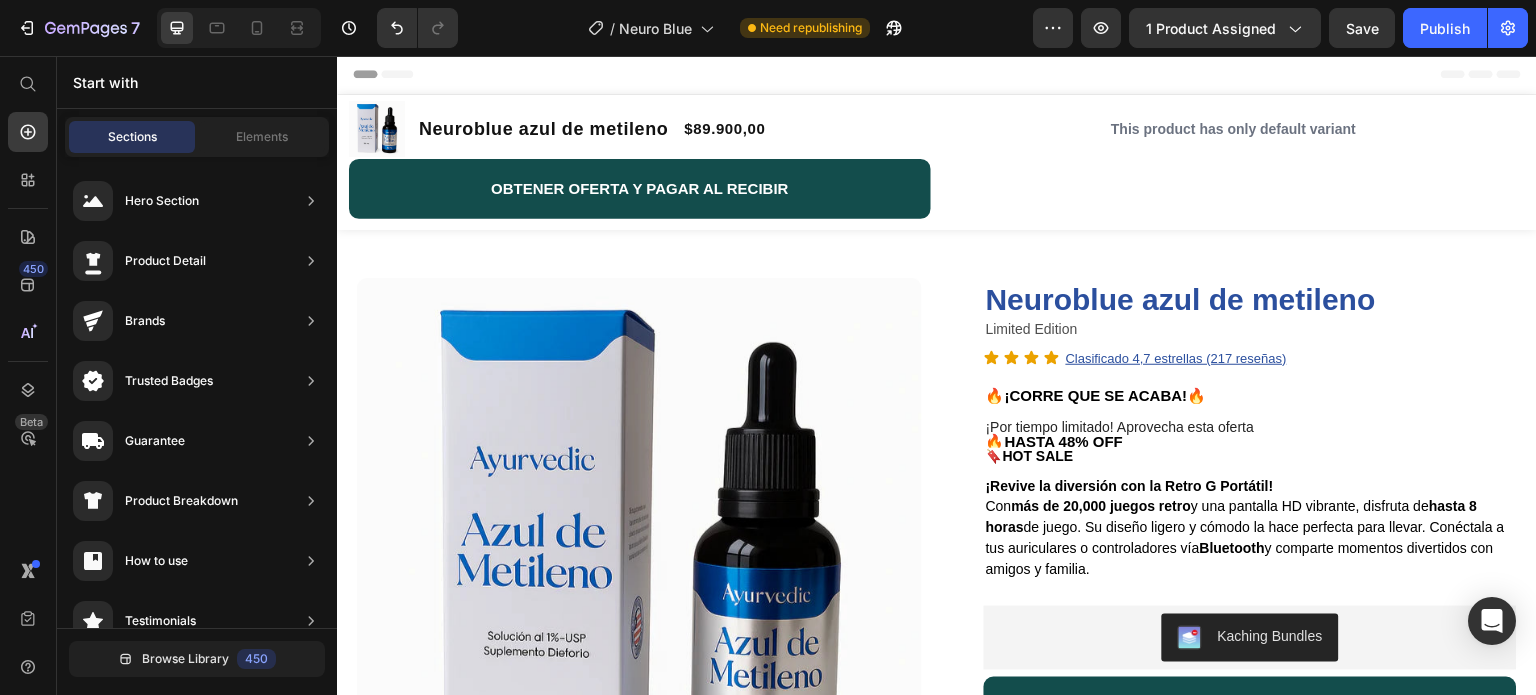 scroll, scrollTop: 0, scrollLeft: 0, axis: both 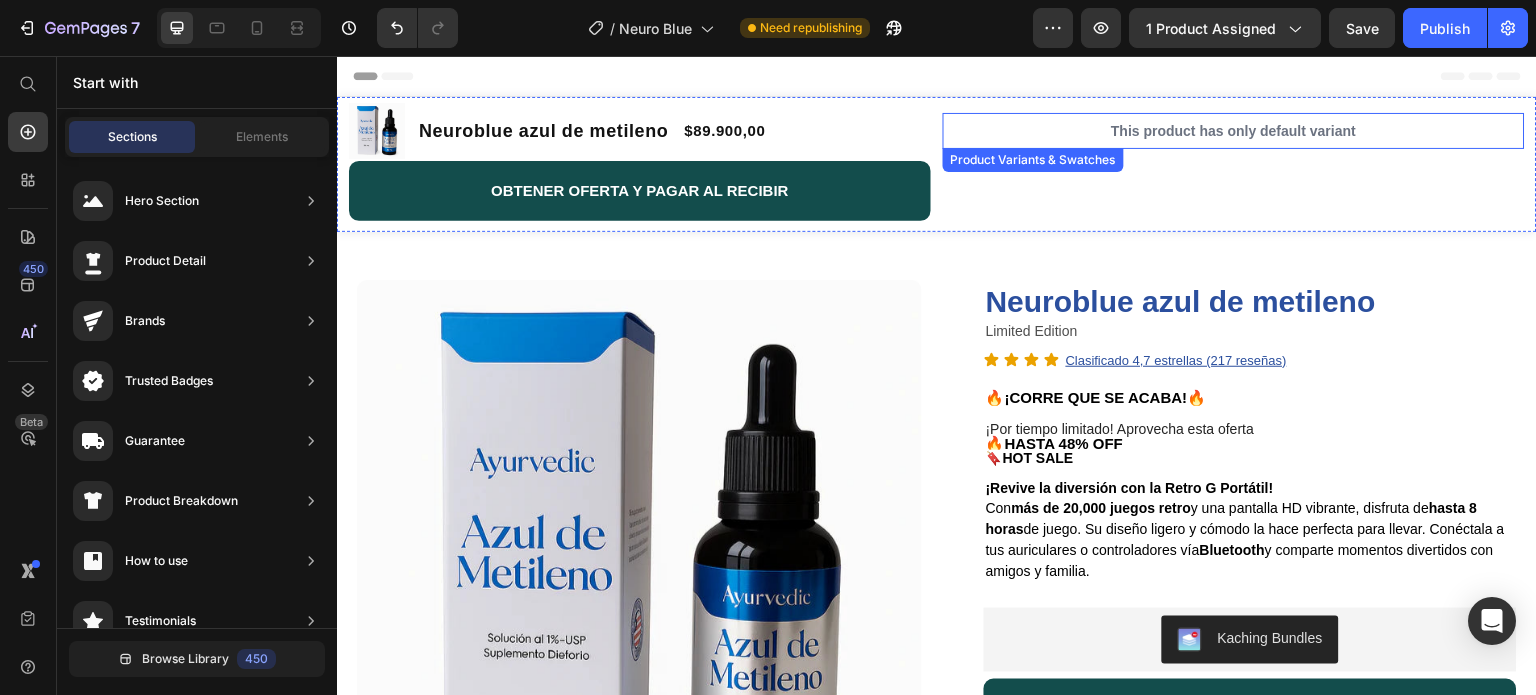 click on "This product has only default variant" at bounding box center (1234, 131) 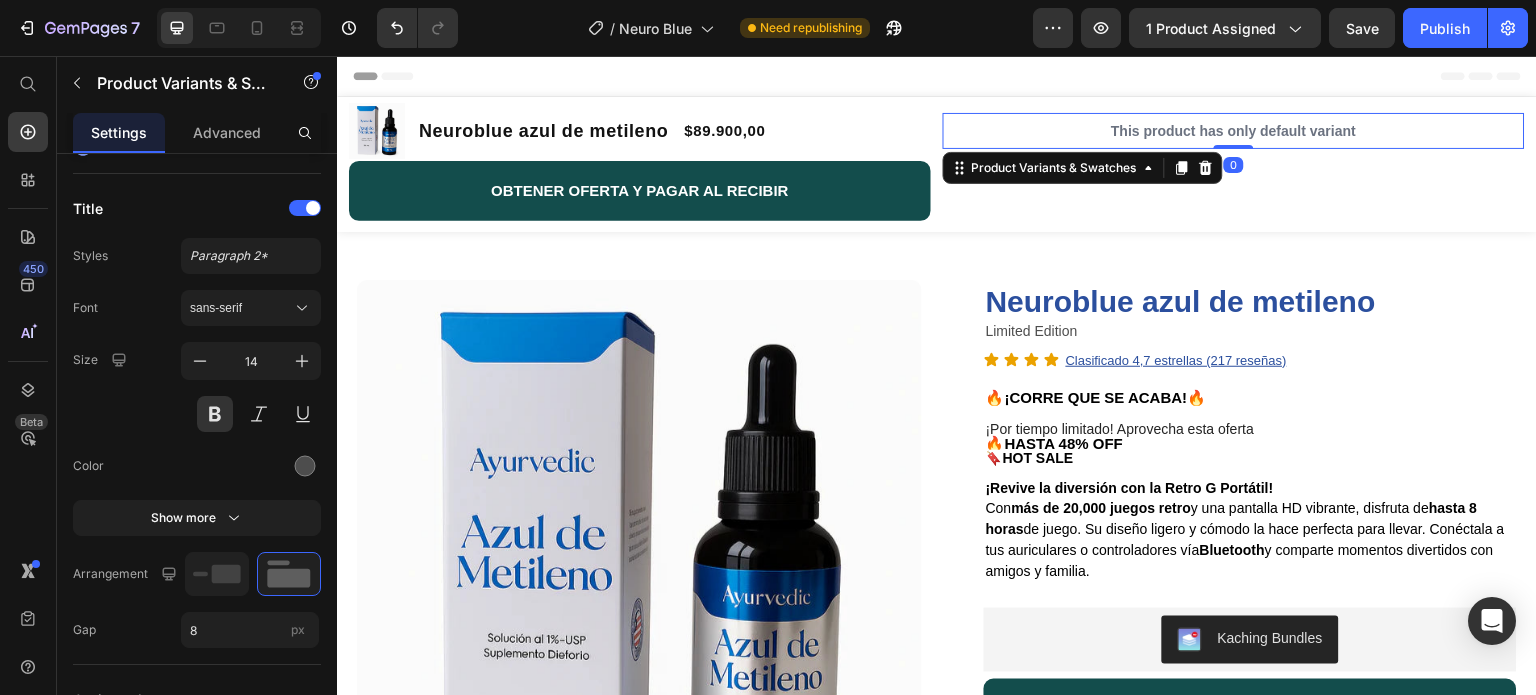 scroll, scrollTop: 0, scrollLeft: 0, axis: both 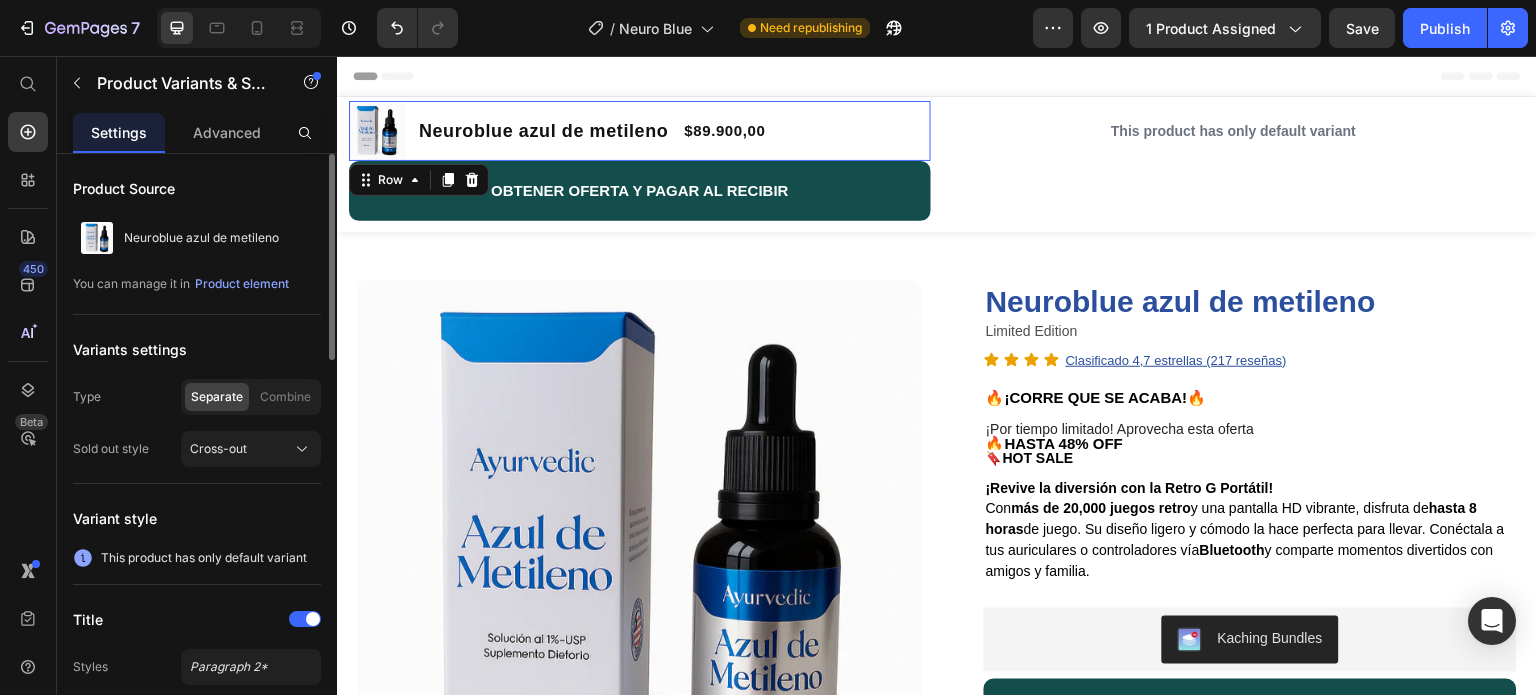 click on "Product Images Neuroblue azul de metileno Product Title $89.900,00 Product Price Row   0" at bounding box center (640, 131) 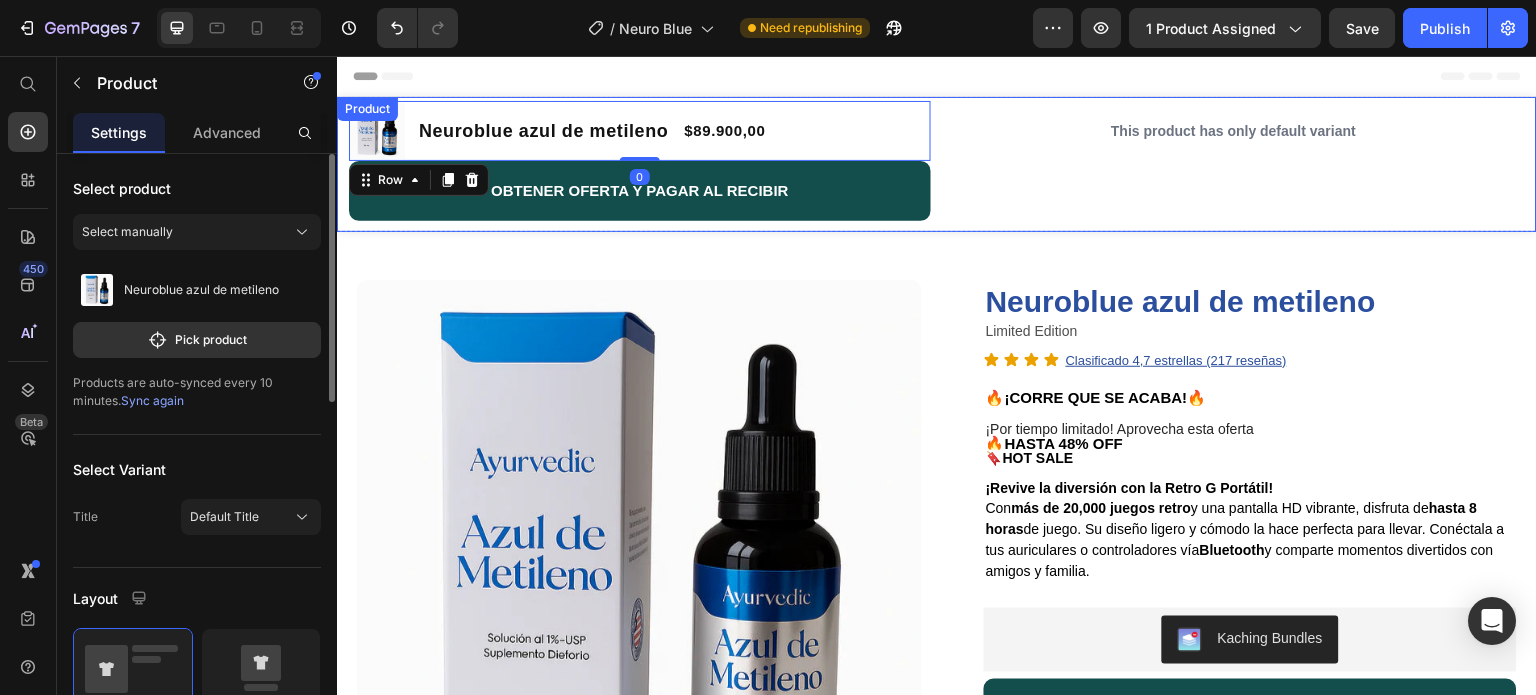 click on "This product has only default variant Product Variants & Swatches OBTENER OFERTA Y PAGAR AL RECIBIR Button" at bounding box center [1234, 131] 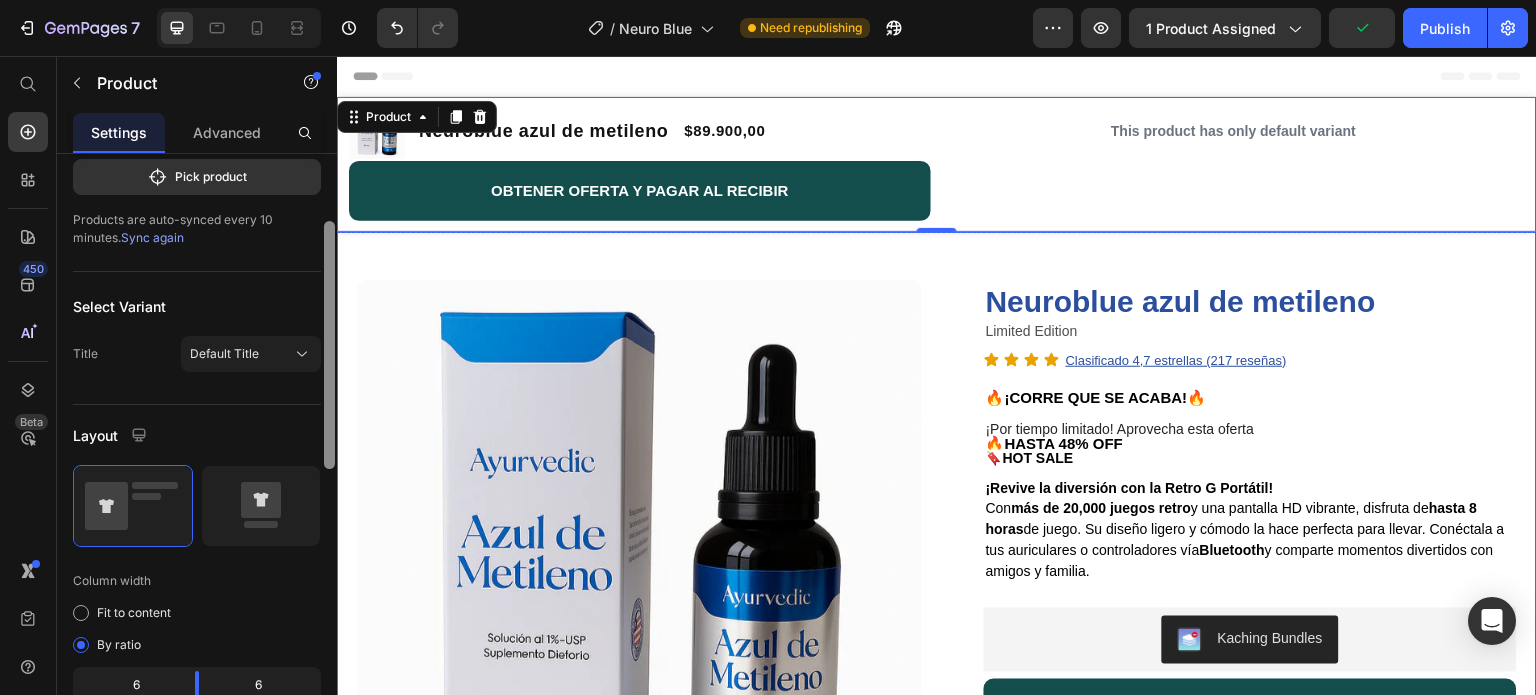 drag, startPoint x: 667, startPoint y: 415, endPoint x: 339, endPoint y: 431, distance: 328.39 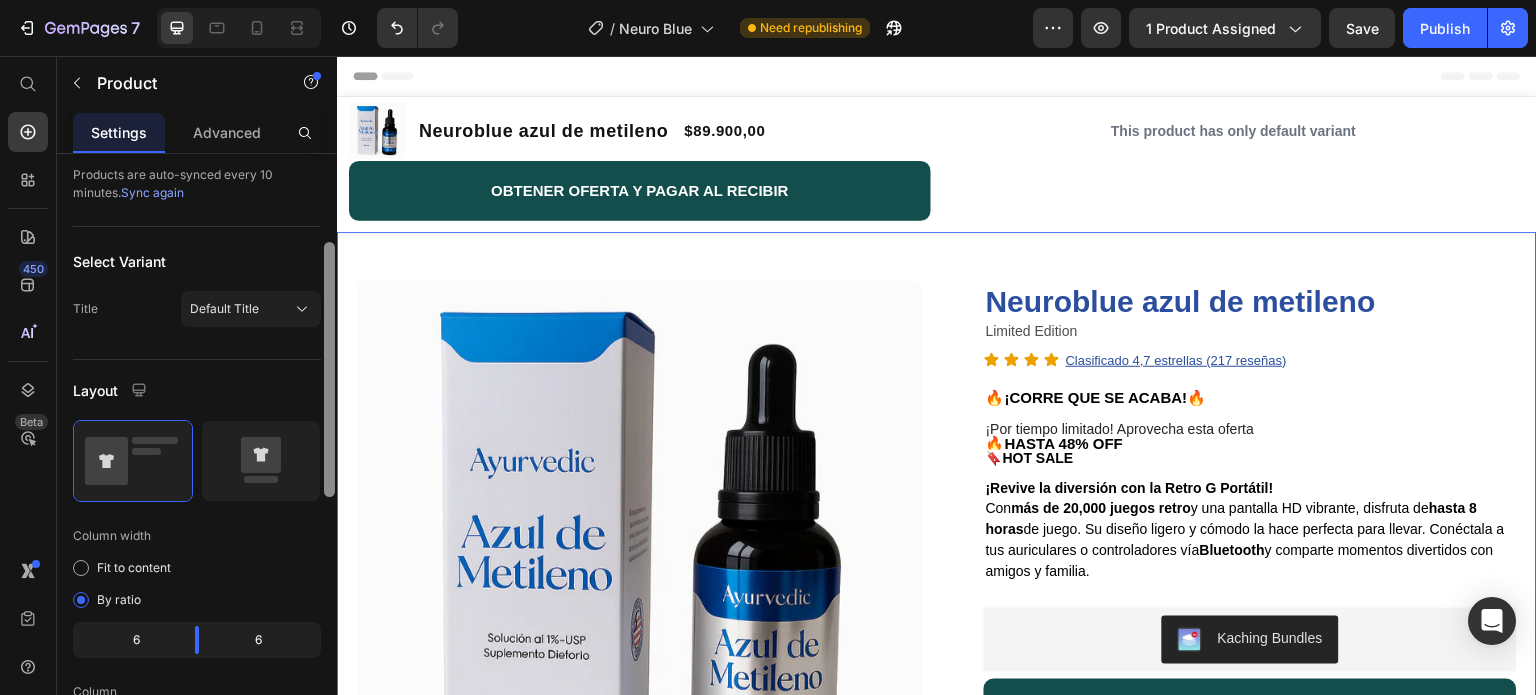 scroll, scrollTop: 31, scrollLeft: 0, axis: vertical 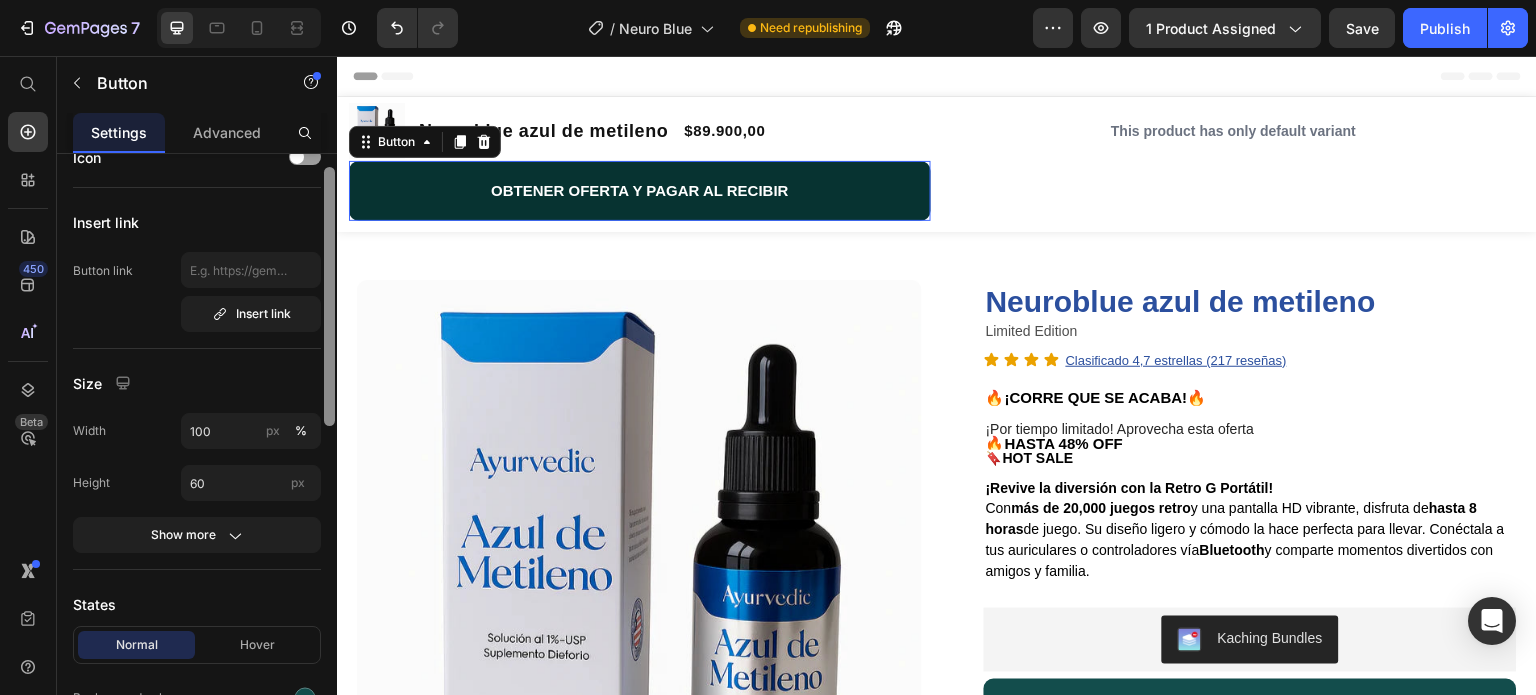 click on "OBTENER OFERTA Y PAGAR AL RECIBIR" at bounding box center [640, 191] 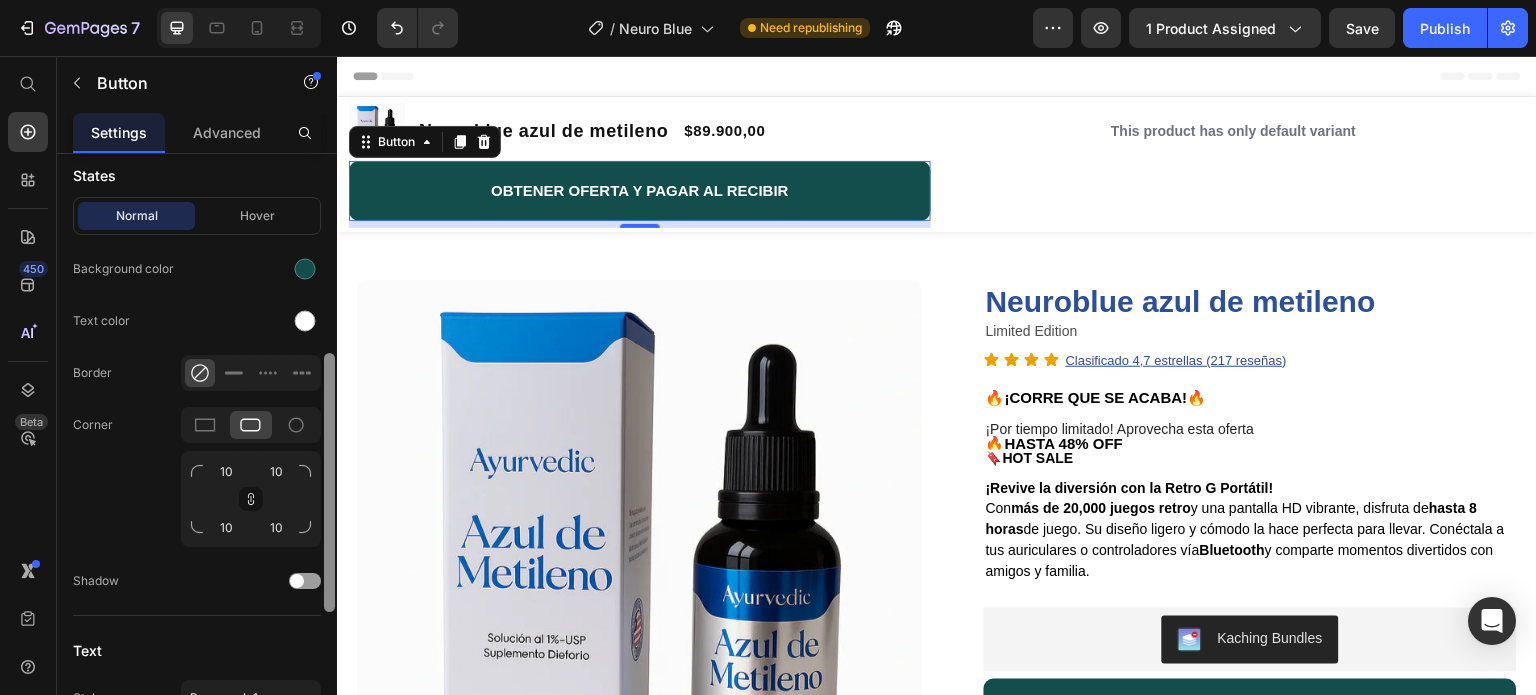 scroll, scrollTop: 456, scrollLeft: 0, axis: vertical 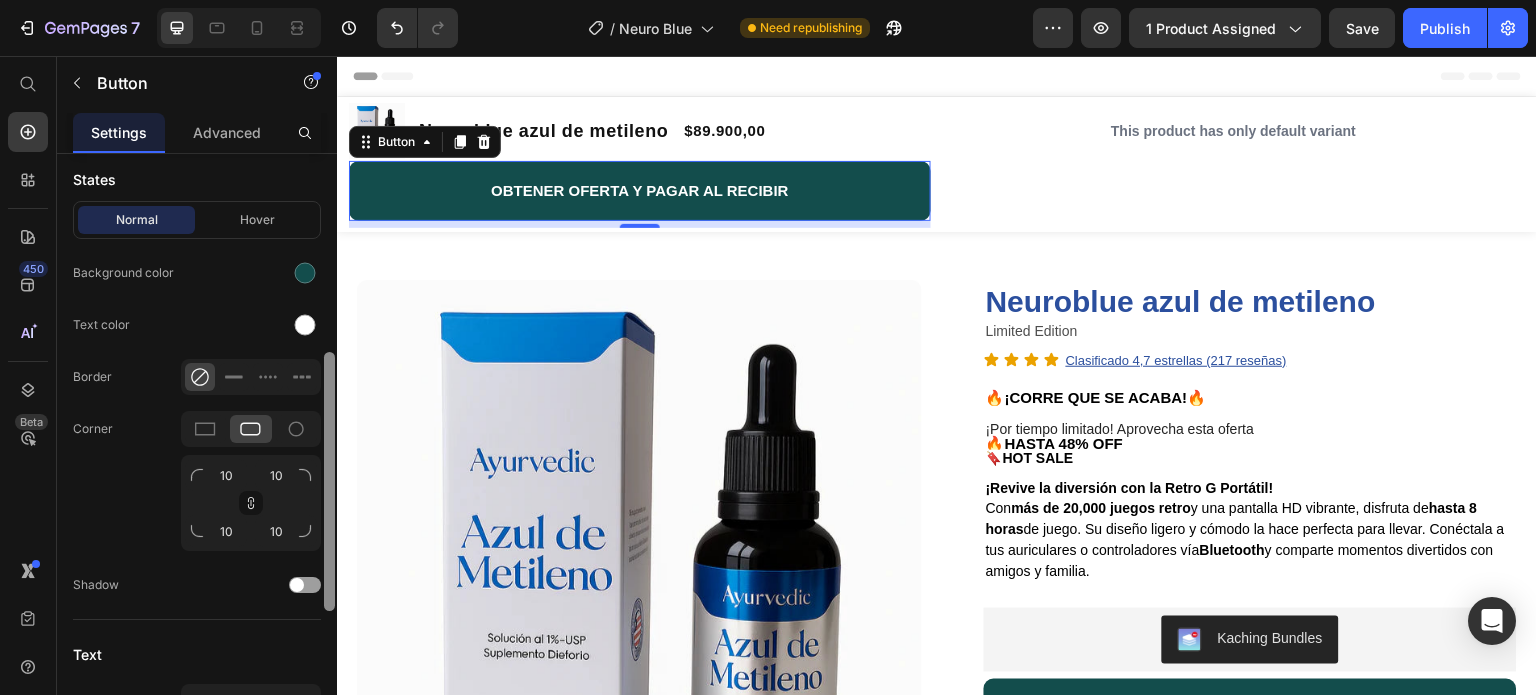 drag, startPoint x: 331, startPoint y: 367, endPoint x: 336, endPoint y: 557, distance: 190.06578 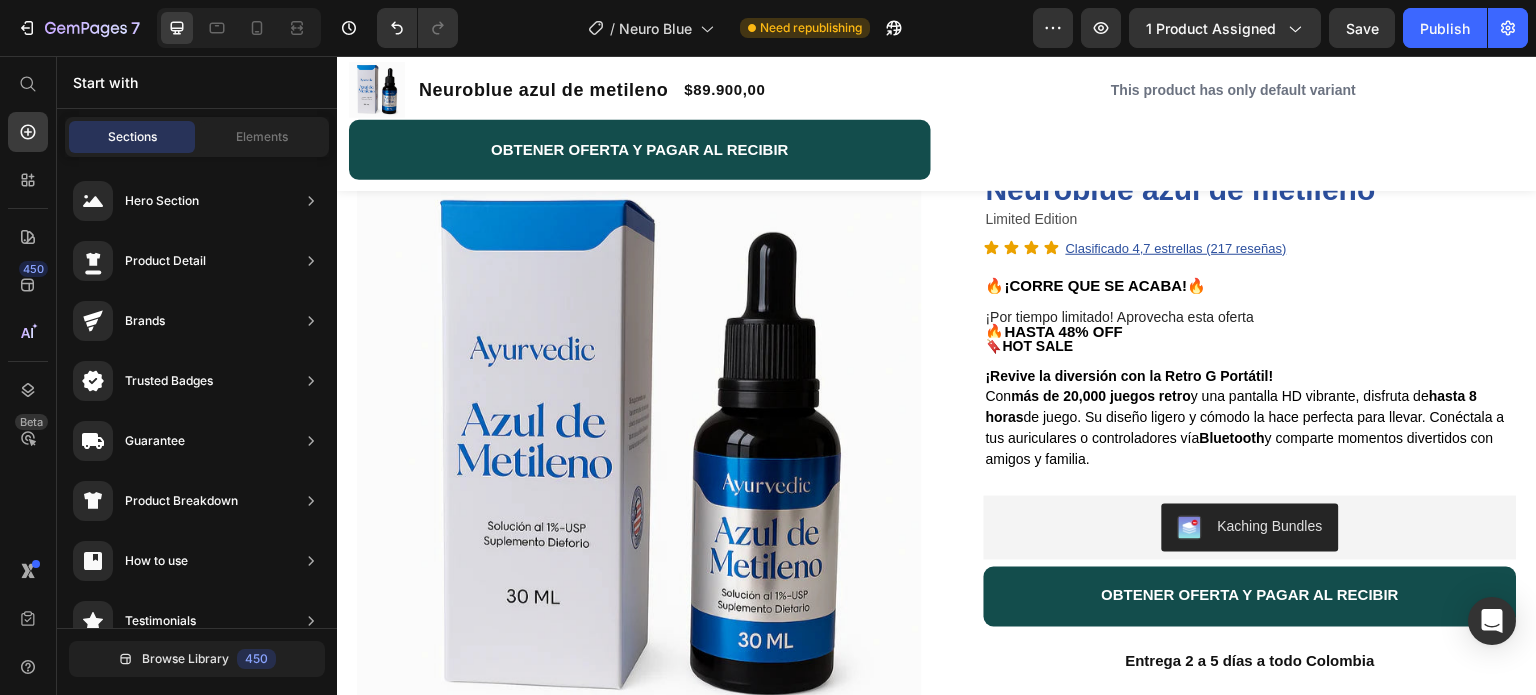 scroll, scrollTop: 0, scrollLeft: 0, axis: both 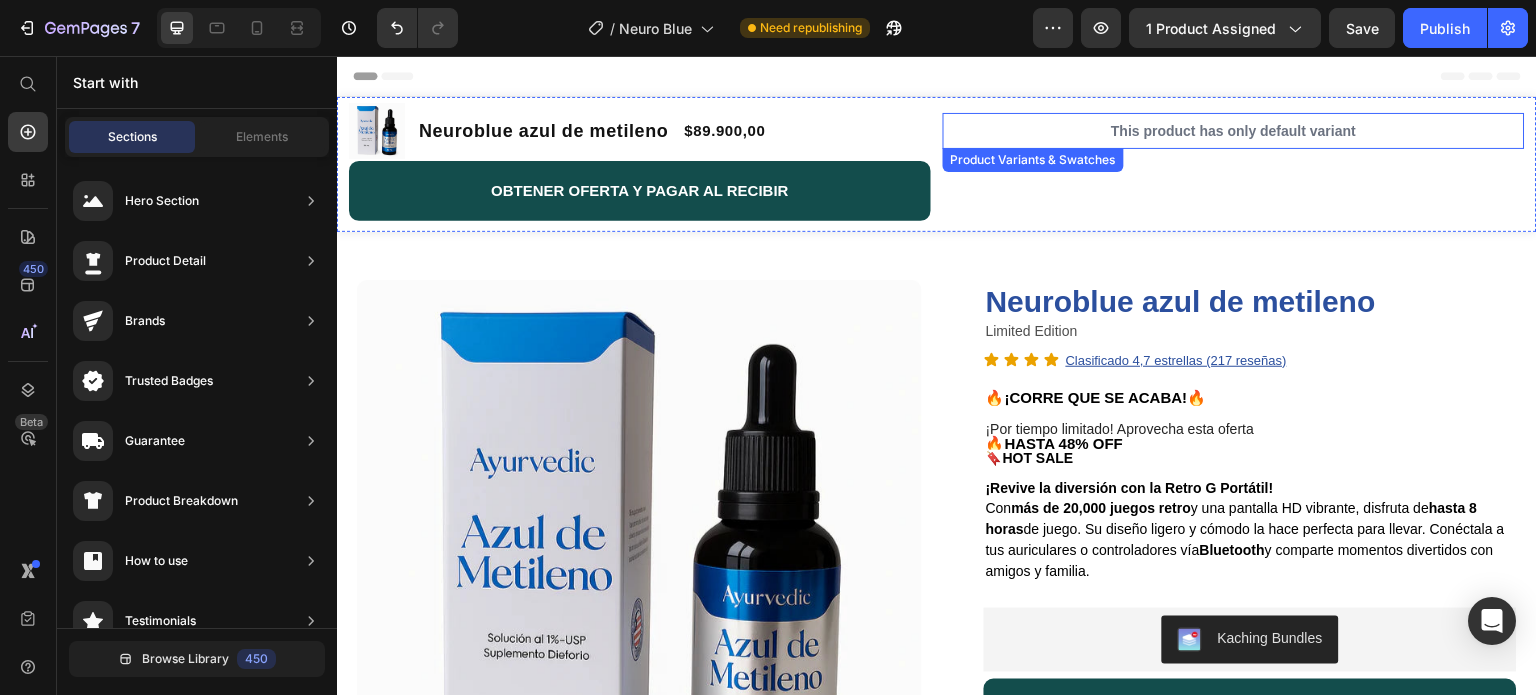 click on "This product has only default variant" at bounding box center (1234, 131) 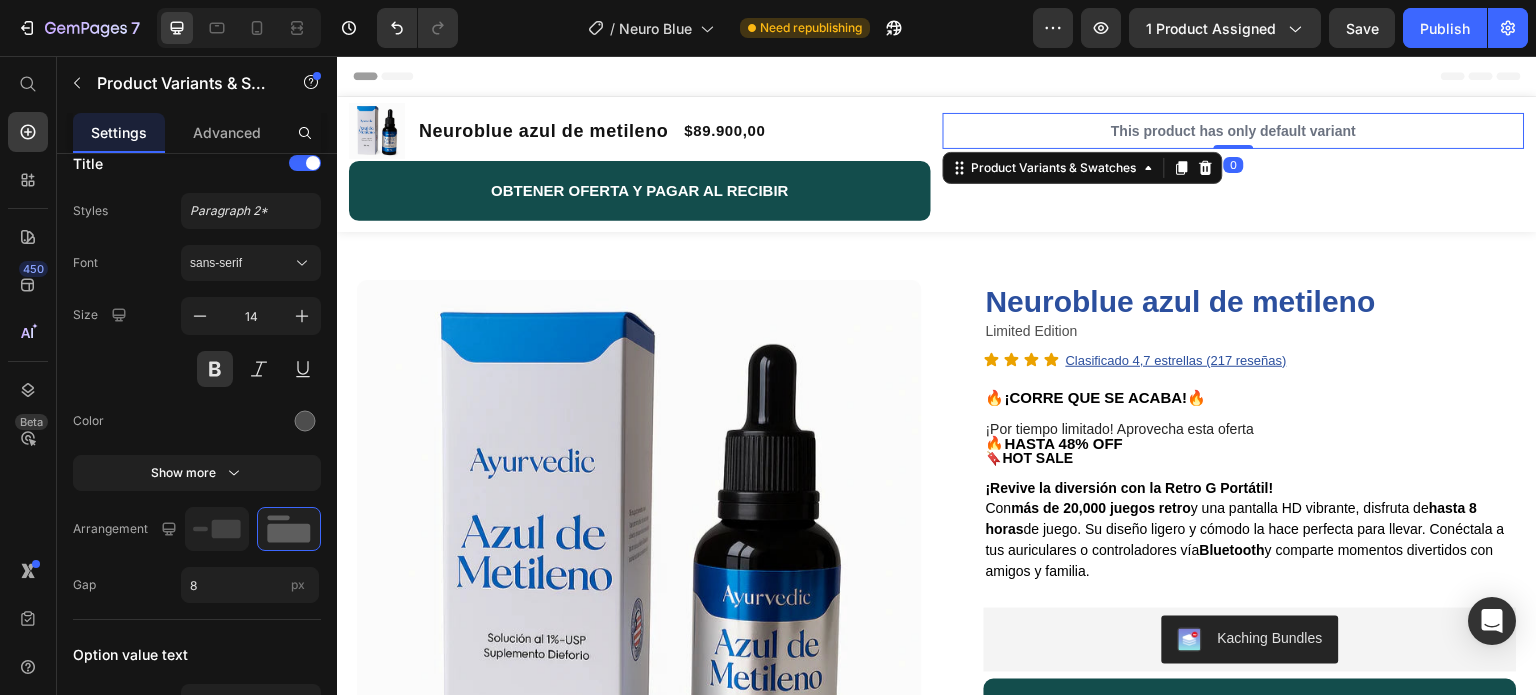 scroll, scrollTop: 0, scrollLeft: 0, axis: both 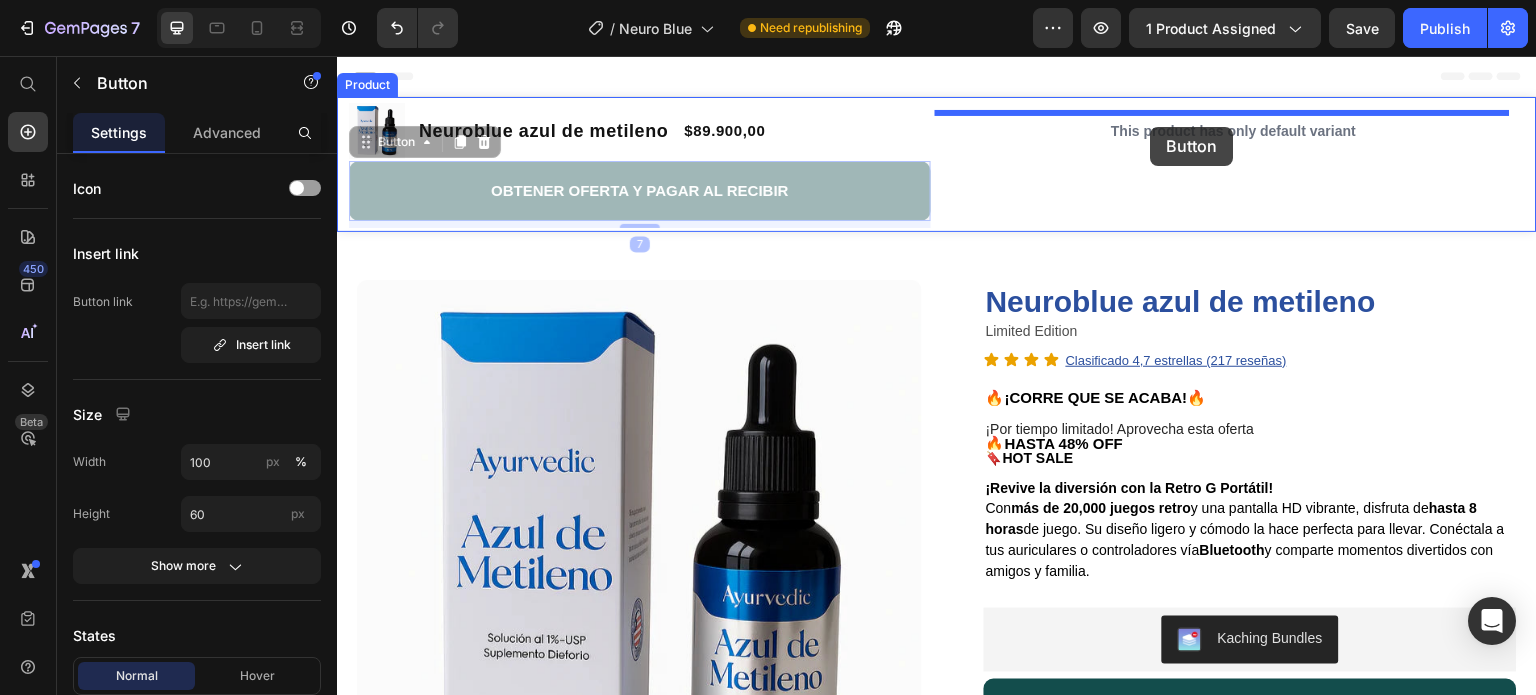 drag, startPoint x: 830, startPoint y: 182, endPoint x: 1151, endPoint y: 127, distance: 325.67776 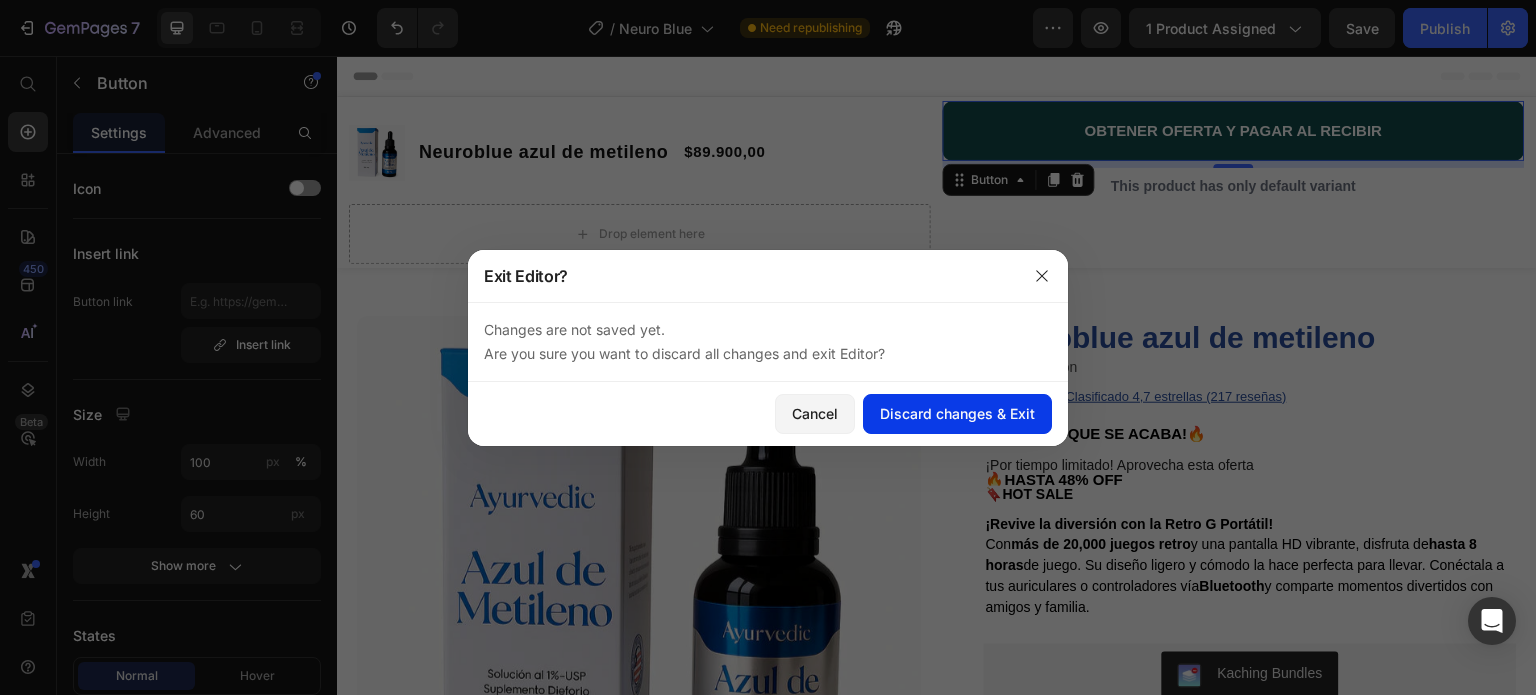 click on "Discard changes & Exit" at bounding box center [957, 413] 